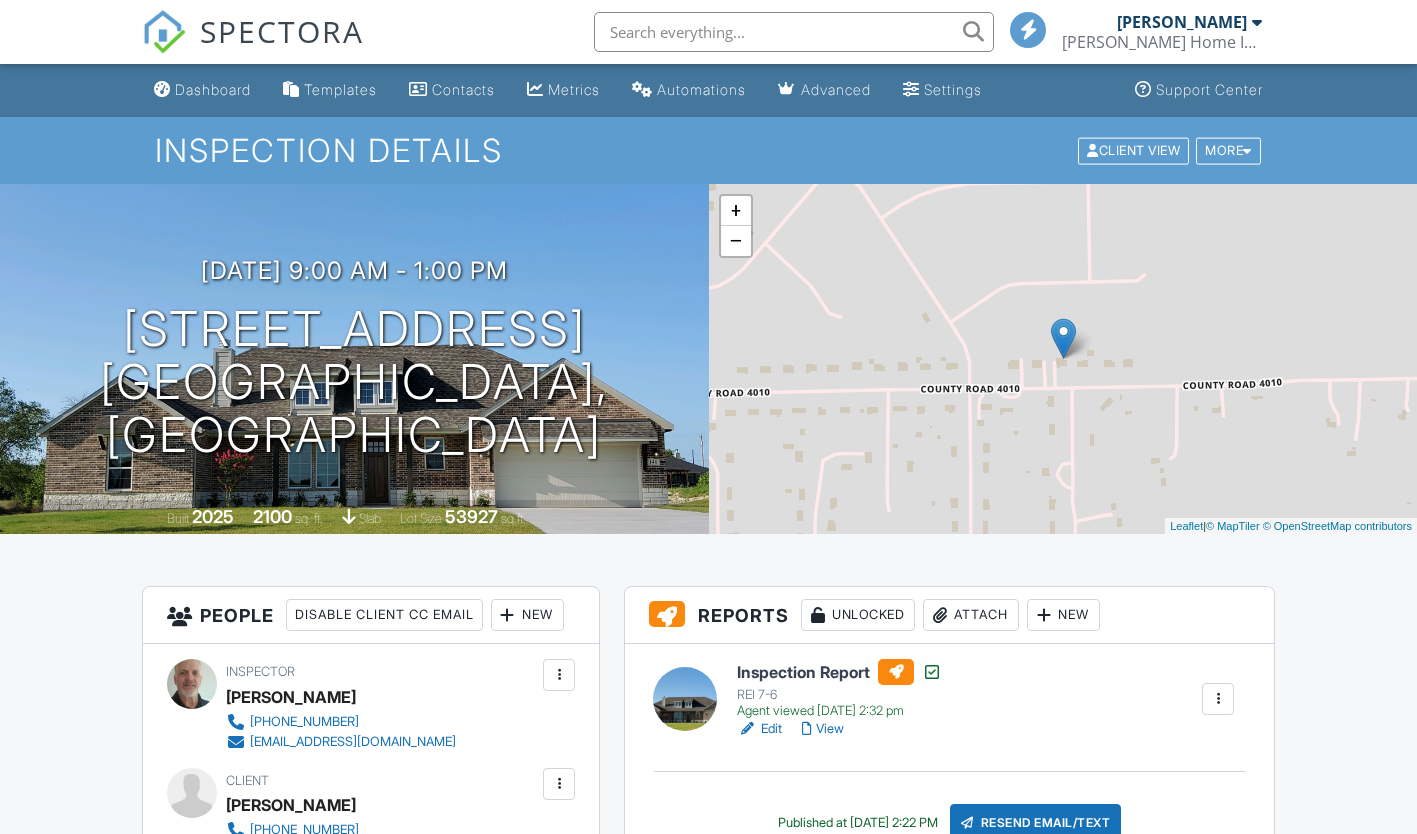 scroll, scrollTop: 200, scrollLeft: 0, axis: vertical 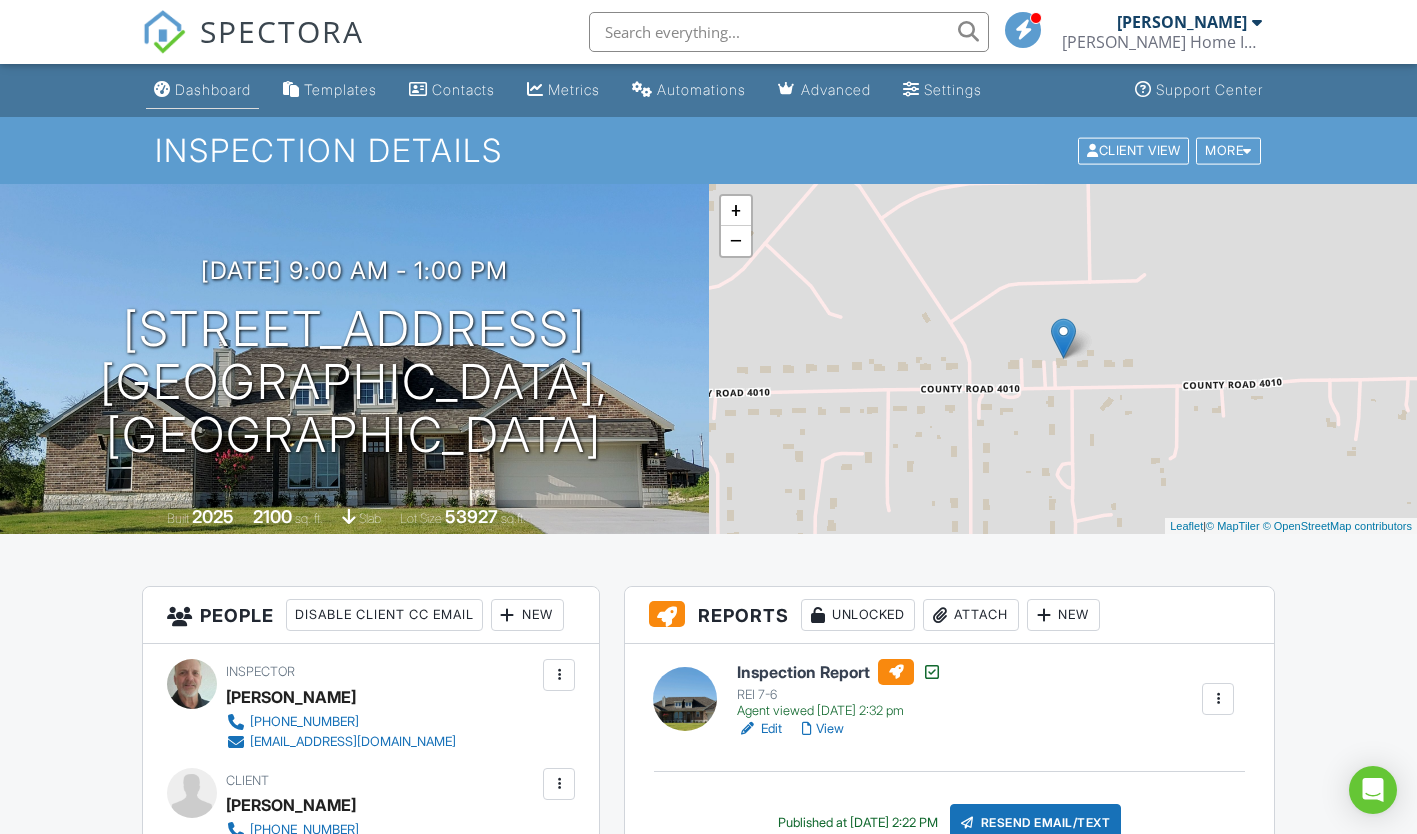 click on "Dashboard" at bounding box center [213, 89] 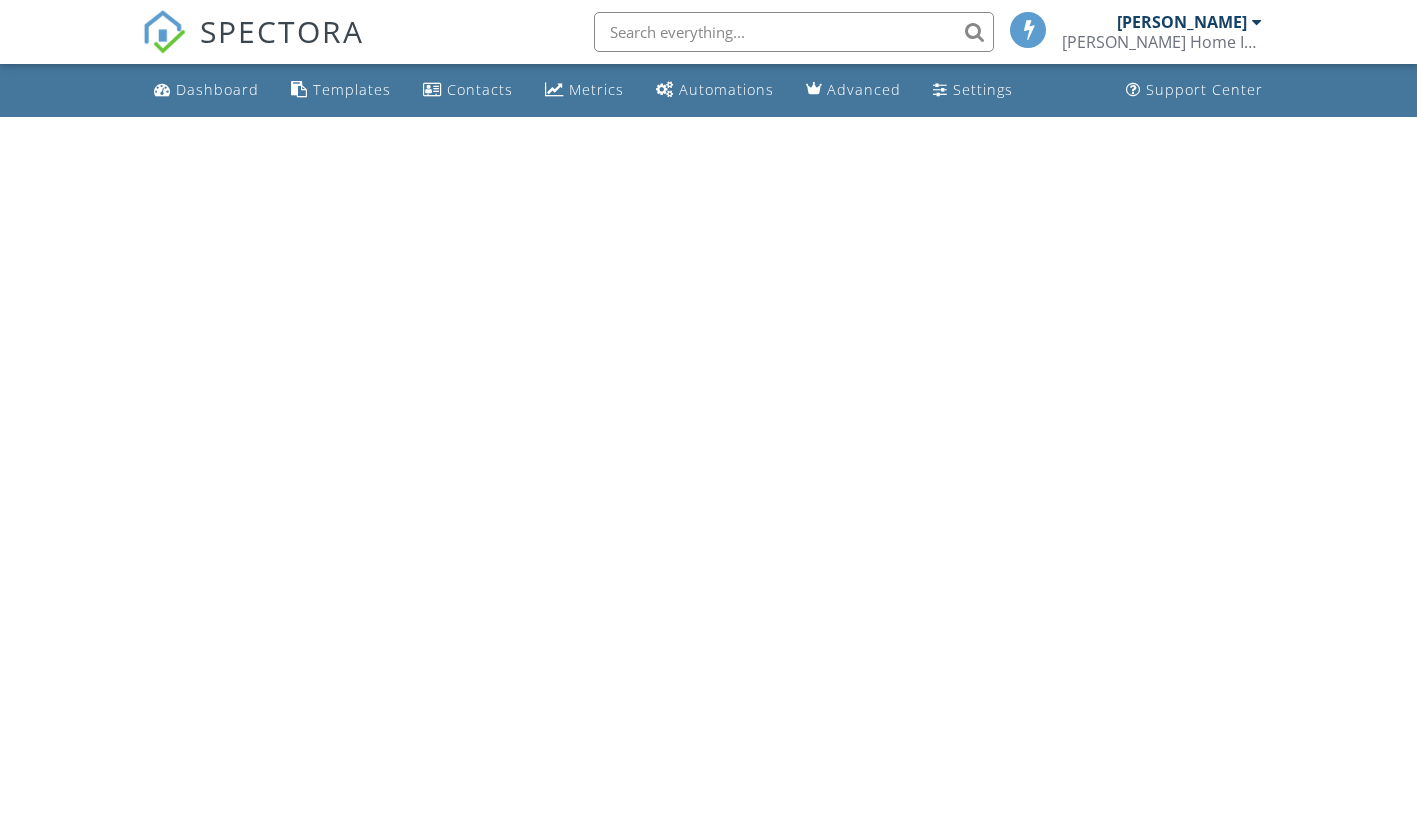 scroll, scrollTop: 0, scrollLeft: 0, axis: both 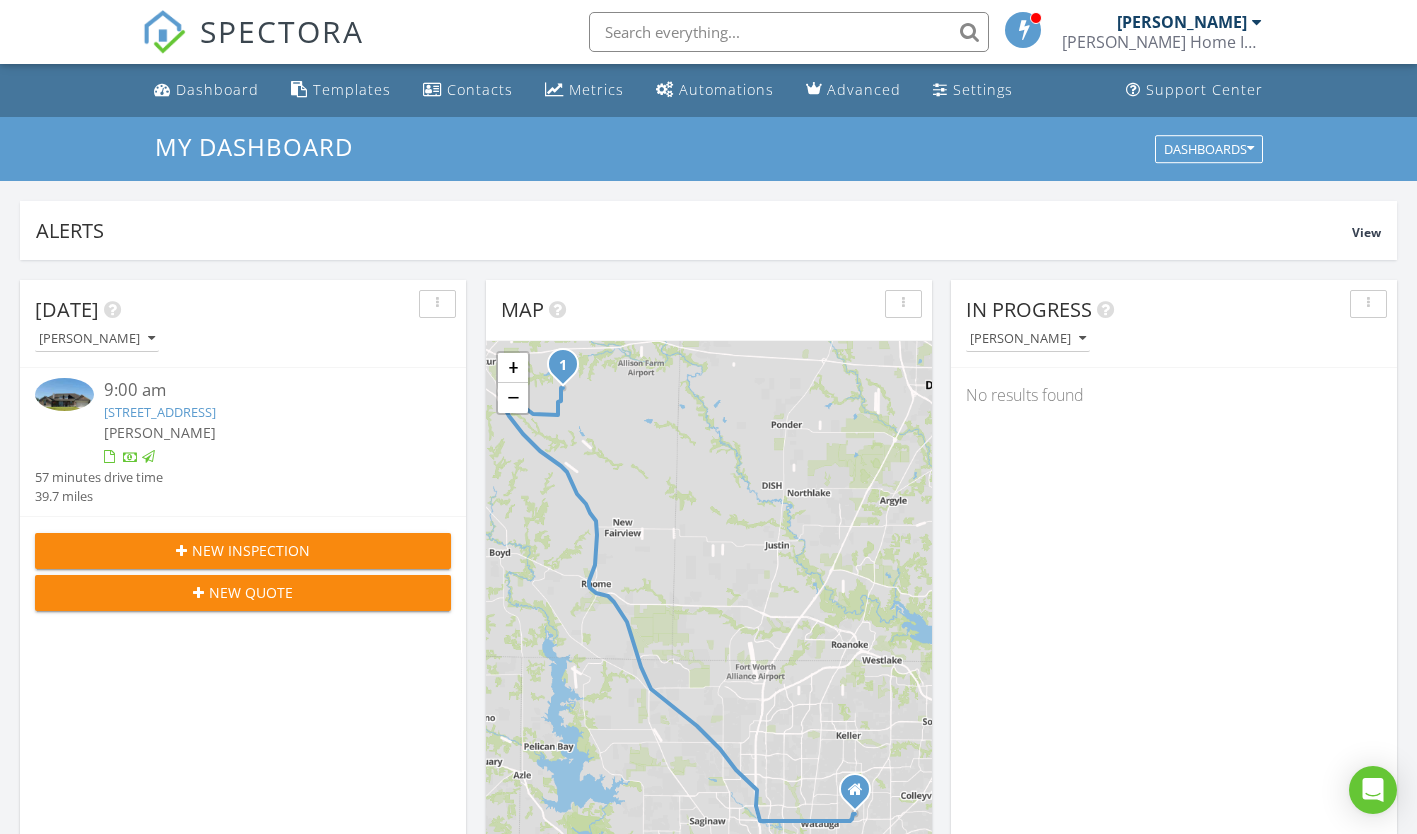click on "New Inspection" at bounding box center (251, 550) 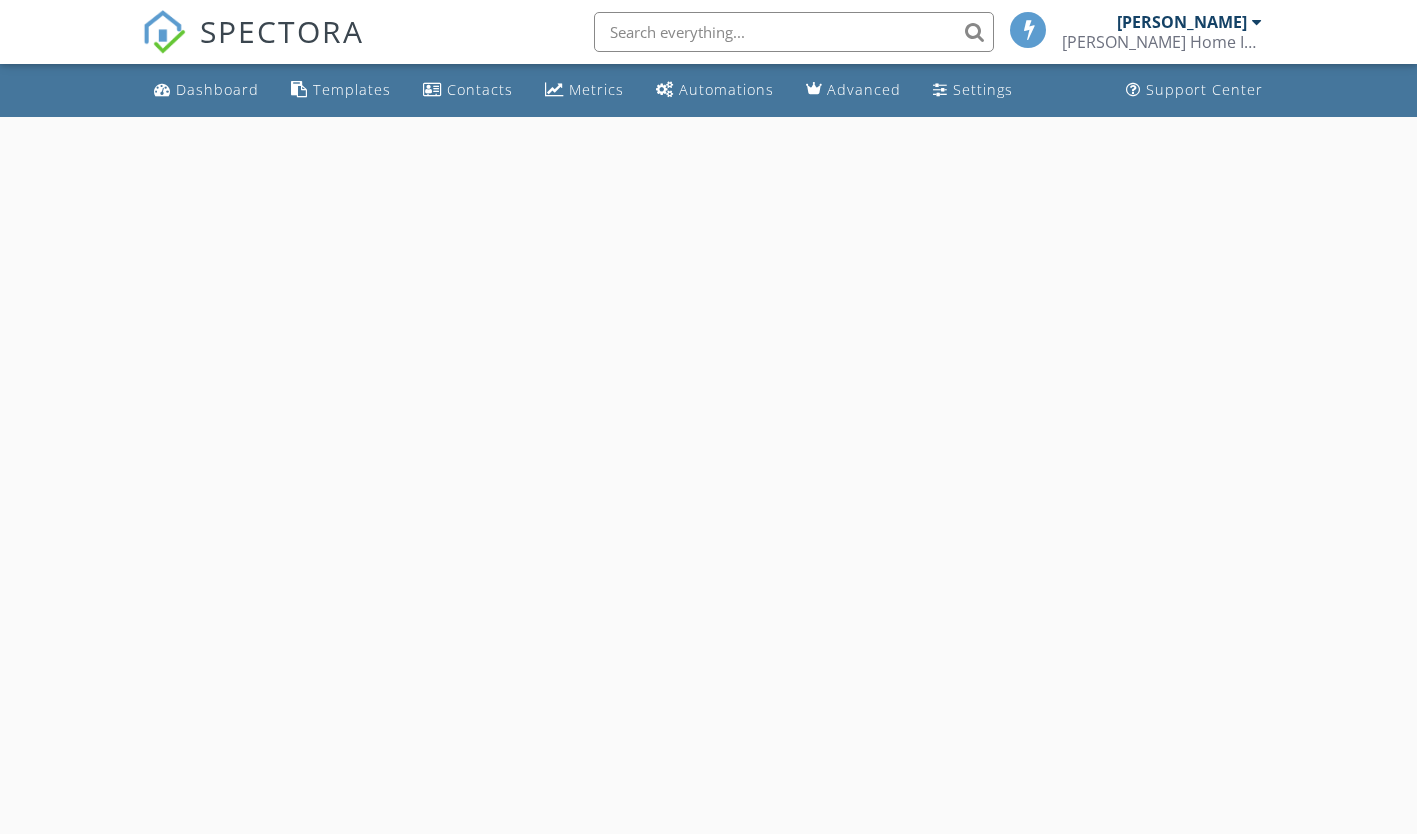 scroll, scrollTop: 0, scrollLeft: 0, axis: both 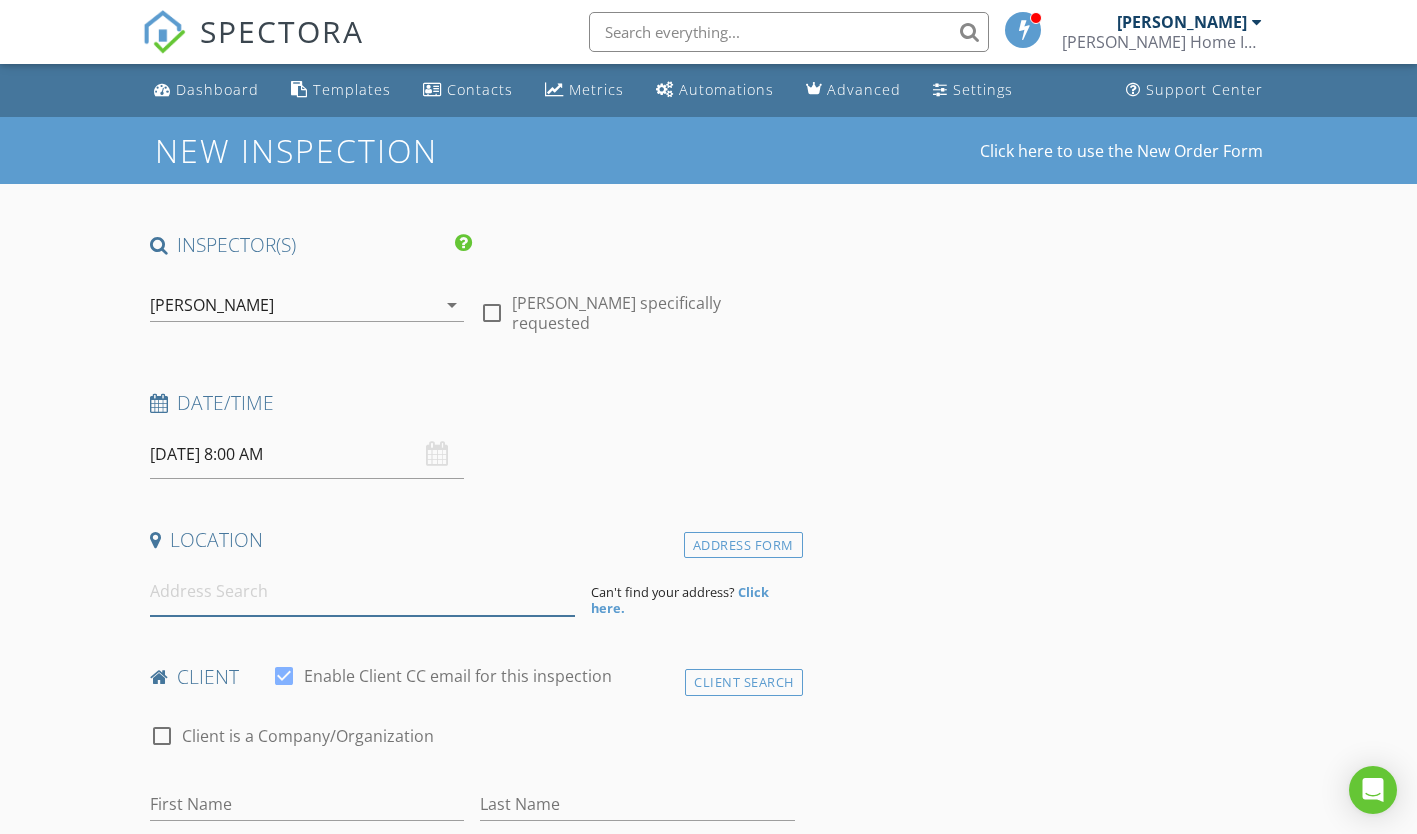 click at bounding box center (362, 591) 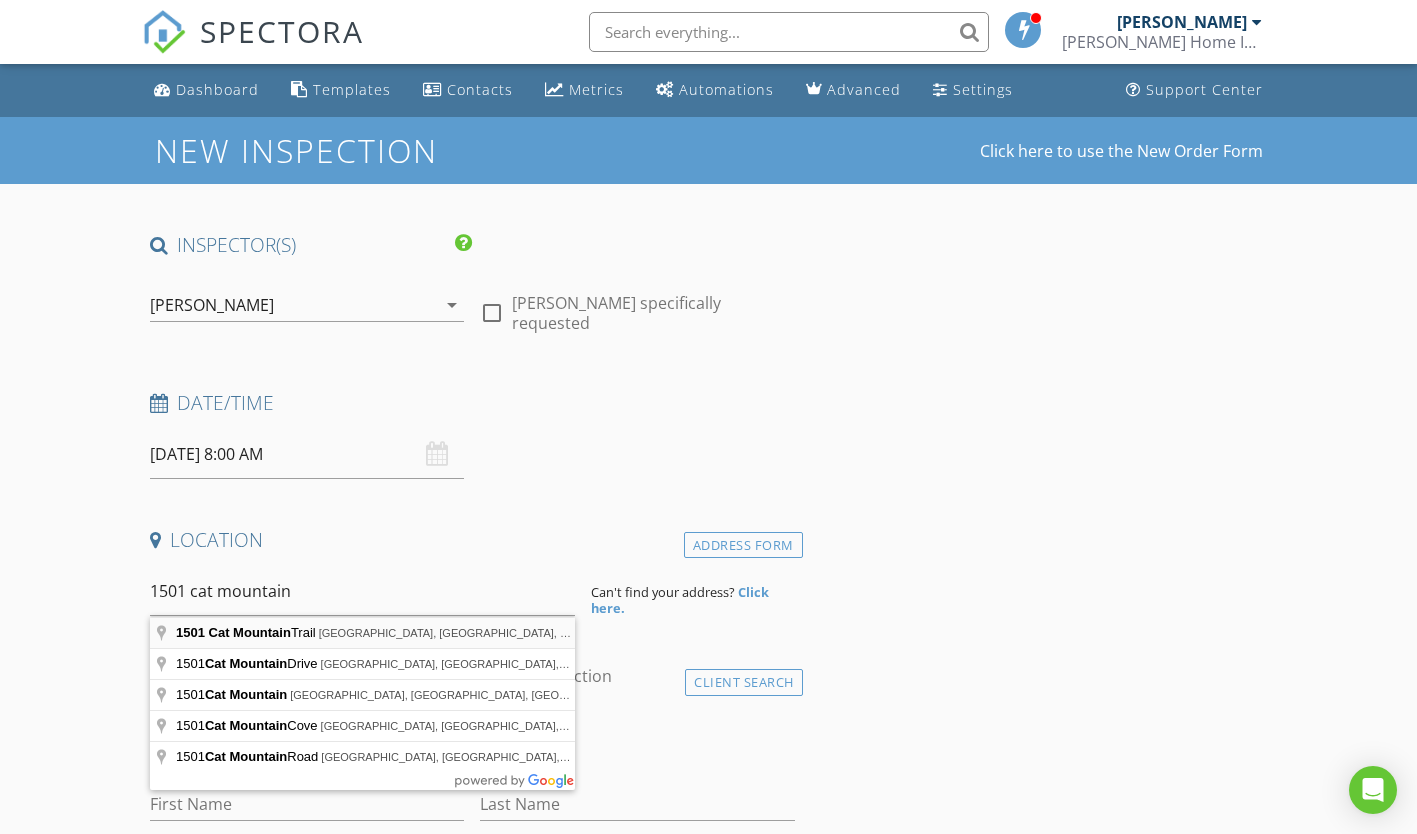 type on "1501 Cat Mountain Trail, Keller, TX, USA" 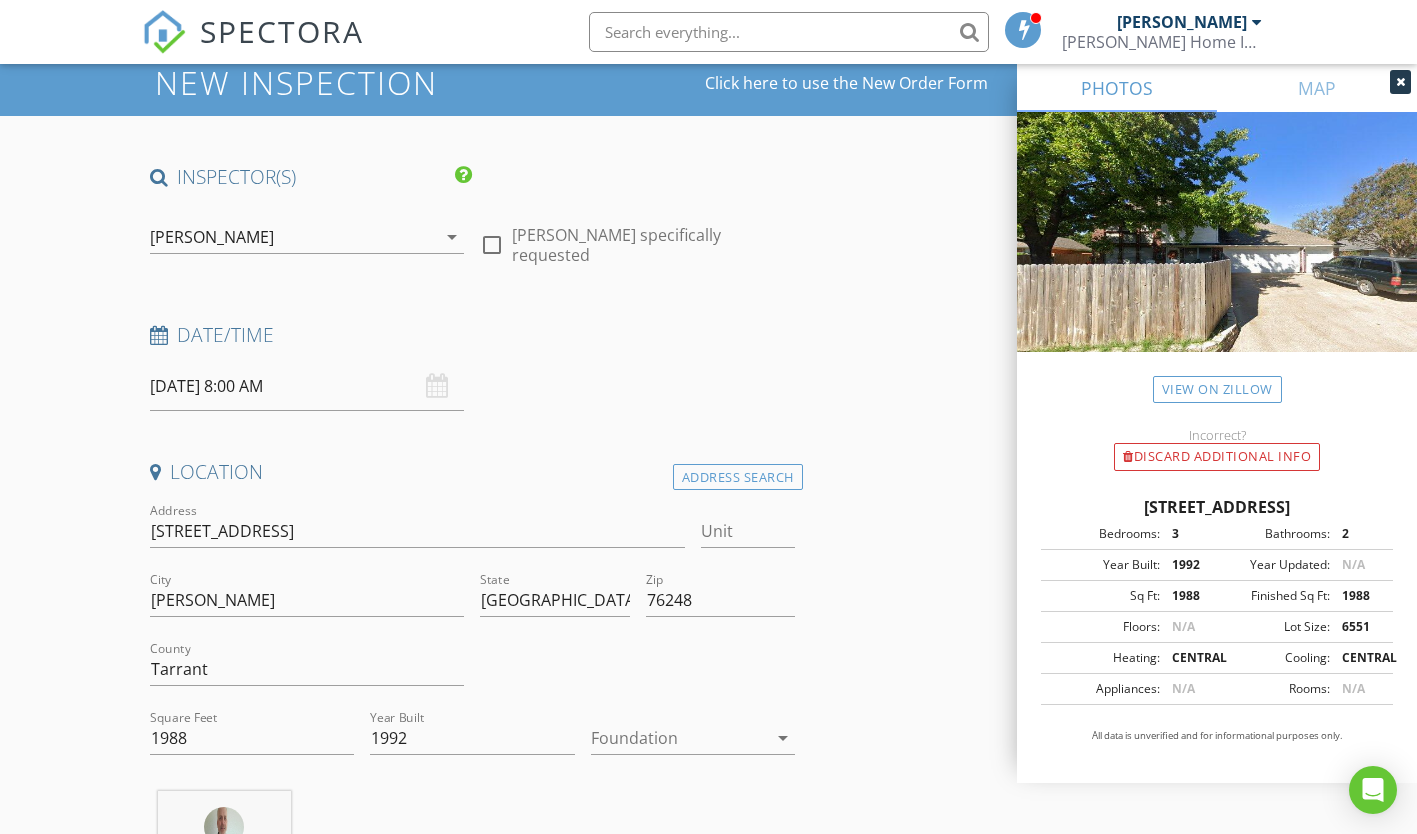 scroll, scrollTop: 100, scrollLeft: 0, axis: vertical 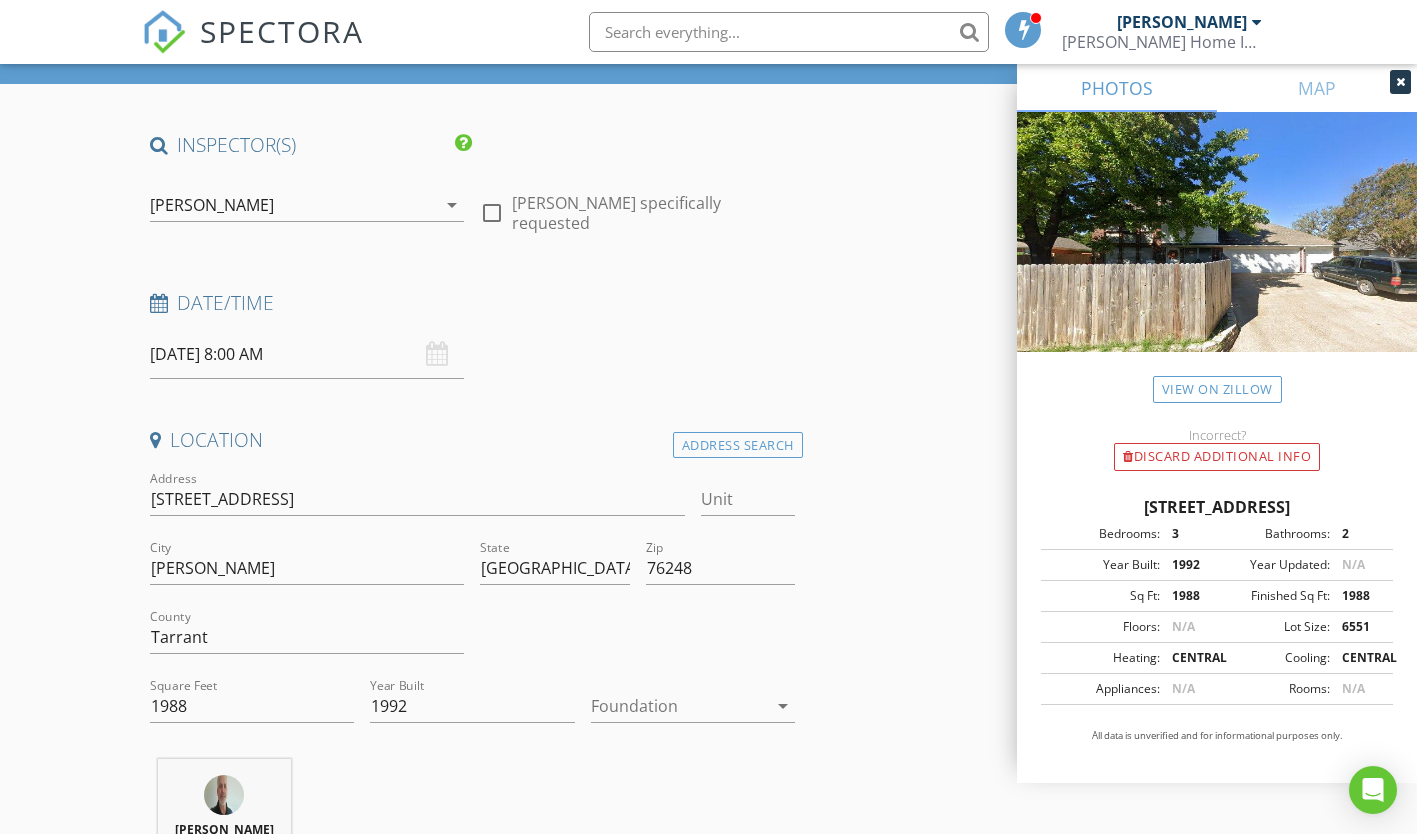 click at bounding box center [679, 706] 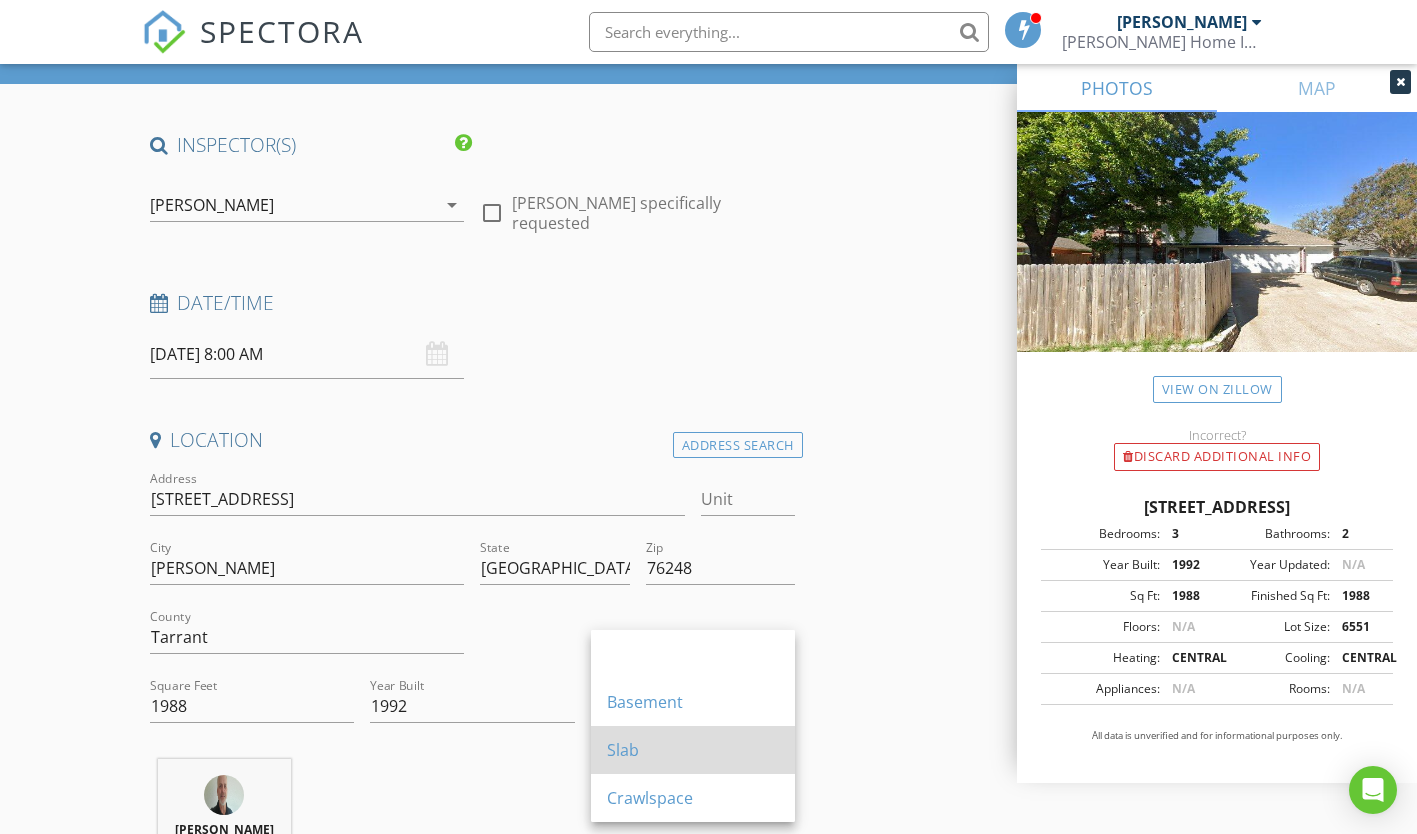 click on "Slab" at bounding box center [693, 750] 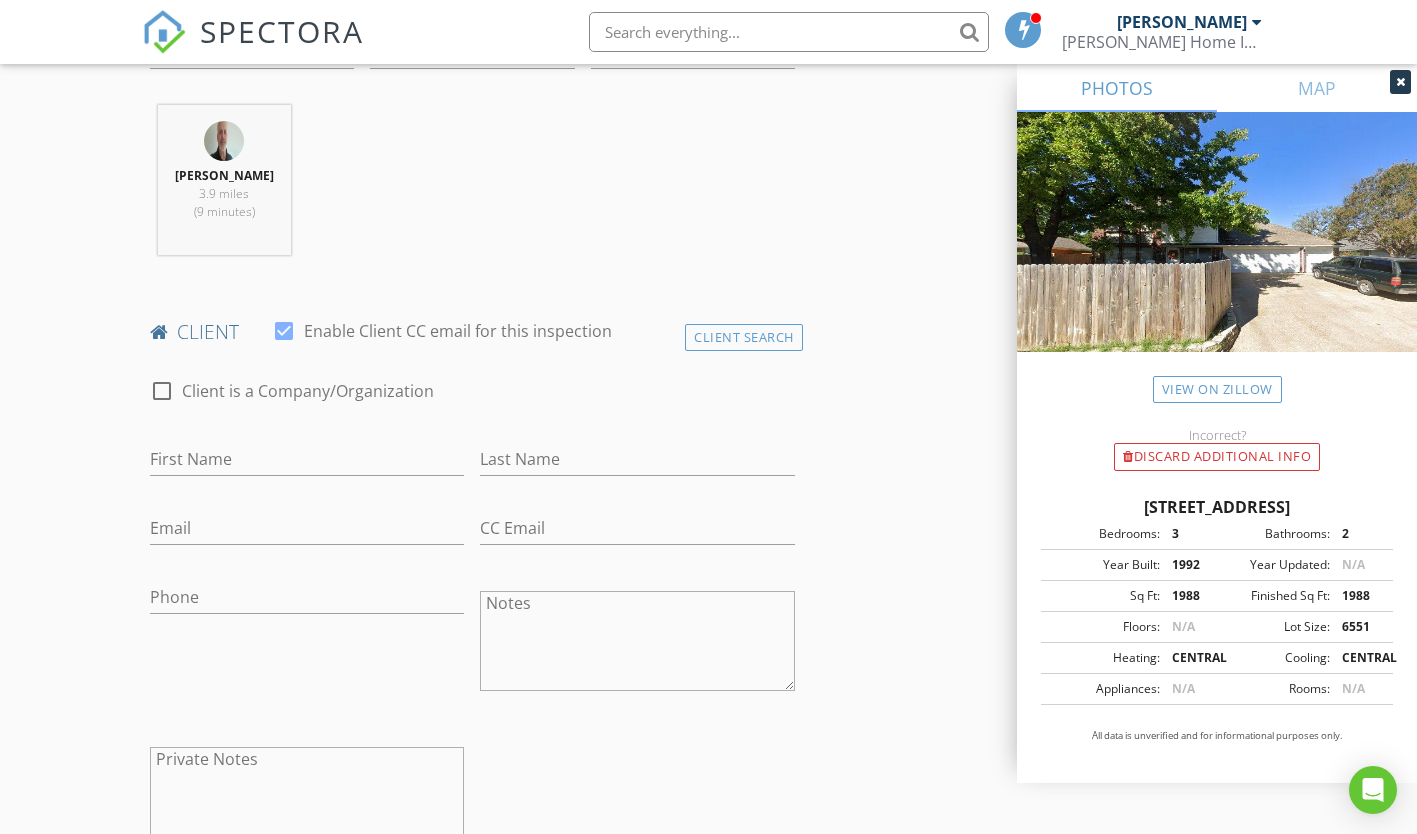 scroll, scrollTop: 800, scrollLeft: 0, axis: vertical 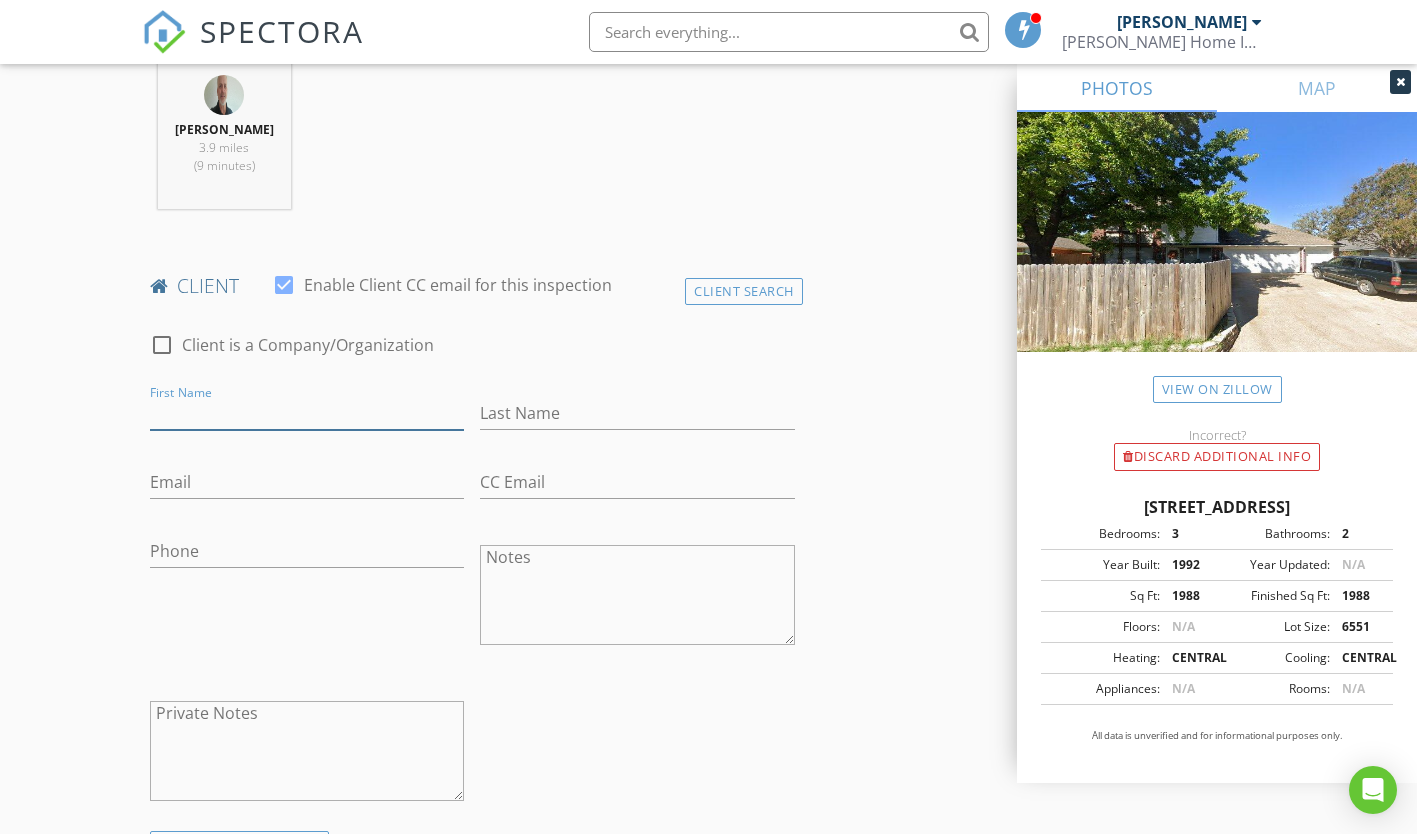 click on "First Name" at bounding box center (307, 413) 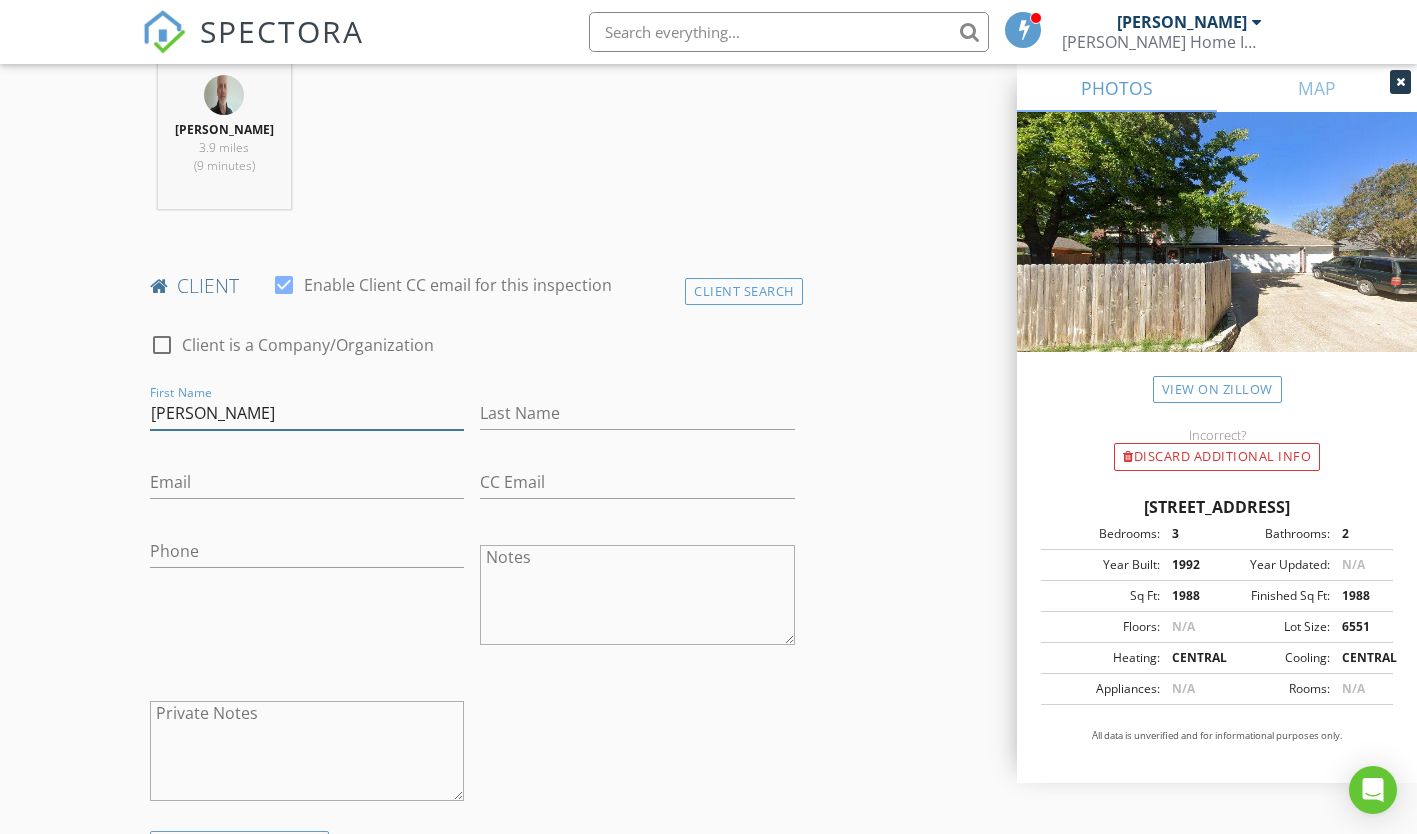 type on "Gary" 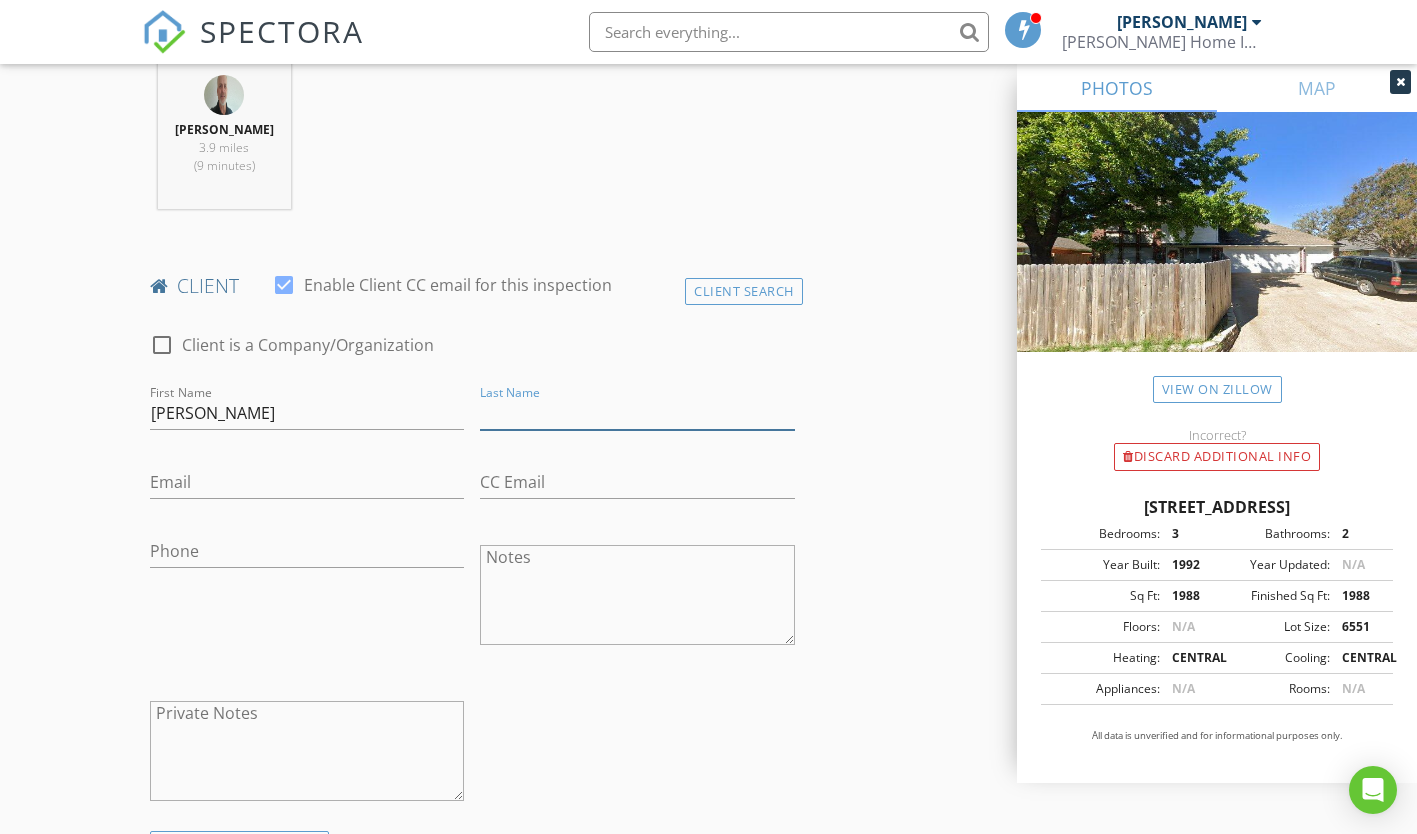 click on "Last Name" at bounding box center (637, 413) 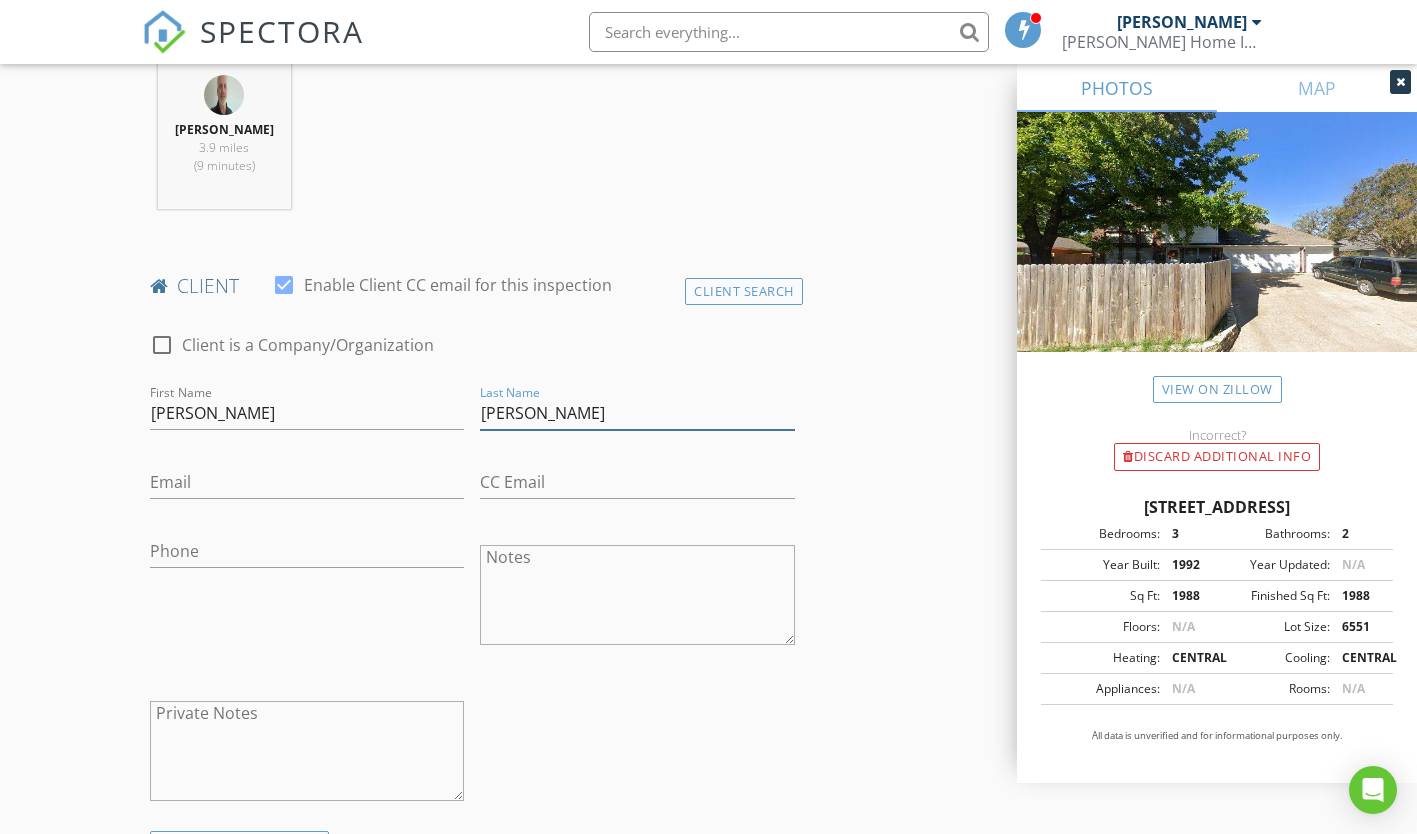 type on "Walia" 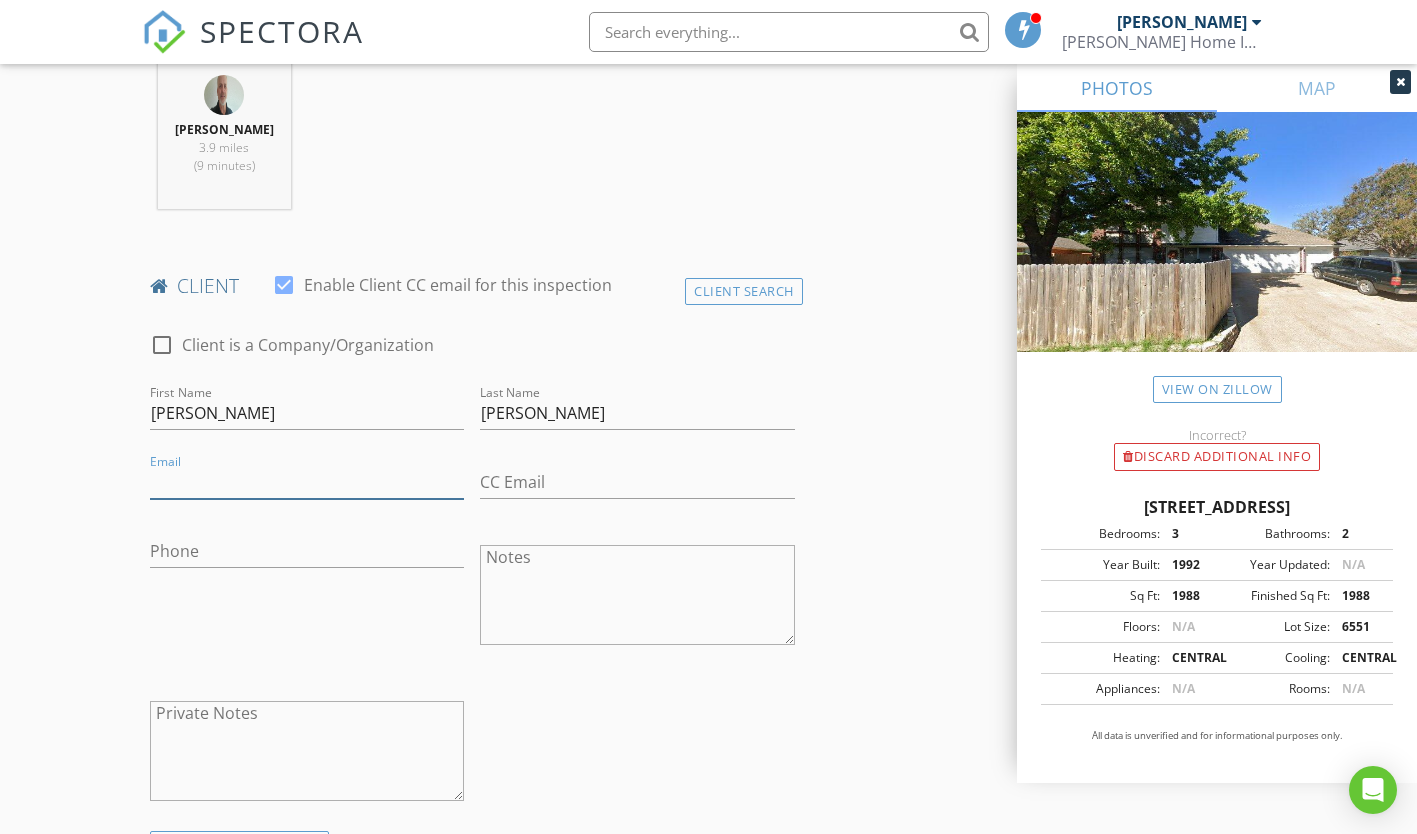 click on "Email" at bounding box center (307, 482) 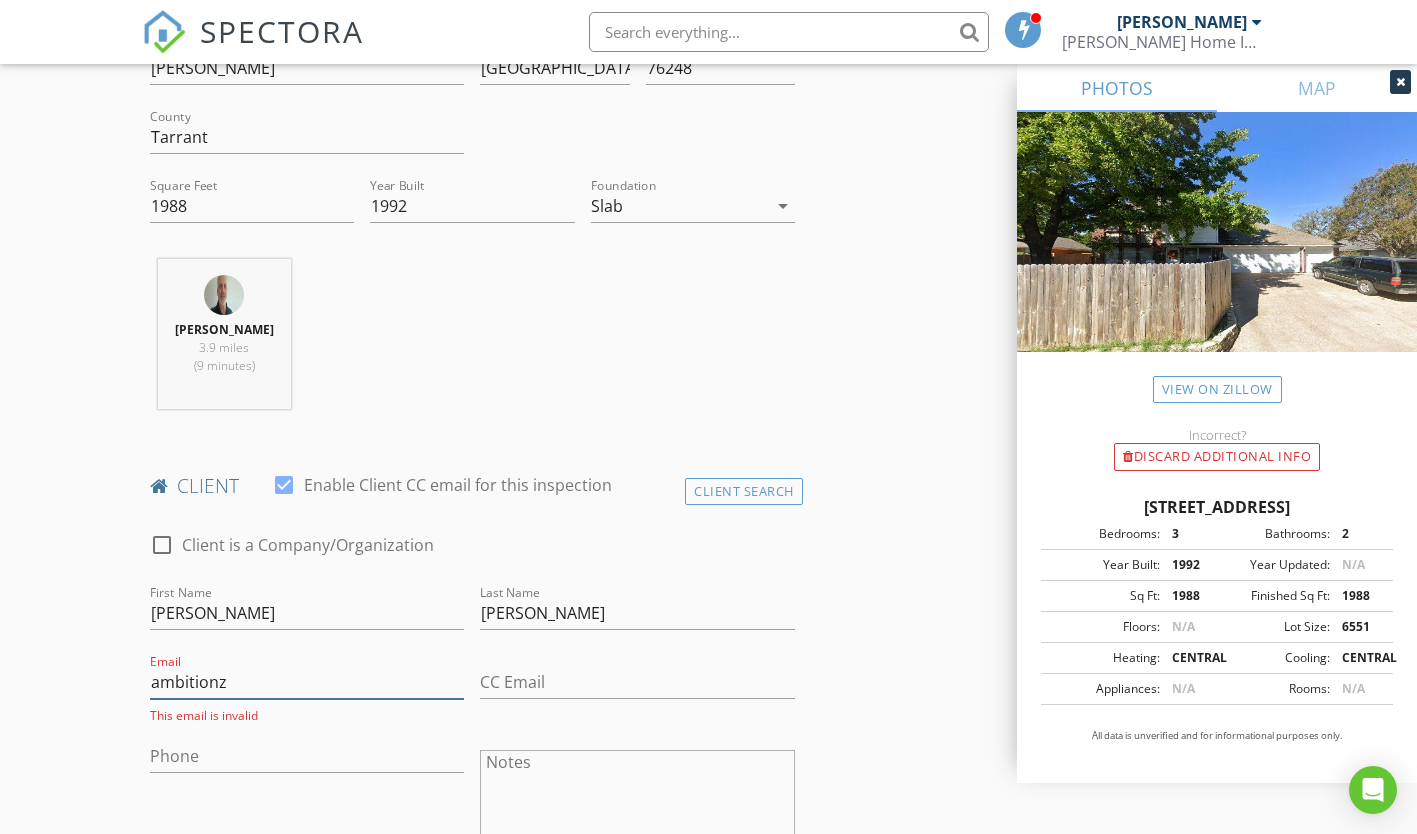 scroll, scrollTop: 800, scrollLeft: 0, axis: vertical 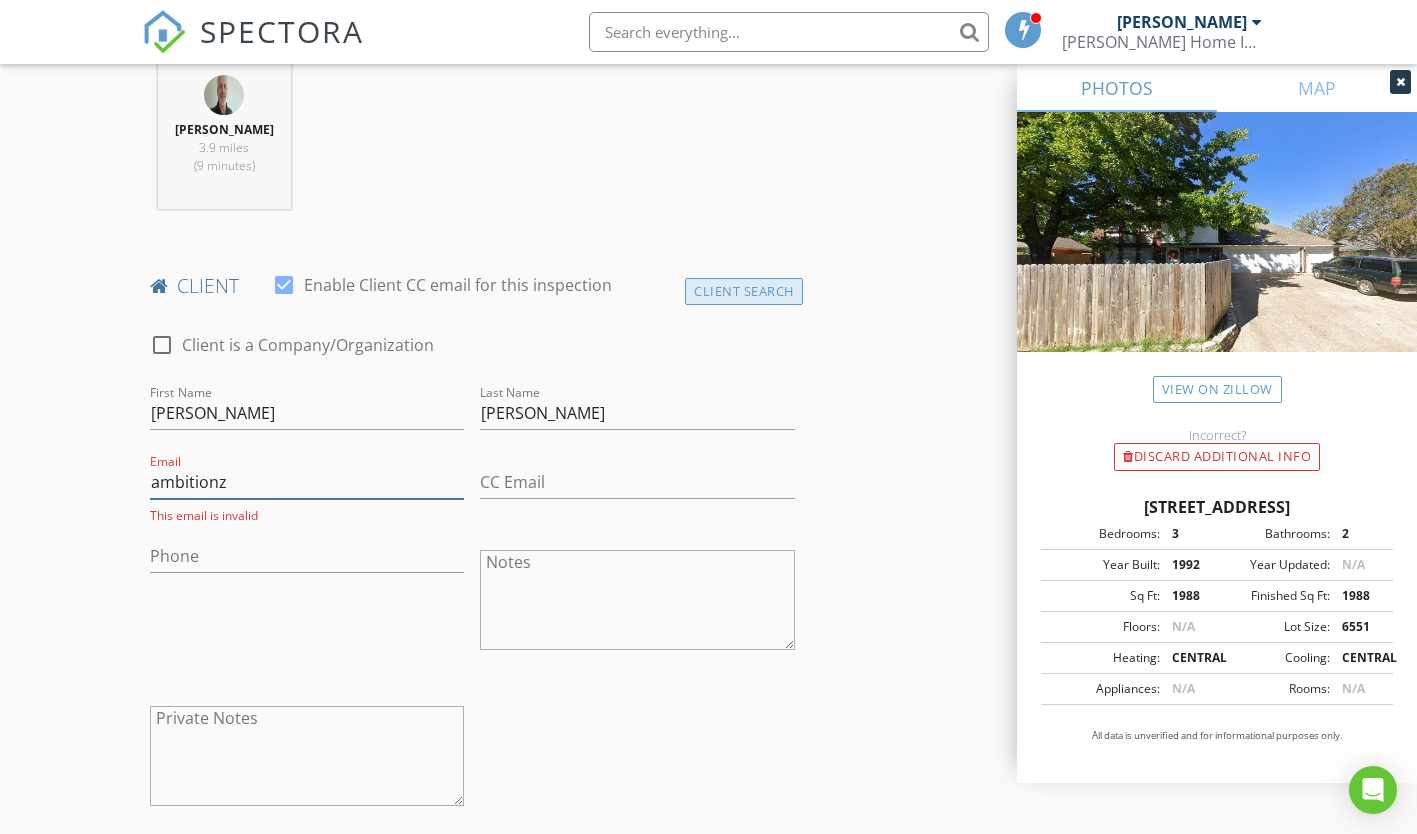 type on "ambitionz" 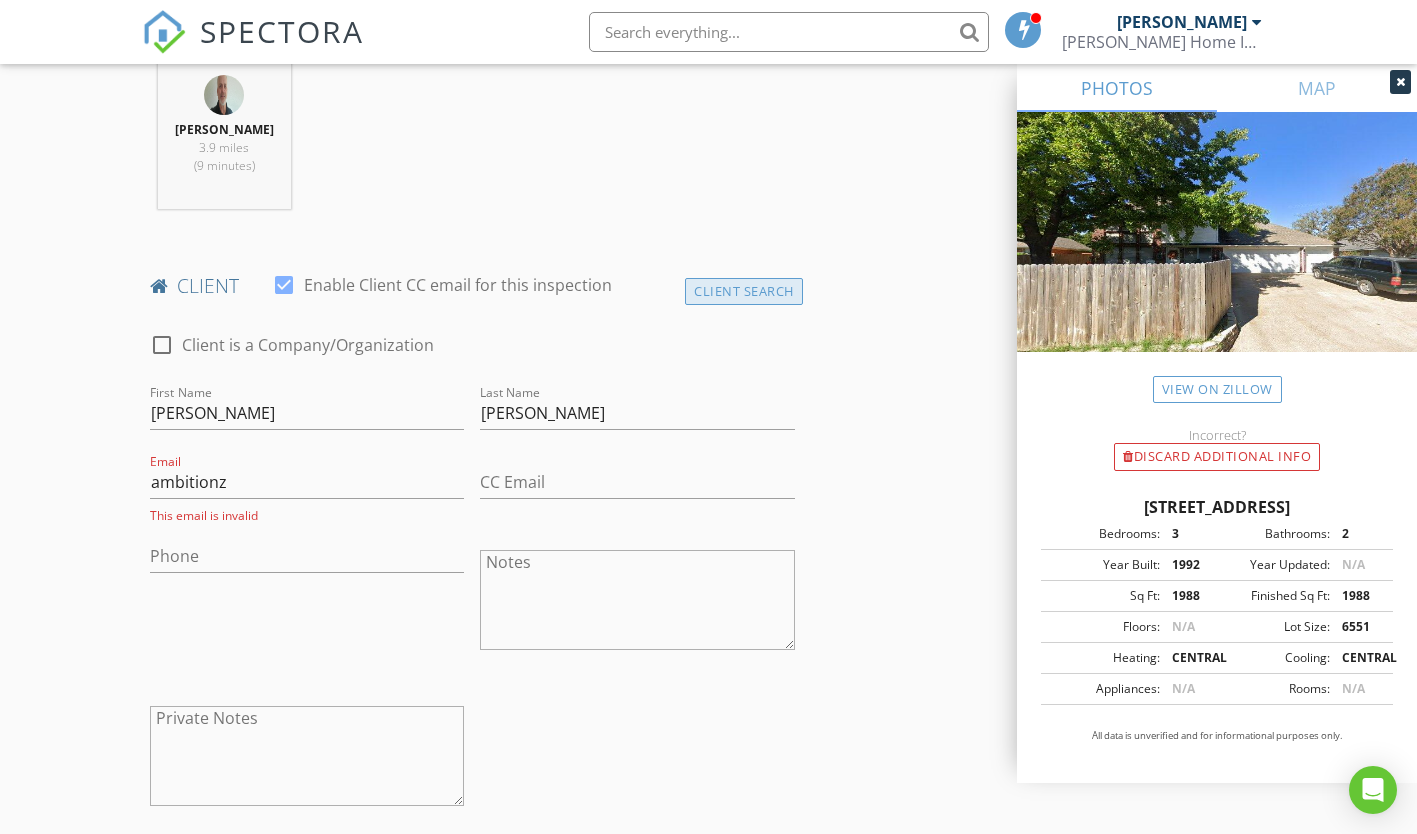 click on "Client Search" at bounding box center [744, 291] 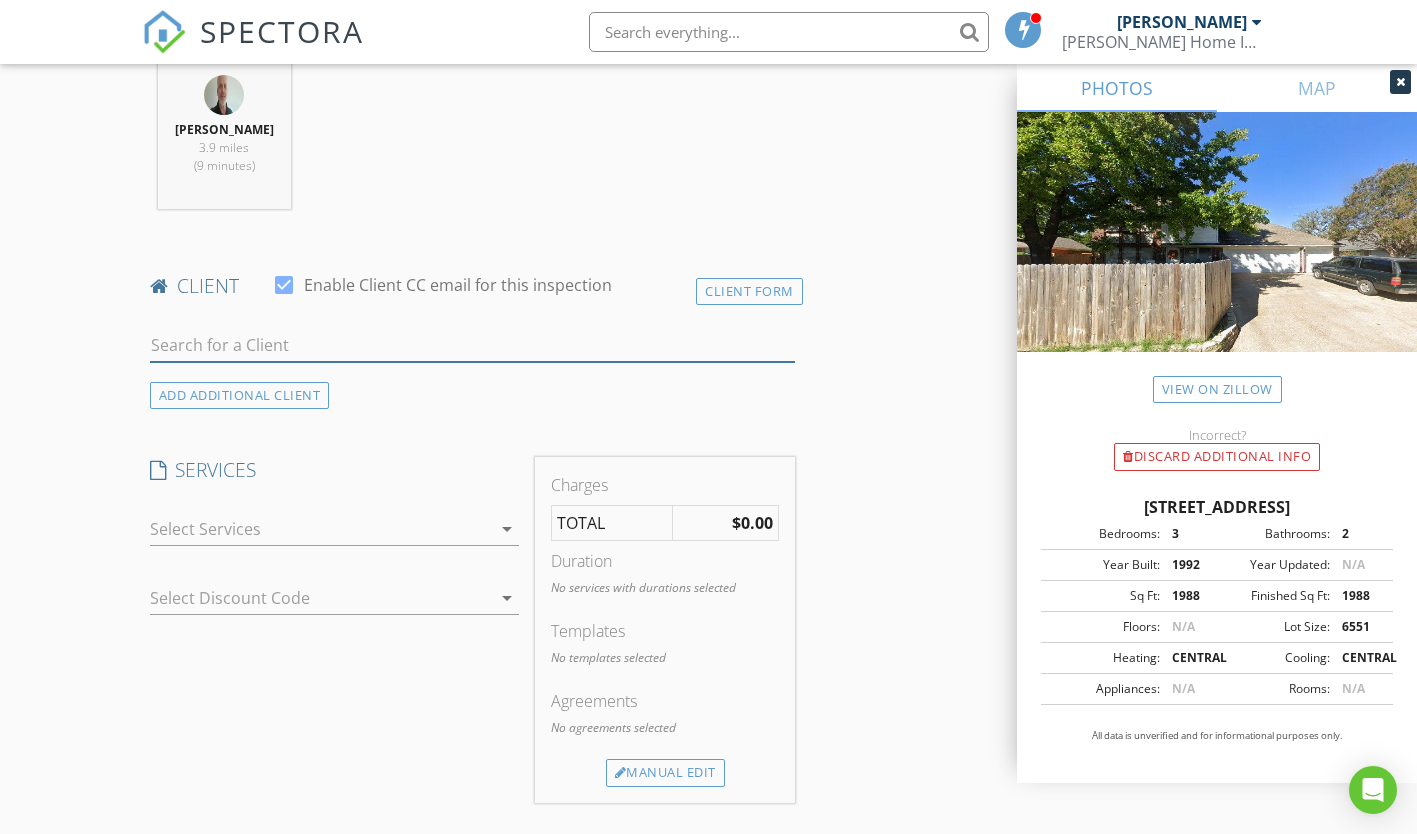 click at bounding box center [472, 345] 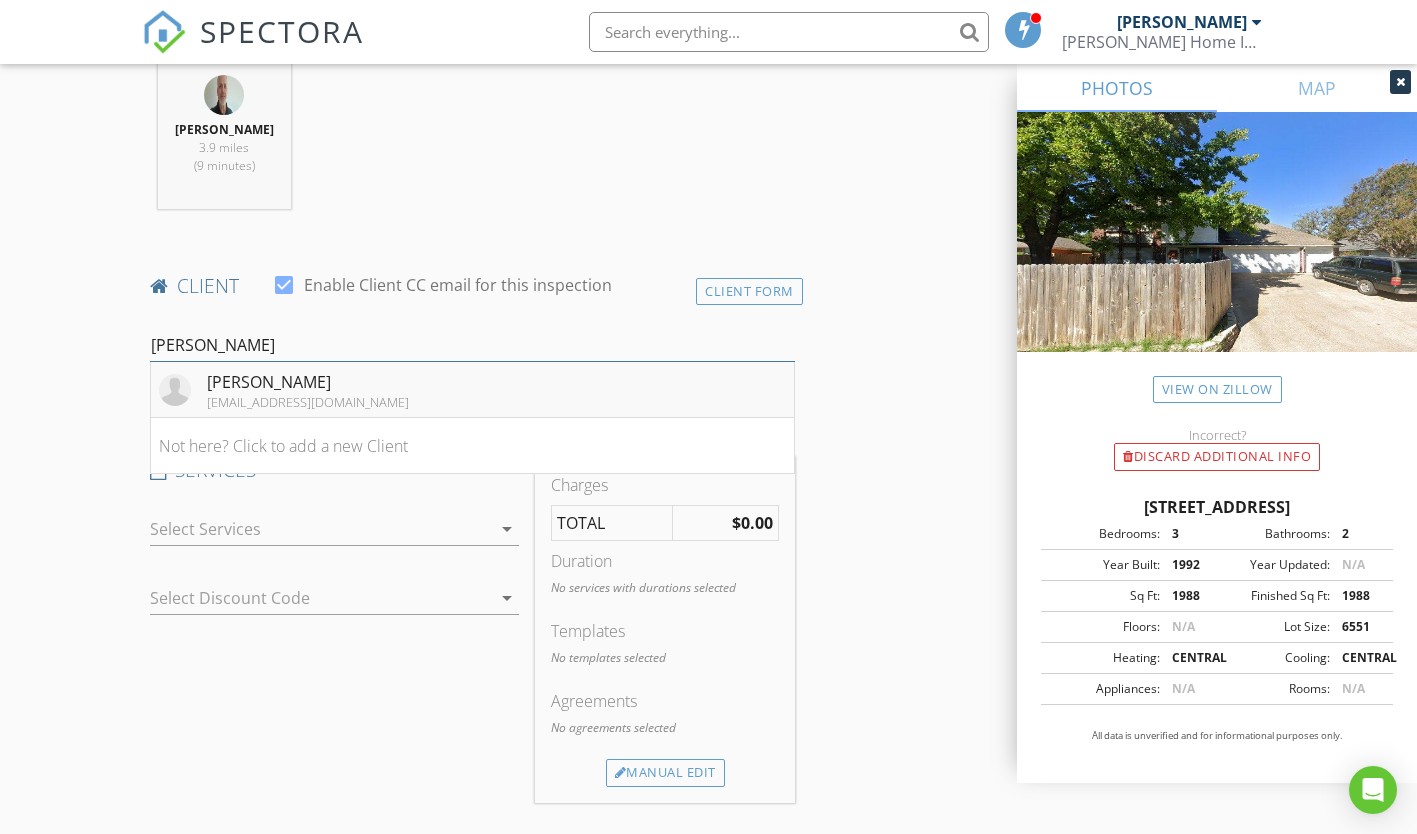 type on "Gary" 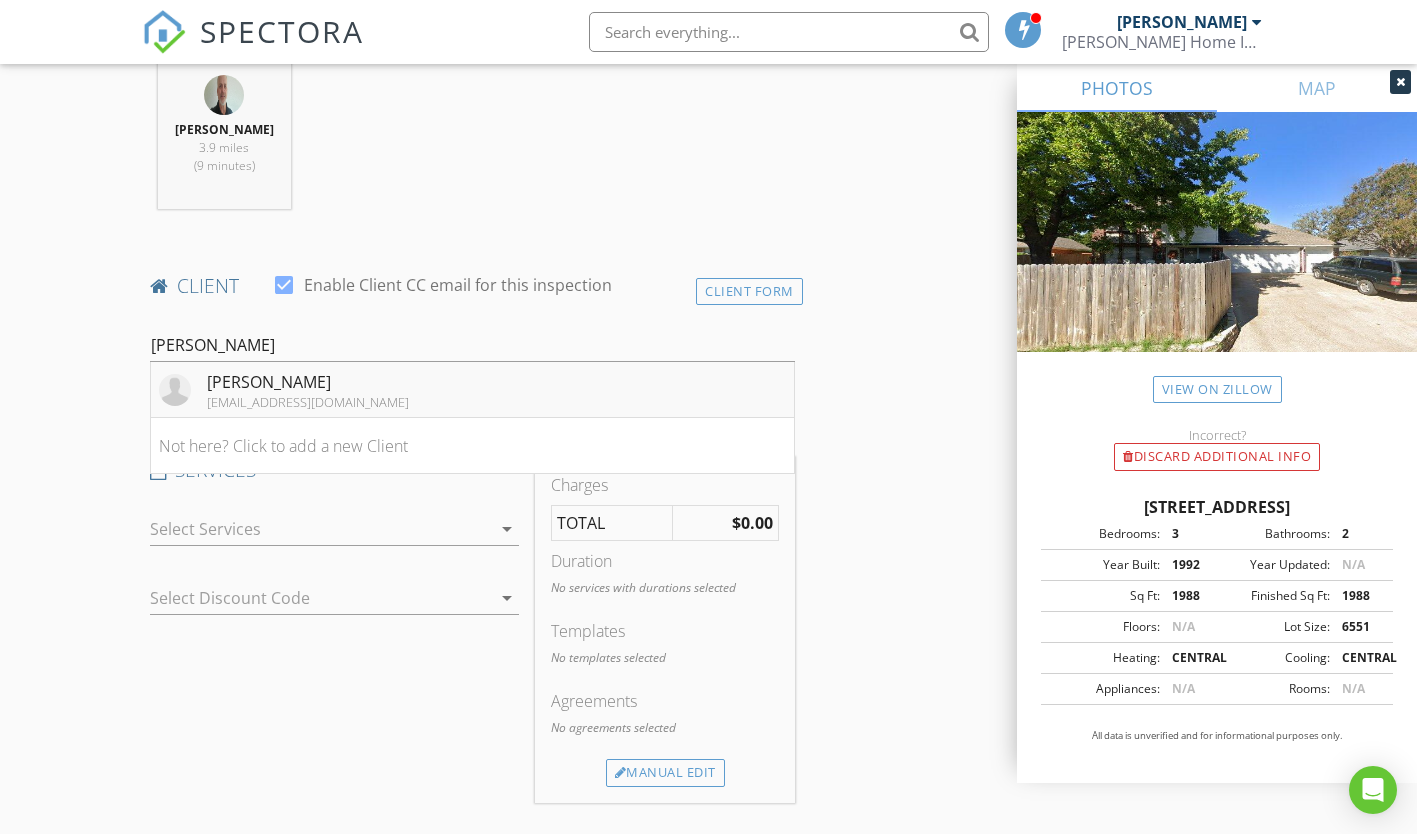 click on "[PERSON_NAME]" at bounding box center [308, 382] 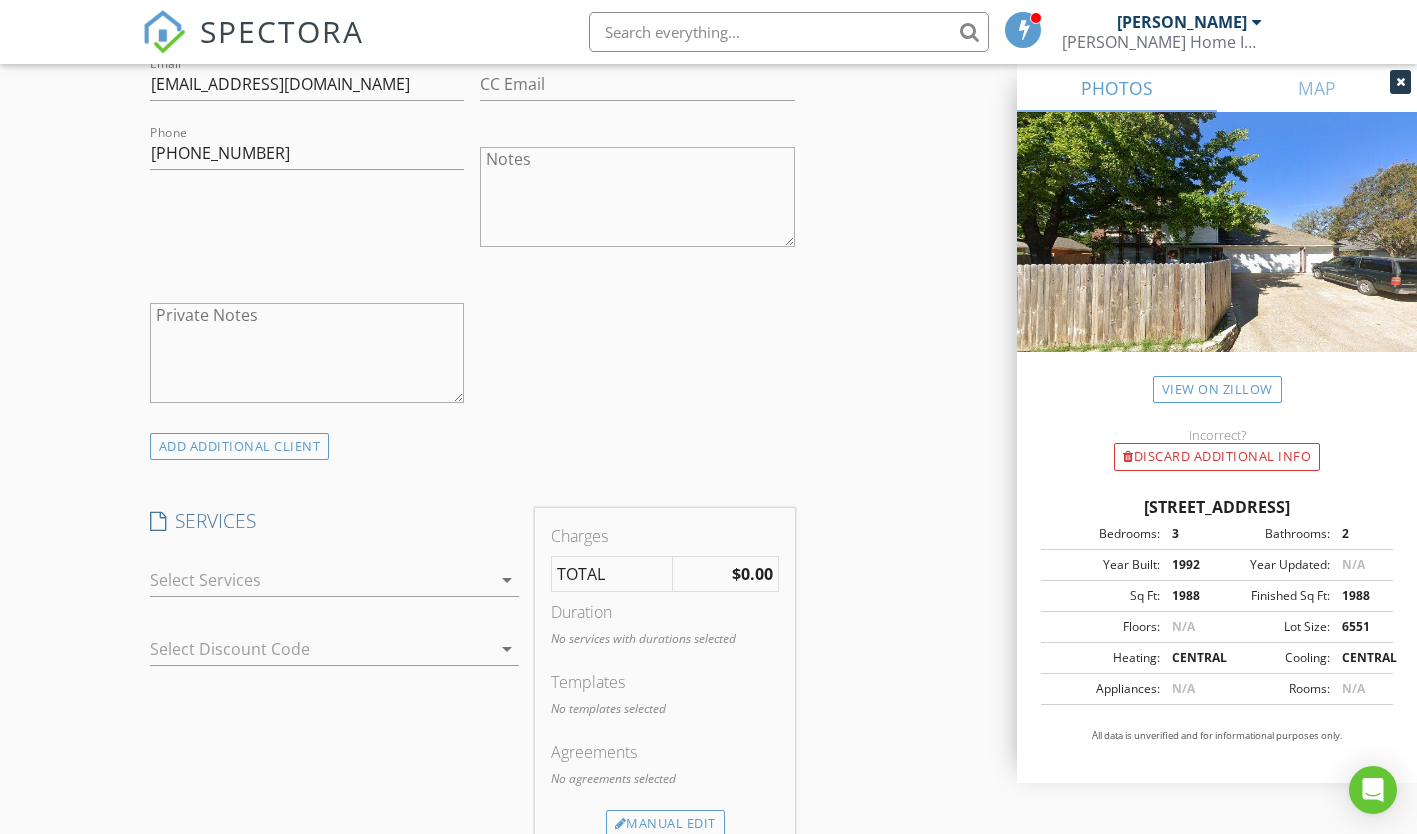 scroll, scrollTop: 1200, scrollLeft: 0, axis: vertical 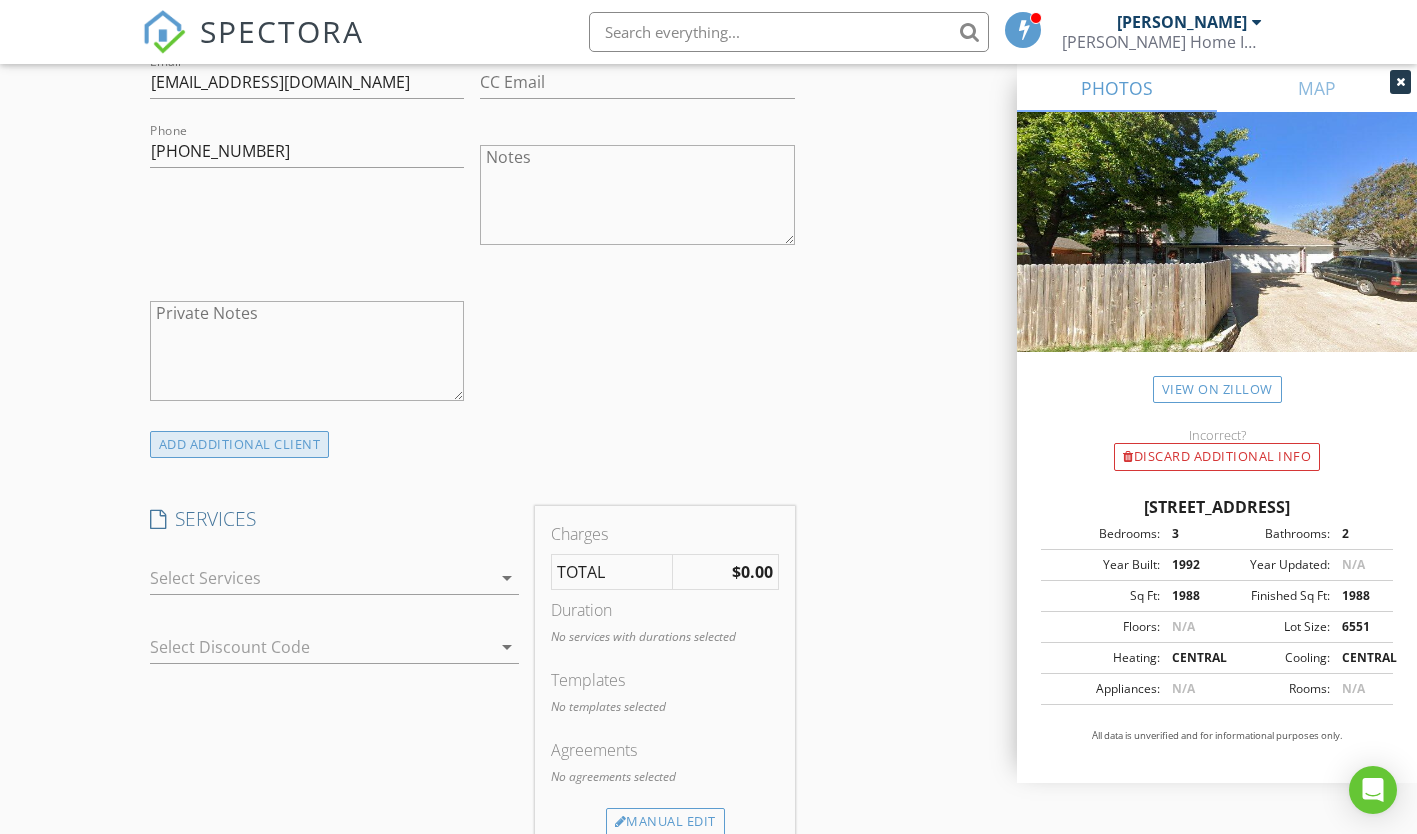 click on "ADD ADDITIONAL client" at bounding box center [240, 444] 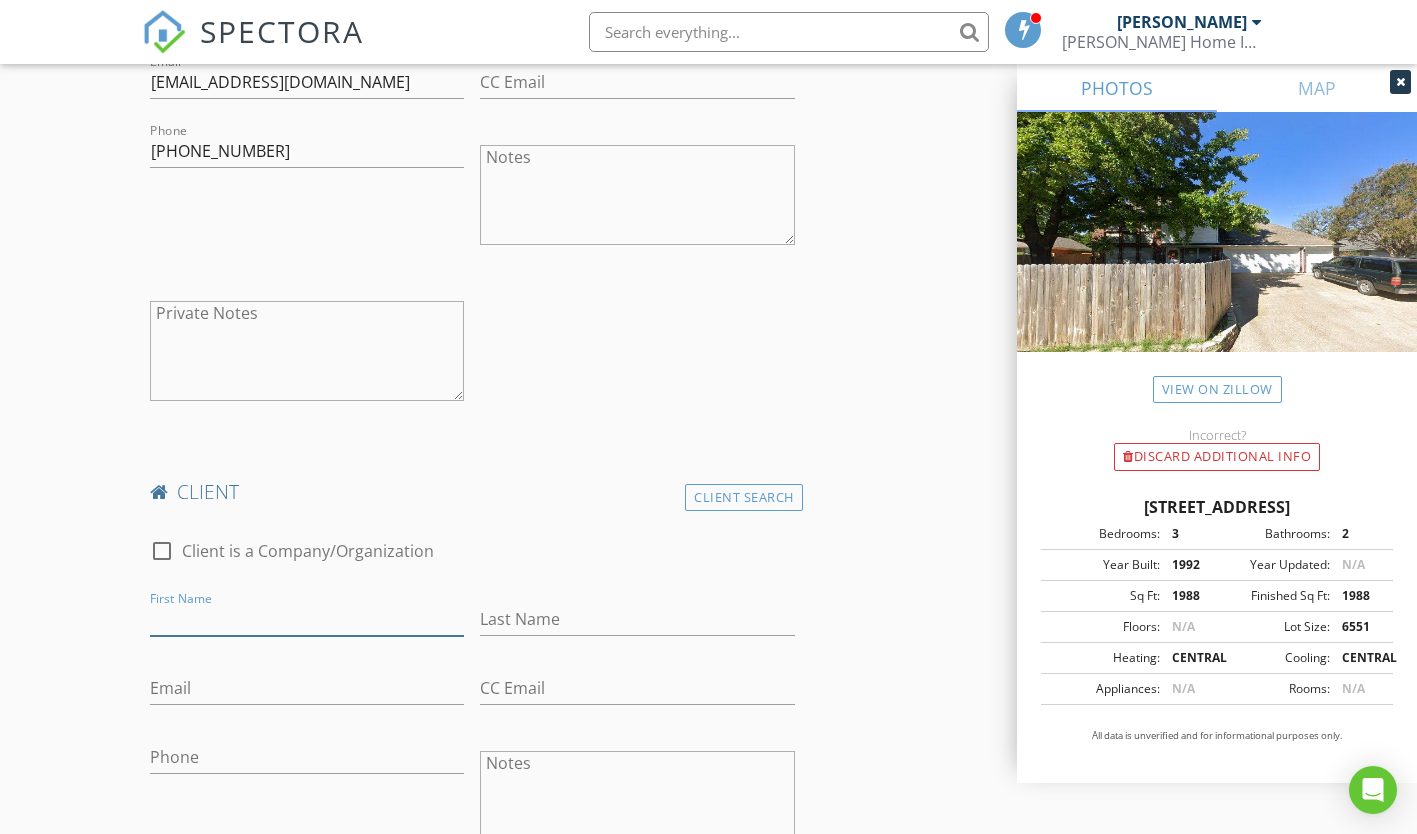 click on "First Name" at bounding box center (307, 619) 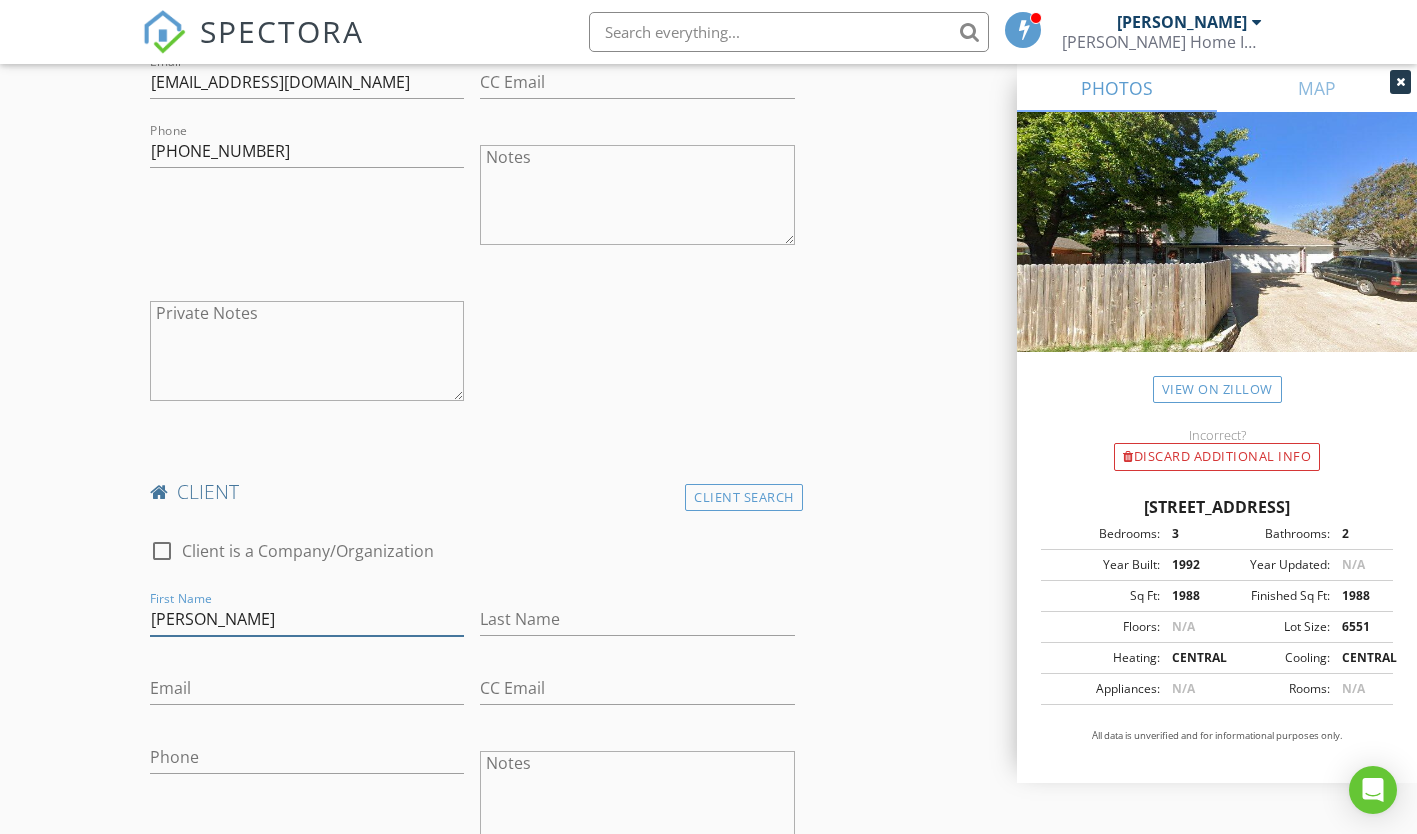 type on "Rajni" 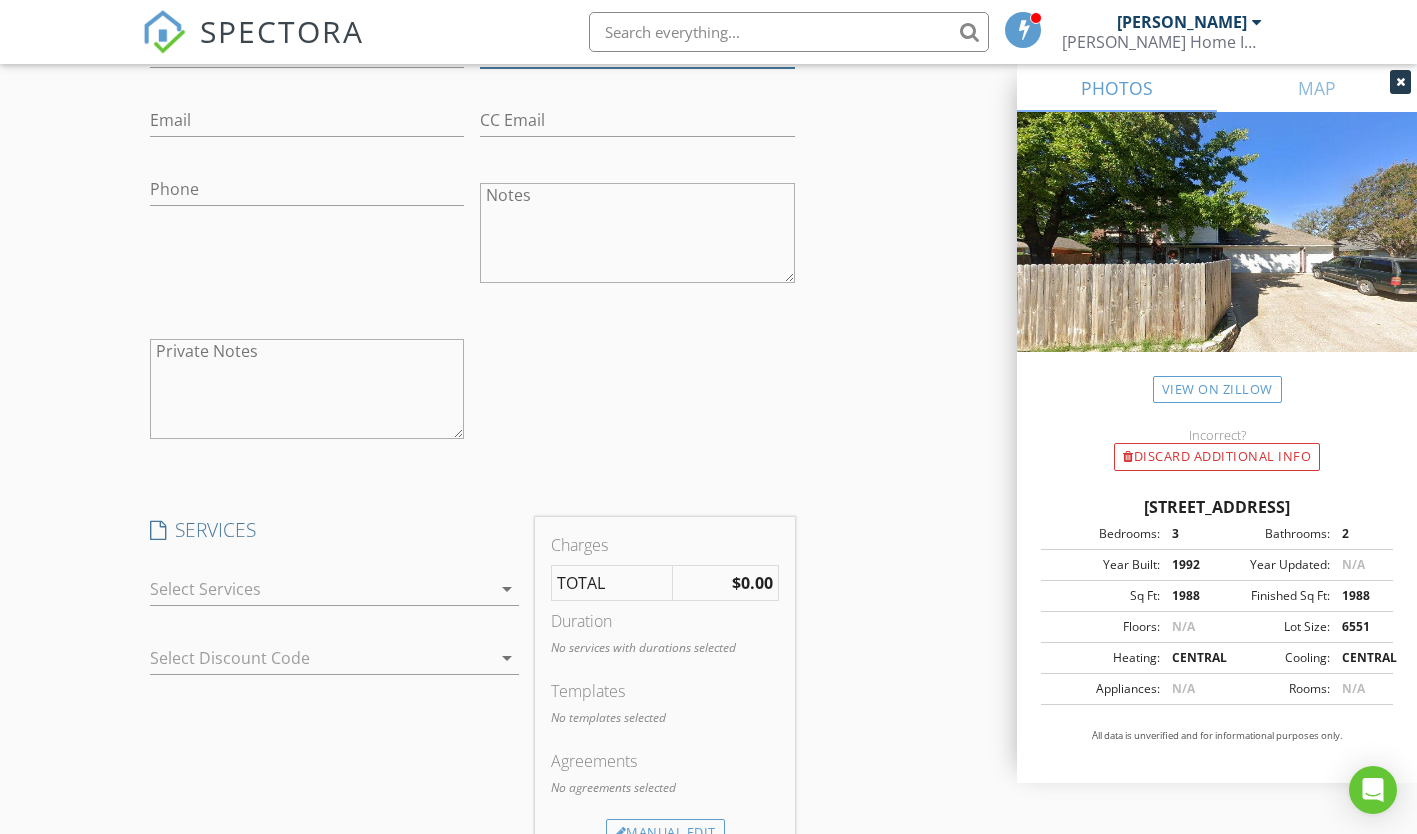 scroll, scrollTop: 1800, scrollLeft: 0, axis: vertical 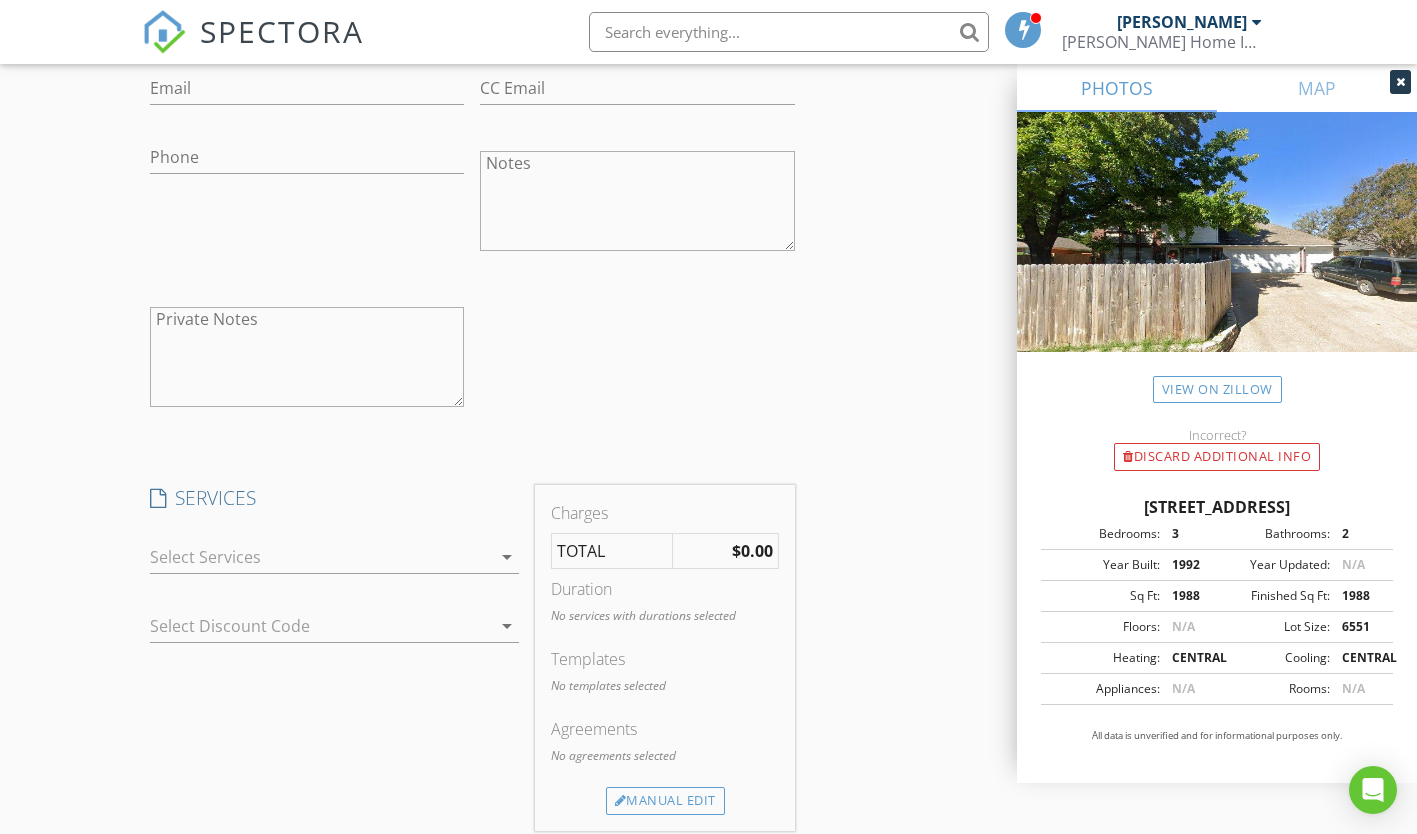 type on "Walia" 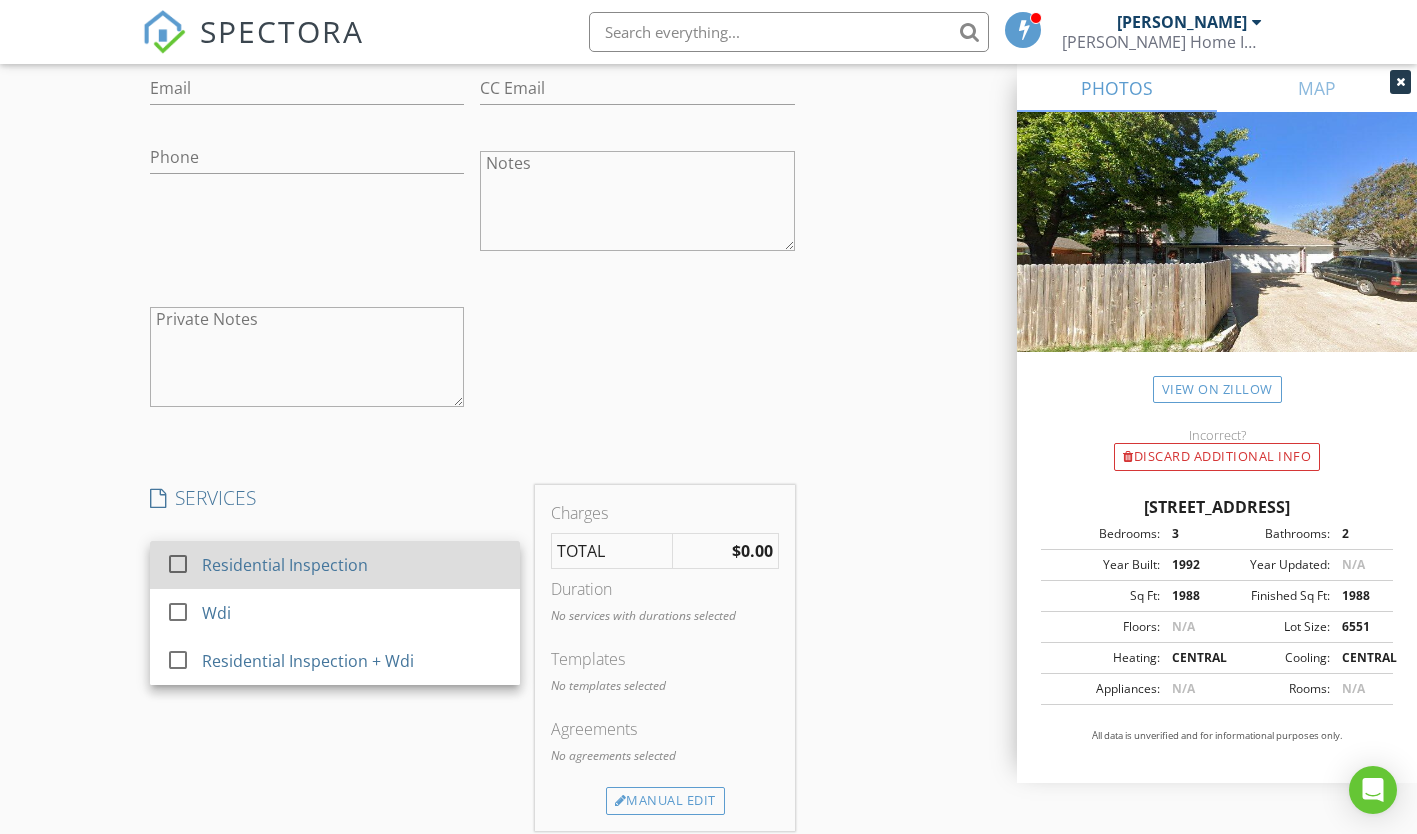 click on "Residential Inspection" at bounding box center (285, 565) 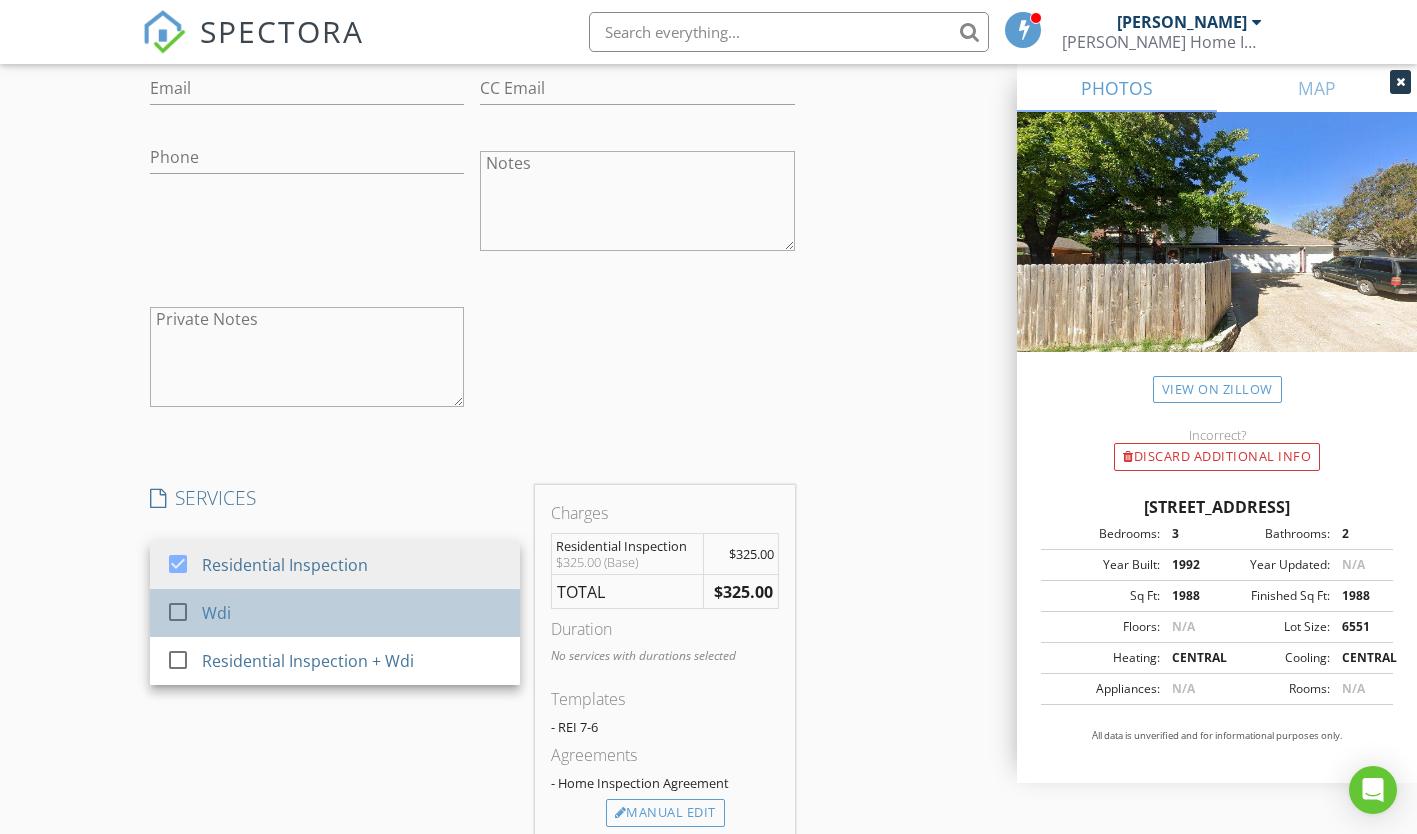 click on "Wdi" at bounding box center (216, 613) 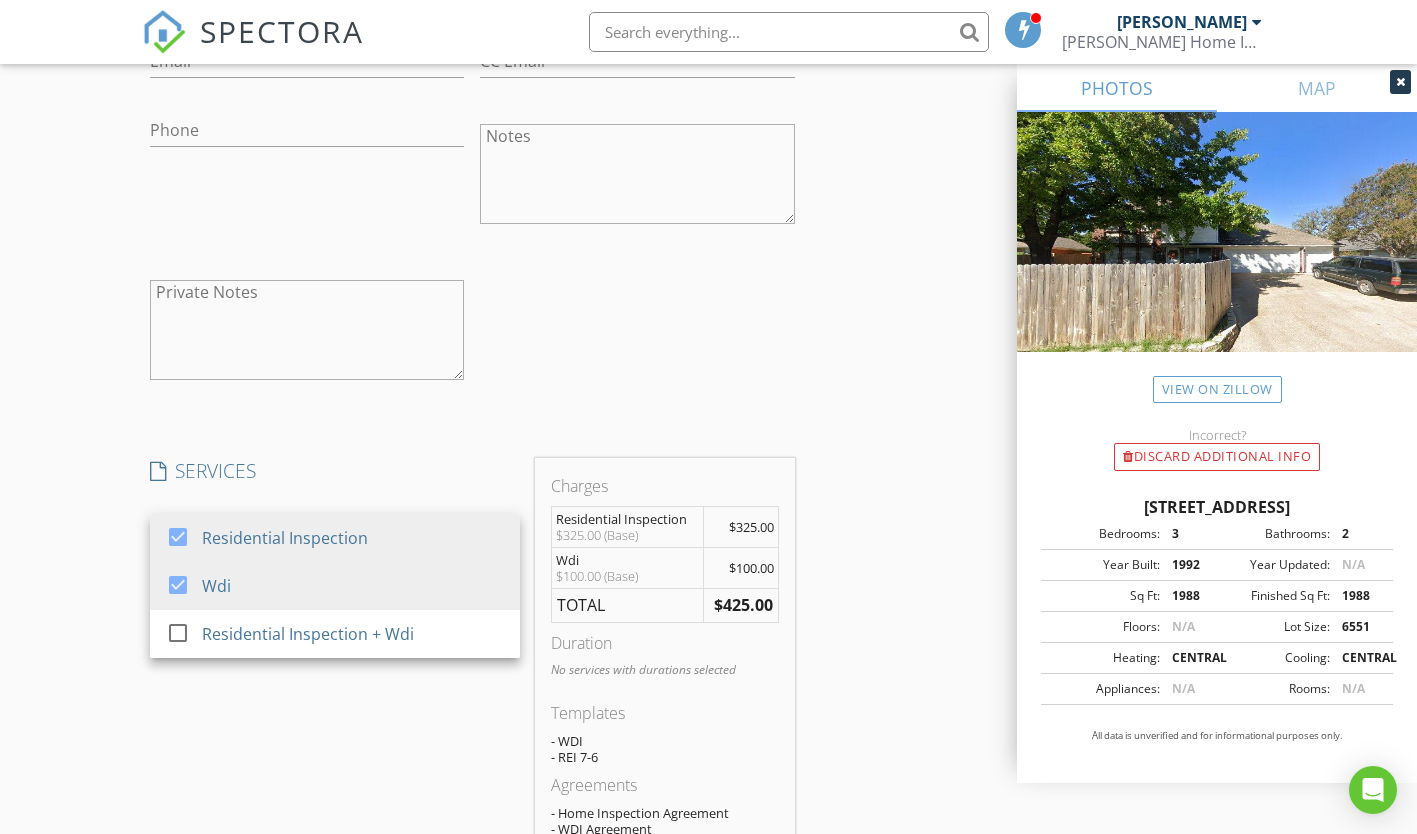 scroll, scrollTop: 1900, scrollLeft: 0, axis: vertical 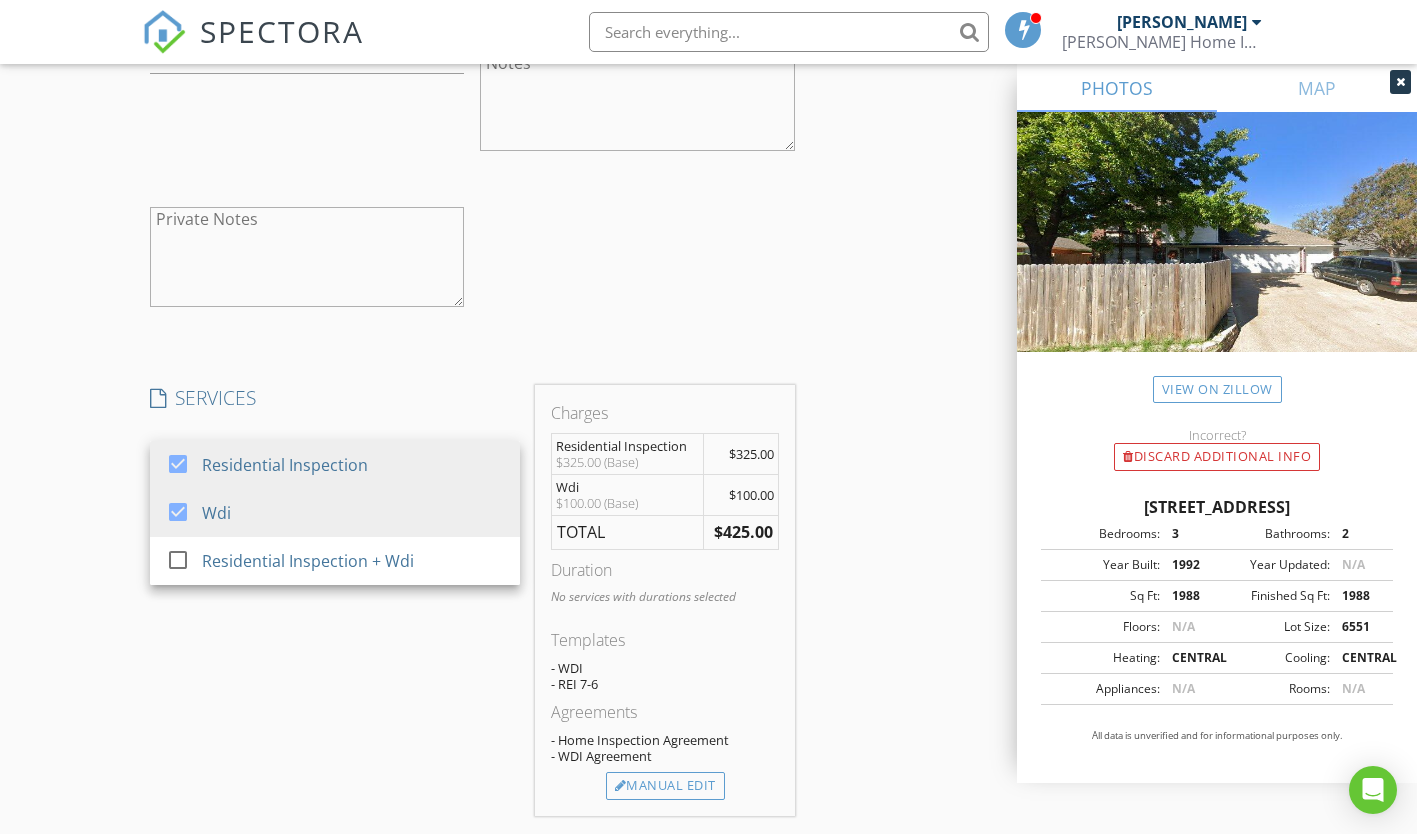 click on "$100.00" at bounding box center (740, 494) 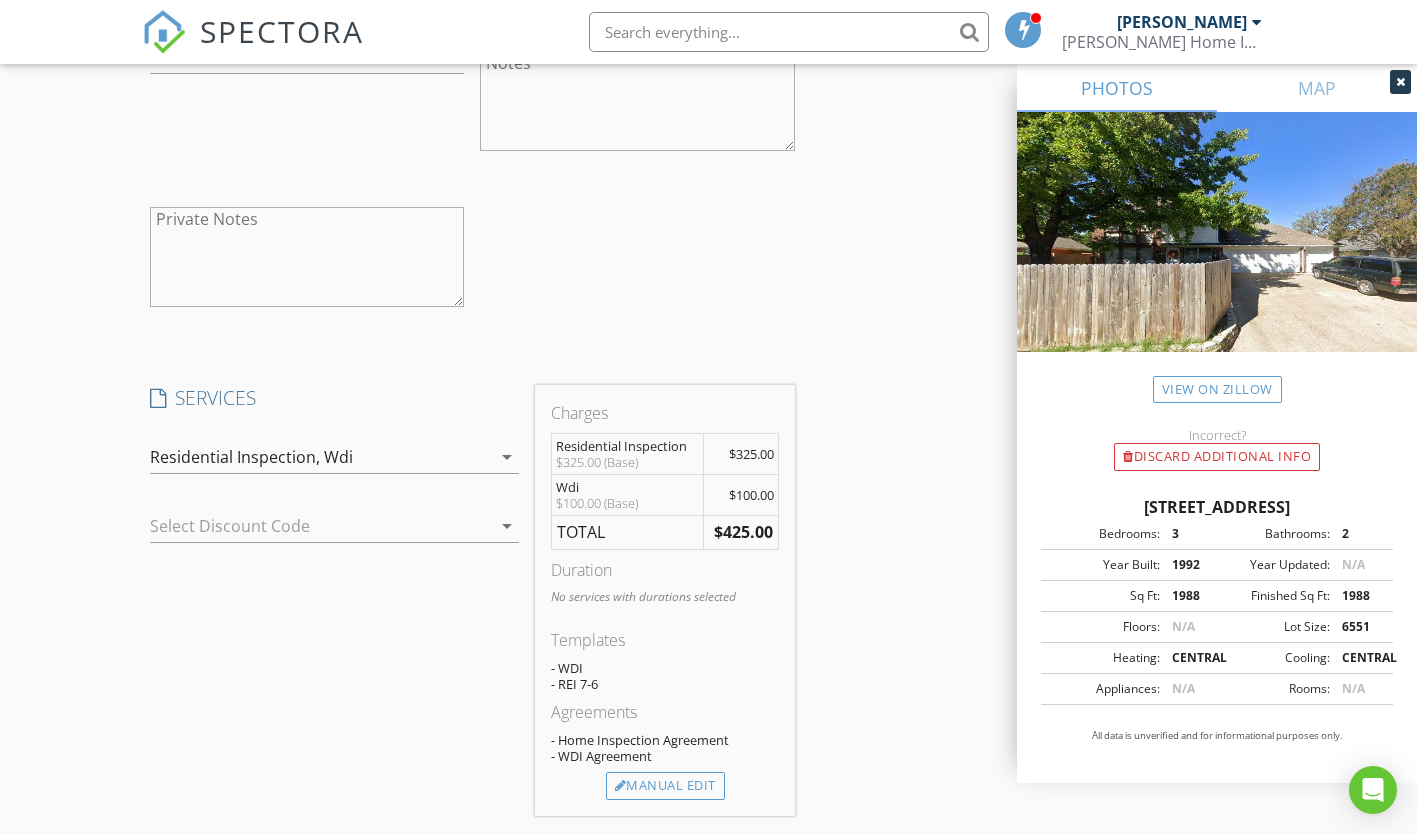 click on "$100.00" at bounding box center [751, 495] 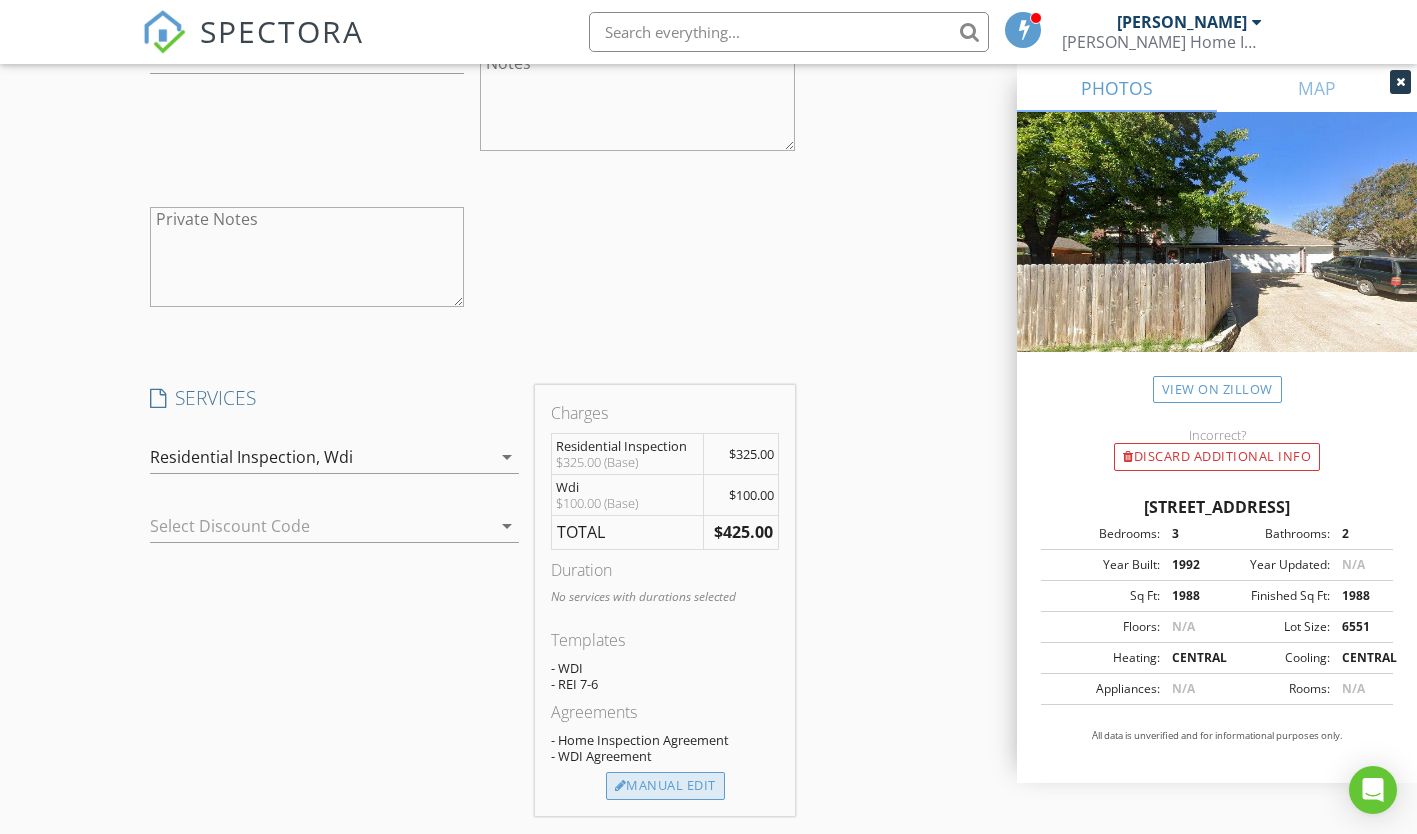 click on "Manual Edit" at bounding box center (665, 786) 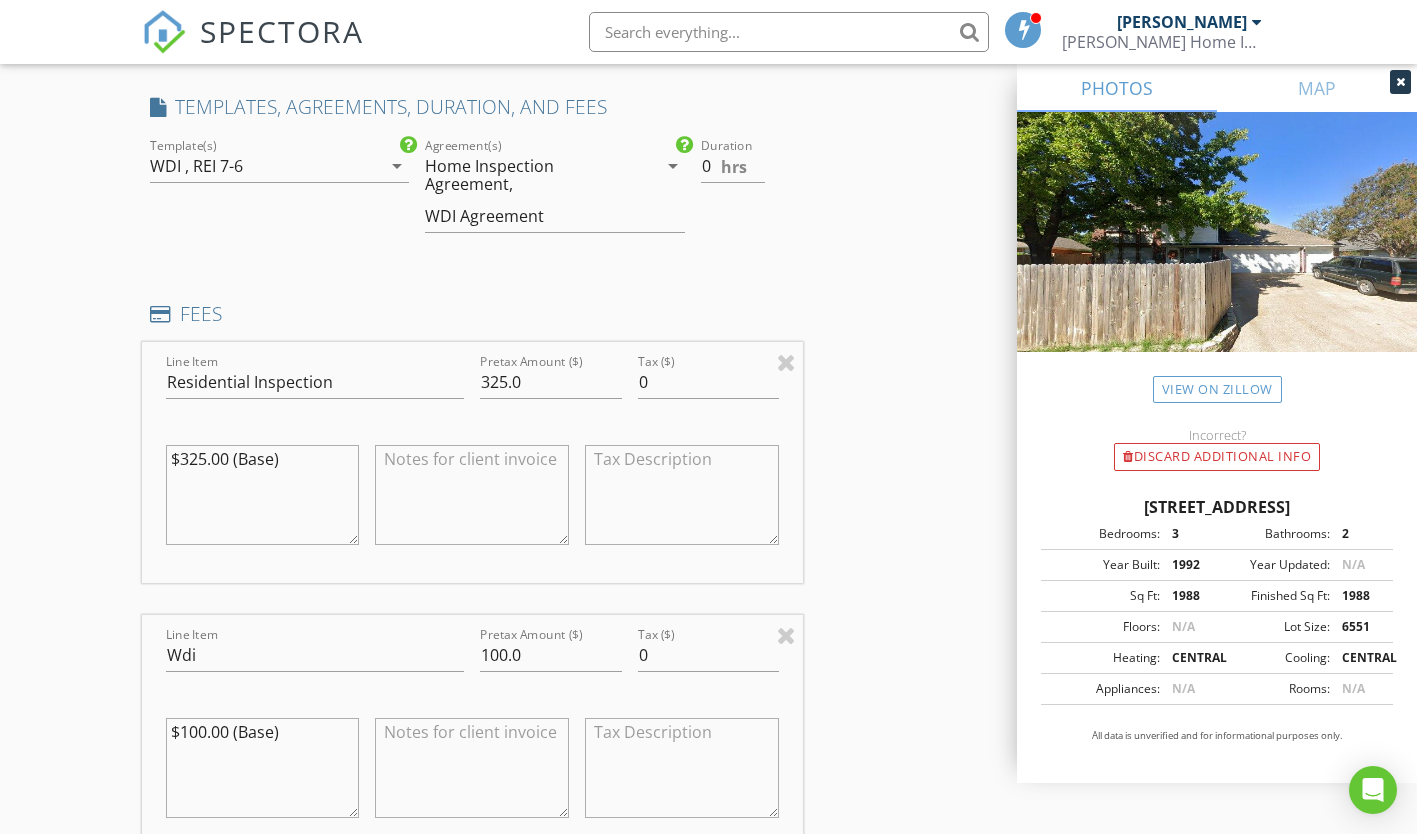 scroll, scrollTop: 2300, scrollLeft: 0, axis: vertical 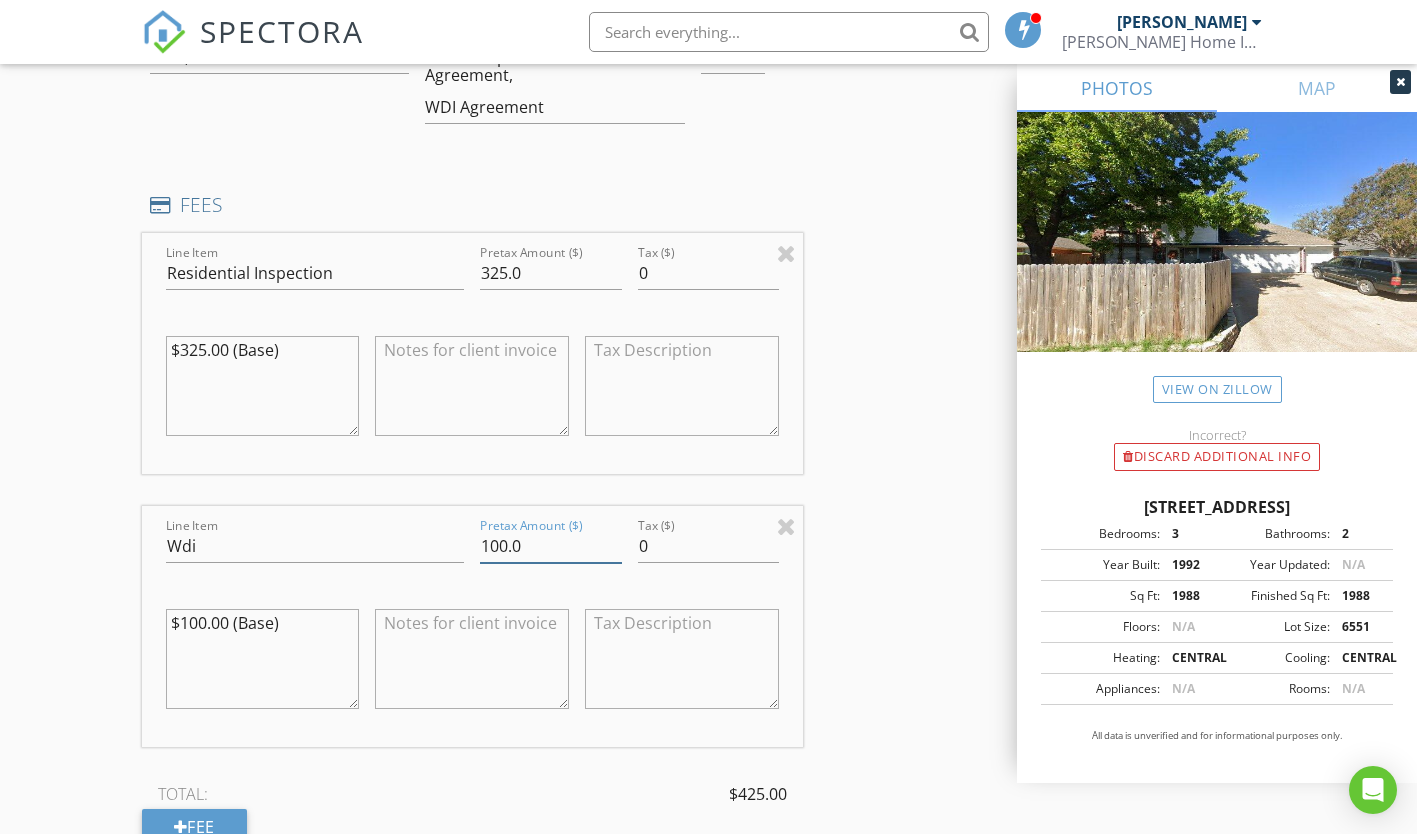 drag, startPoint x: 530, startPoint y: 543, endPoint x: 447, endPoint y: 545, distance: 83.02409 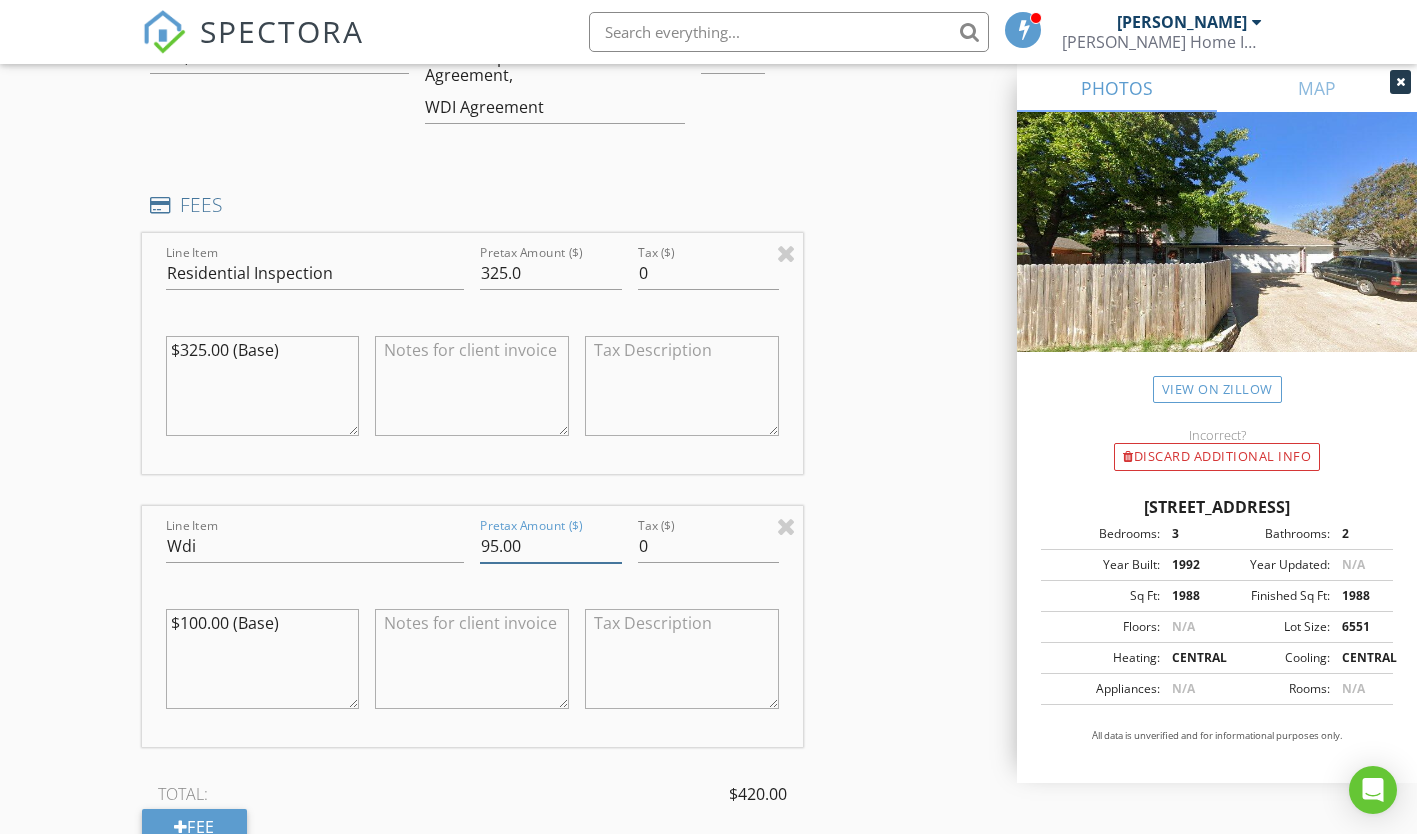 click on "95.00" at bounding box center (550, 546) 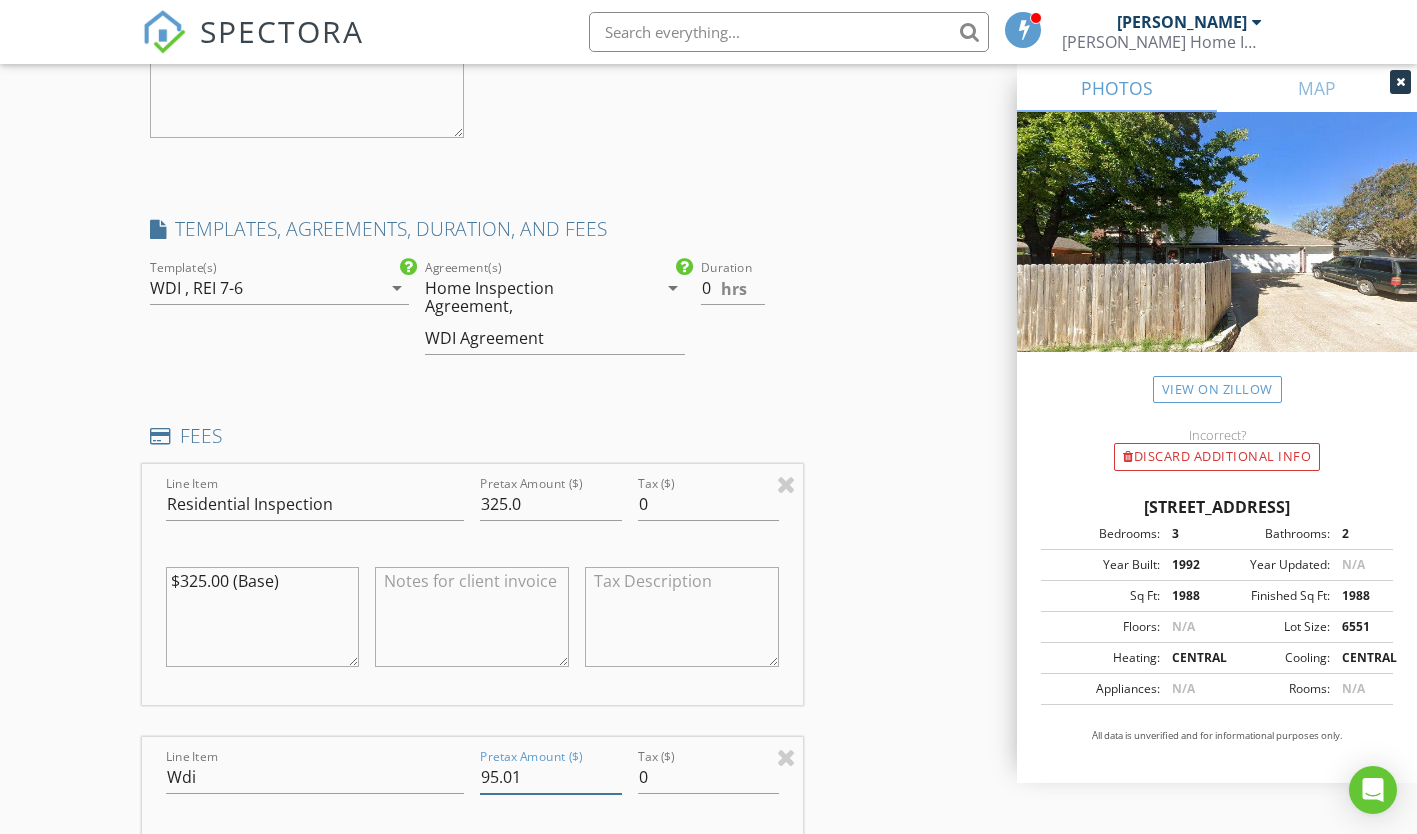 scroll, scrollTop: 2000, scrollLeft: 0, axis: vertical 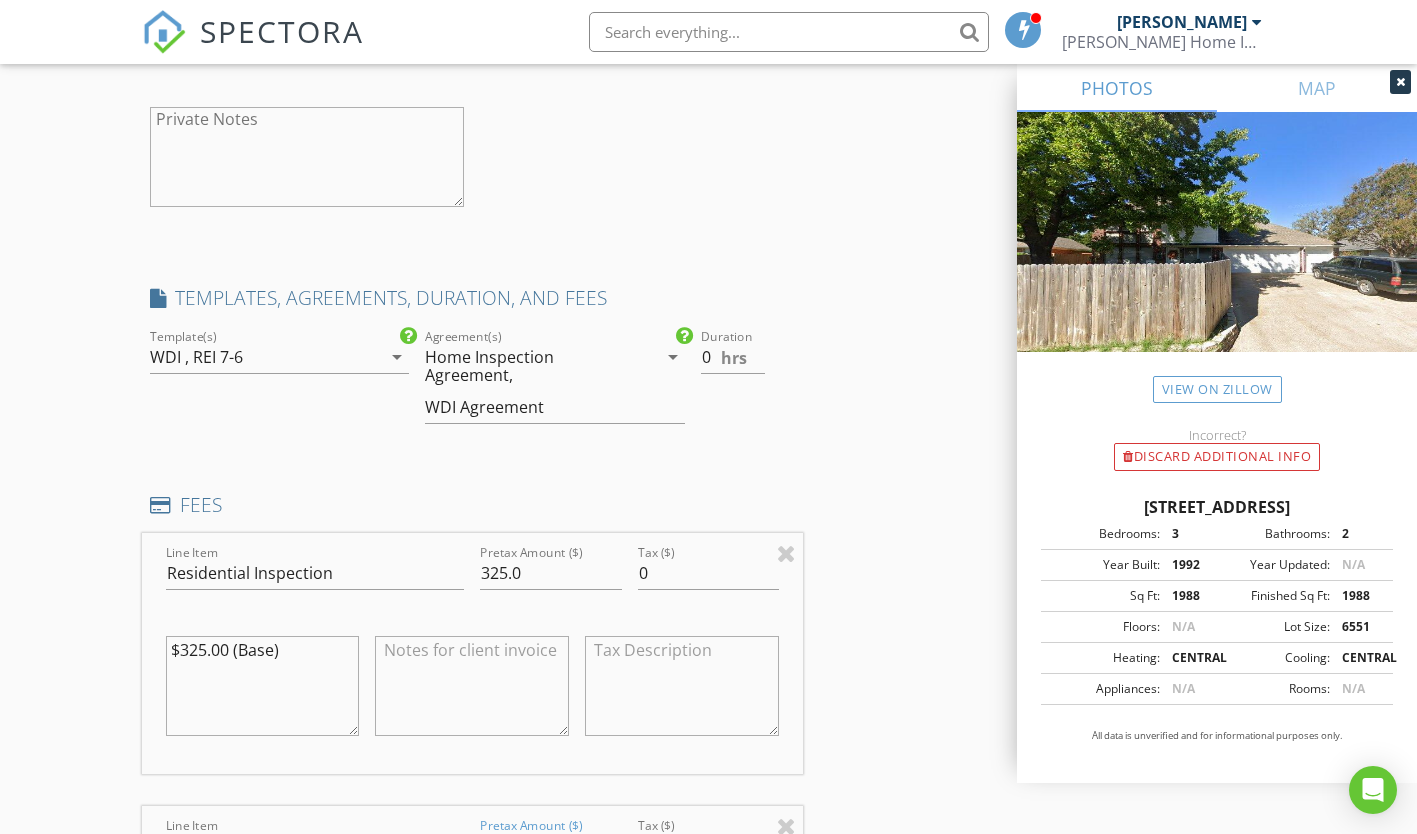 type on "95.01" 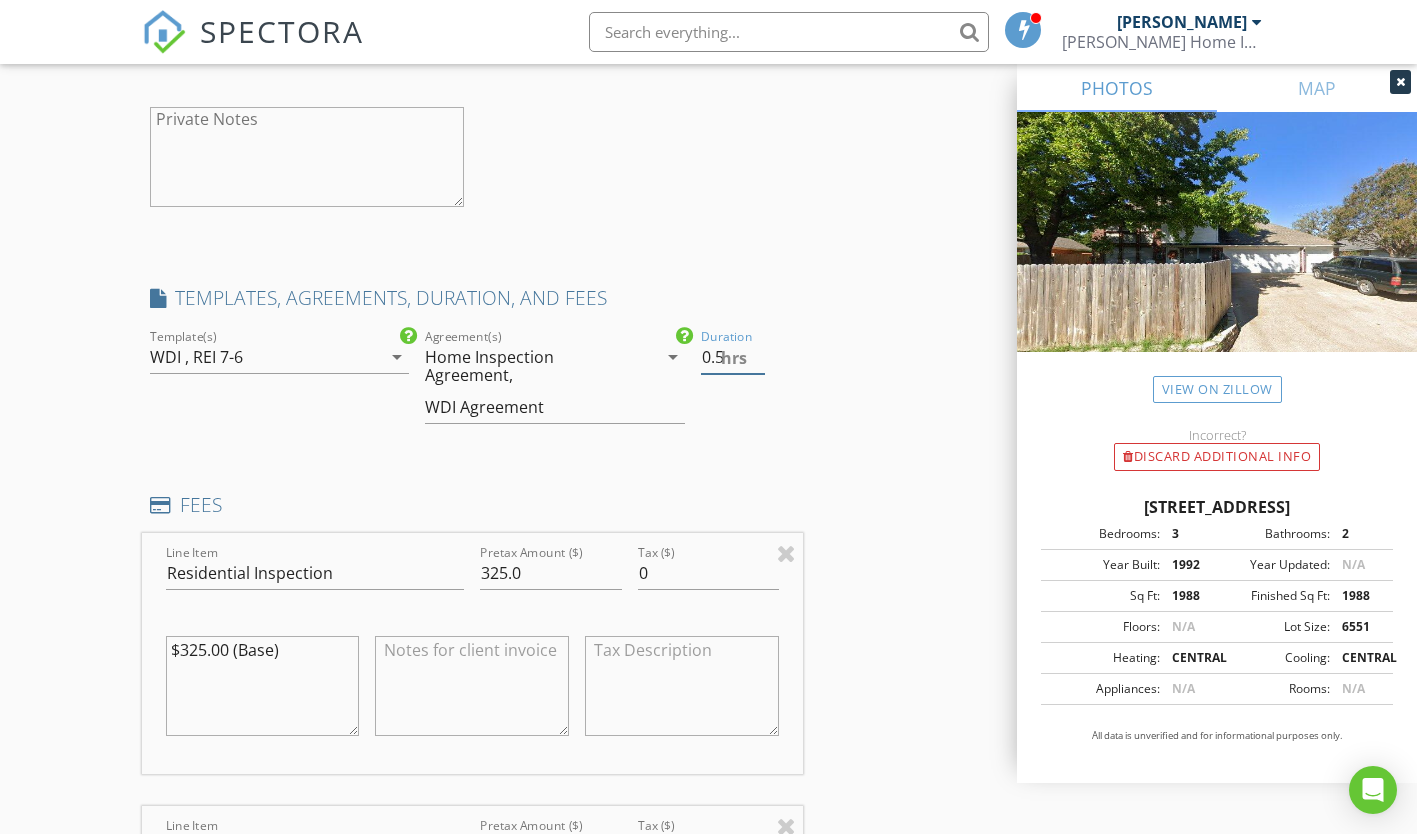 click on "0.5" at bounding box center (733, 357) 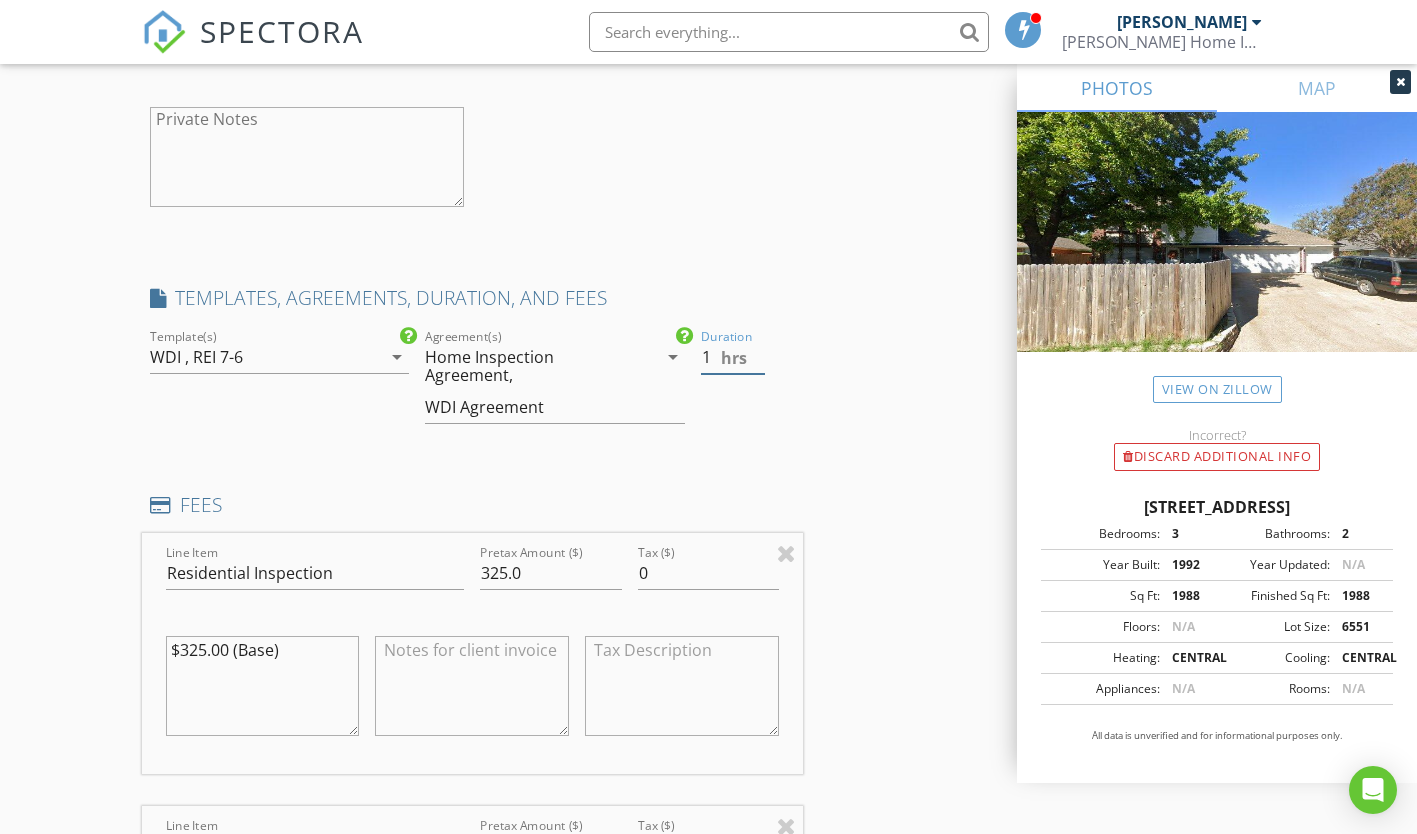 click on "1" at bounding box center [733, 357] 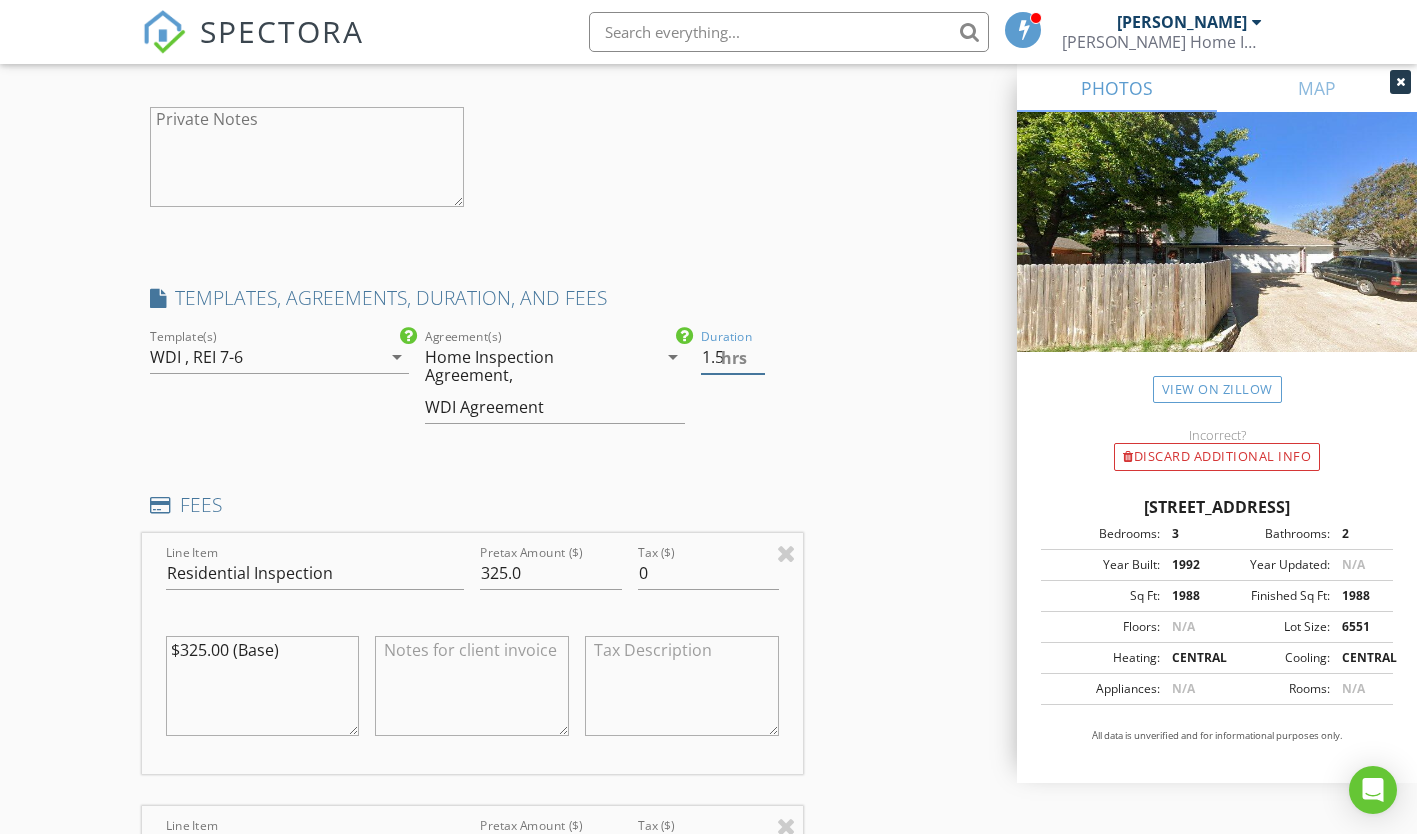 click on "1.5" at bounding box center [733, 357] 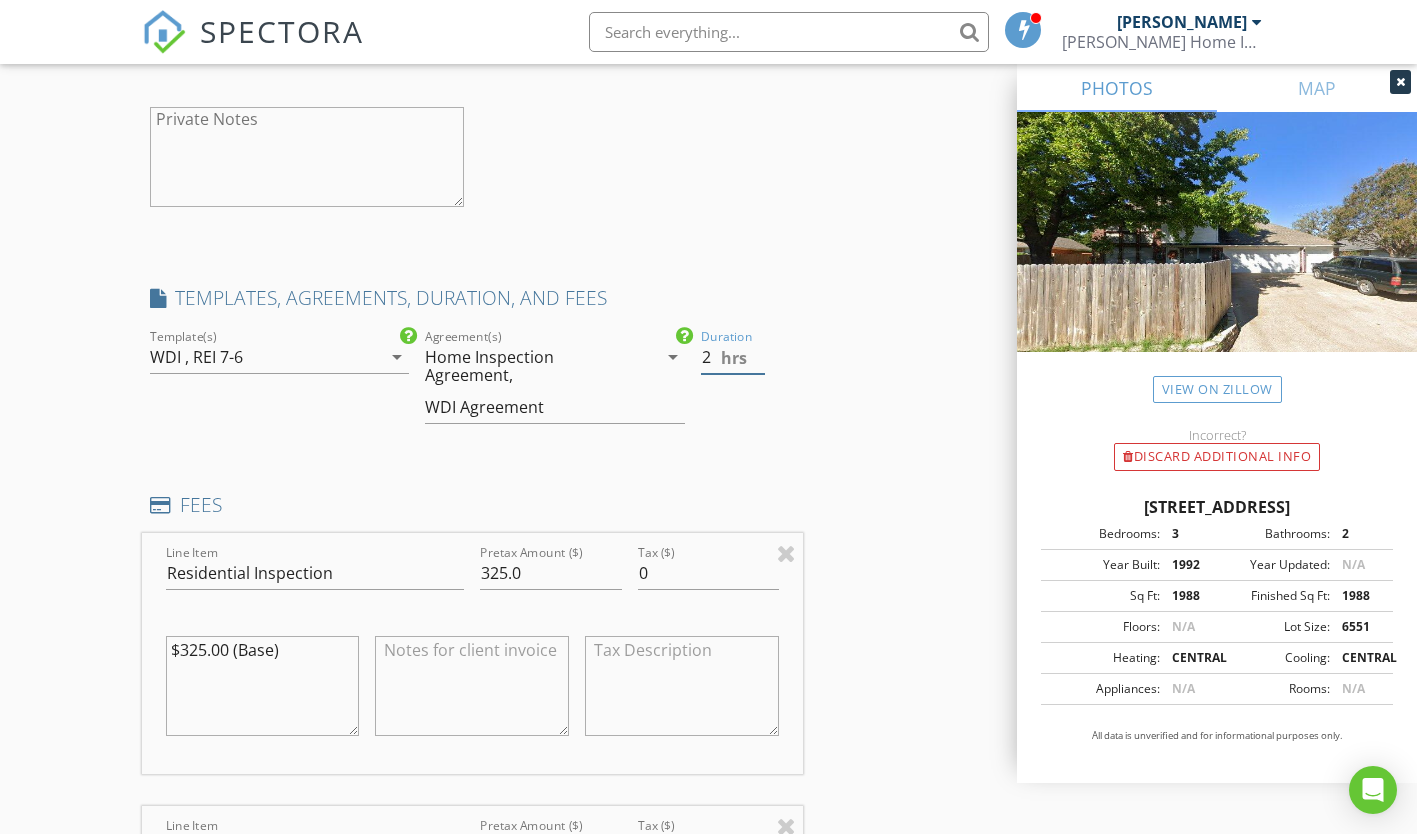 click on "2" at bounding box center [733, 357] 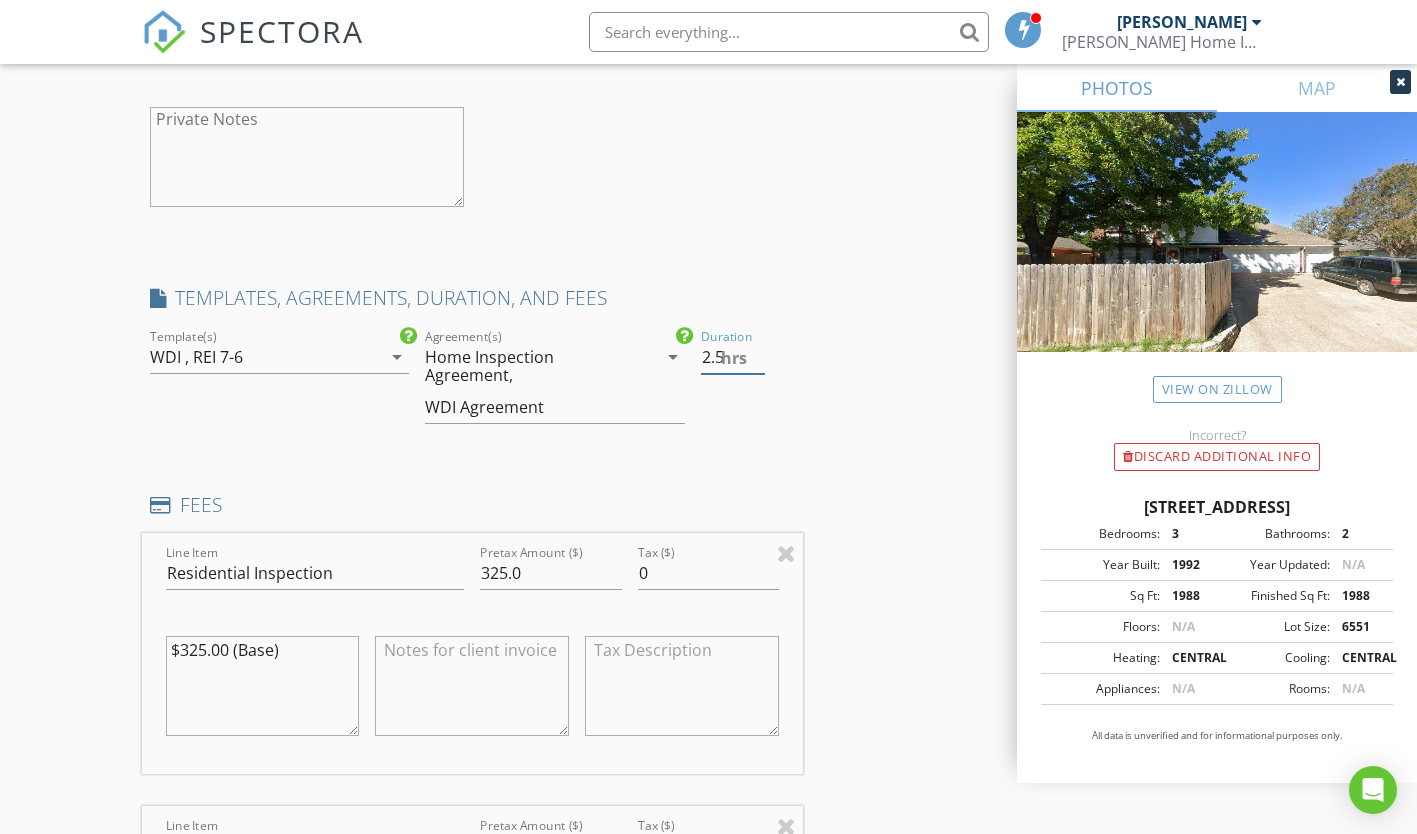 click on "2.5" at bounding box center (733, 357) 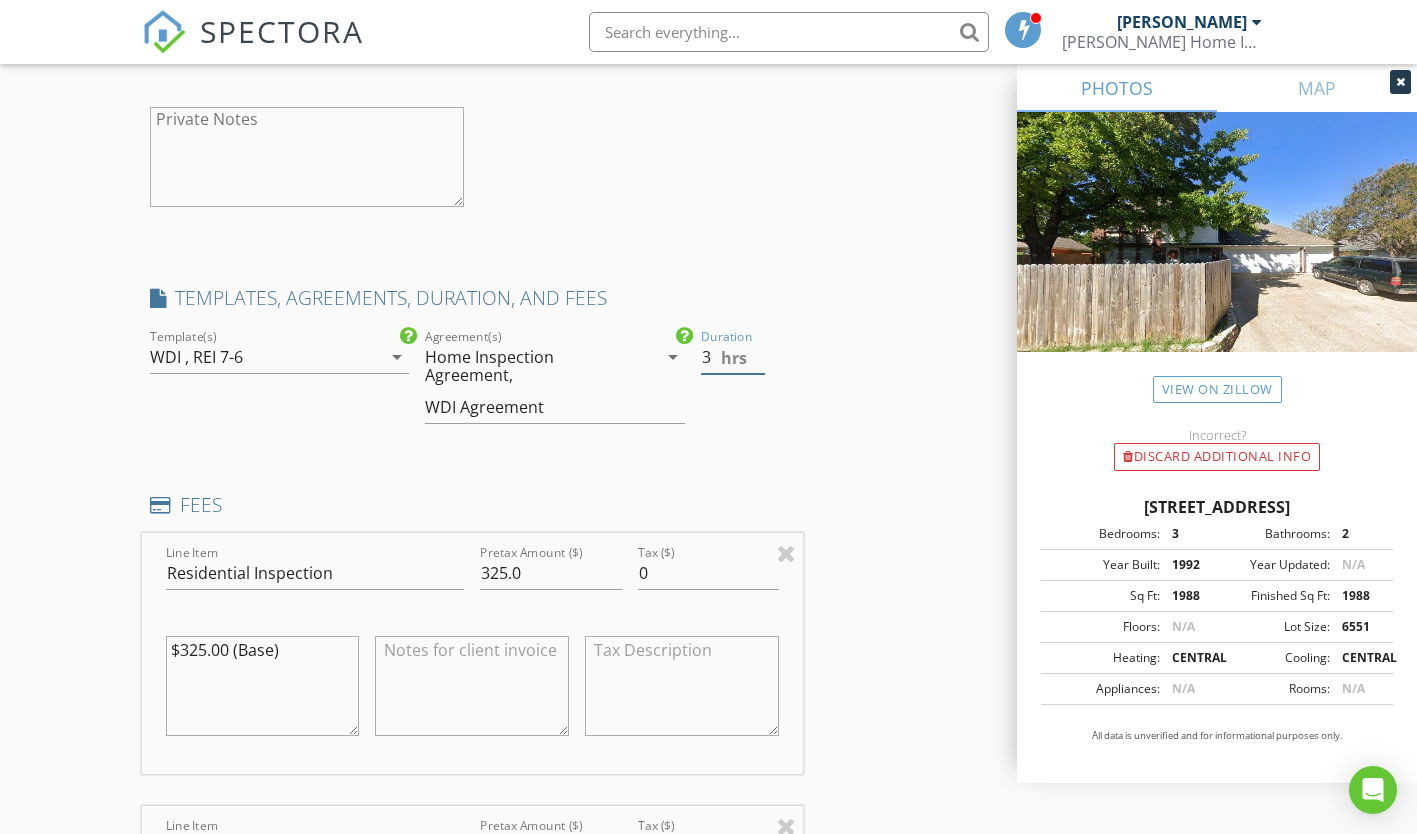 click on "3" at bounding box center (733, 357) 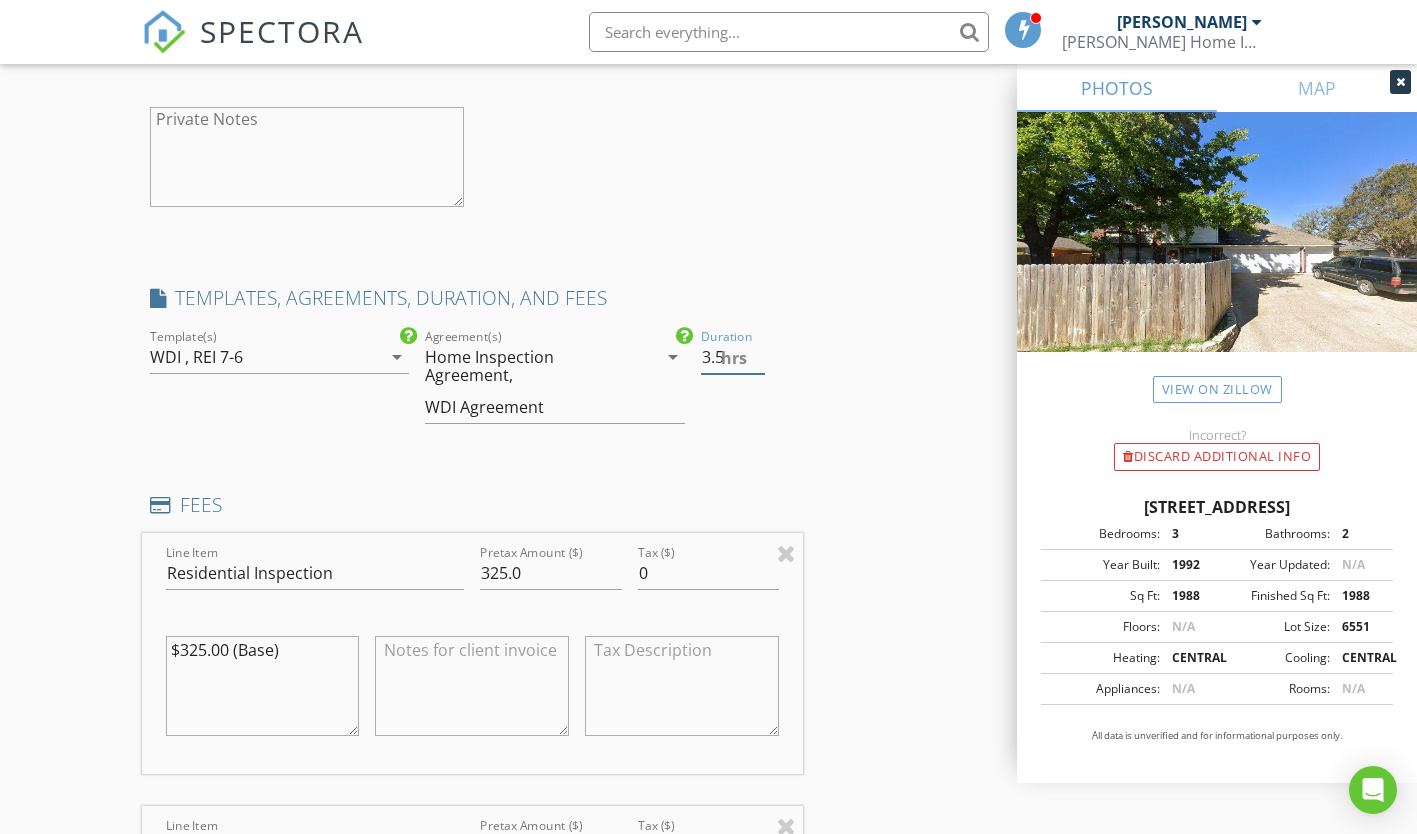 click on "3.5" at bounding box center (733, 357) 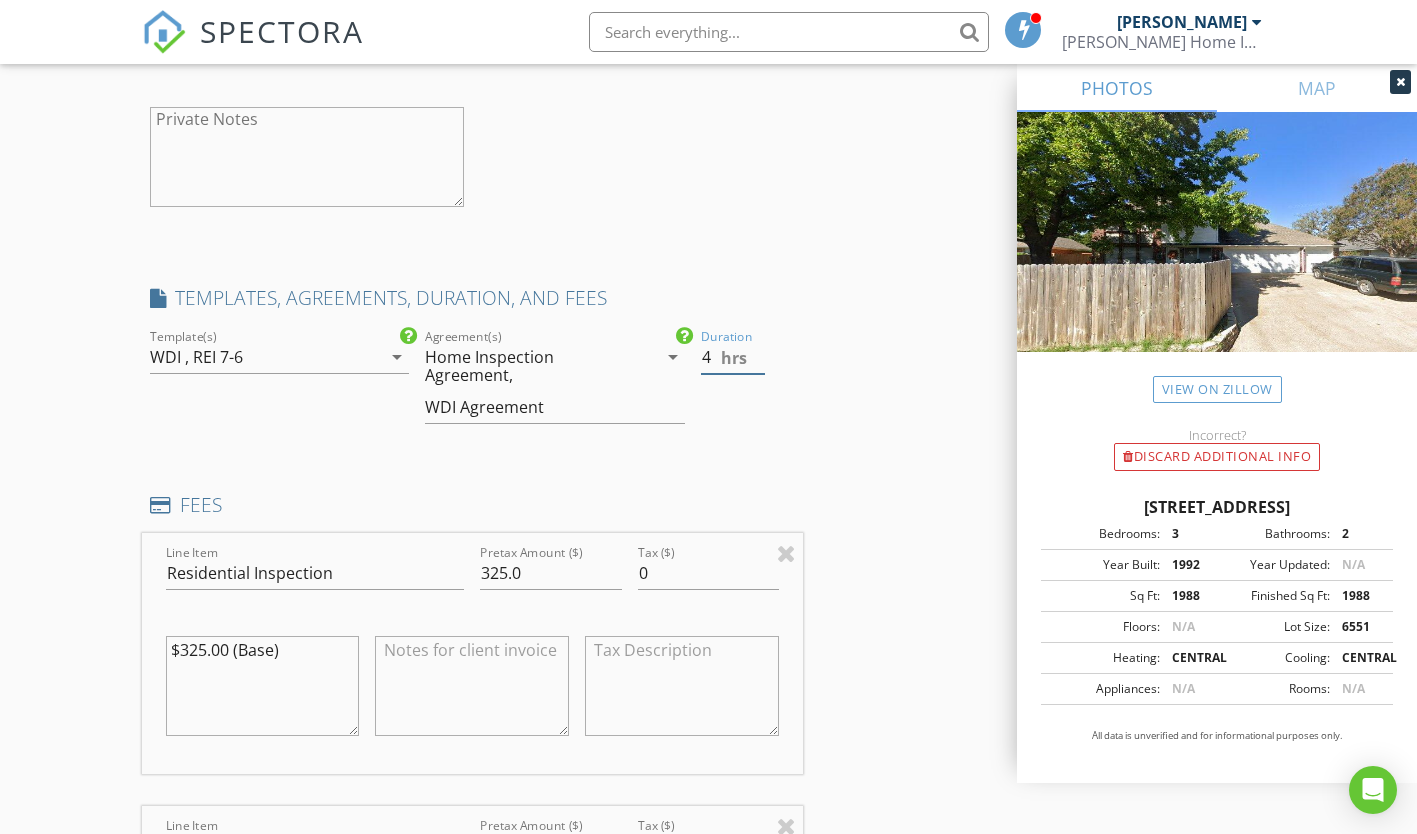 type on "4" 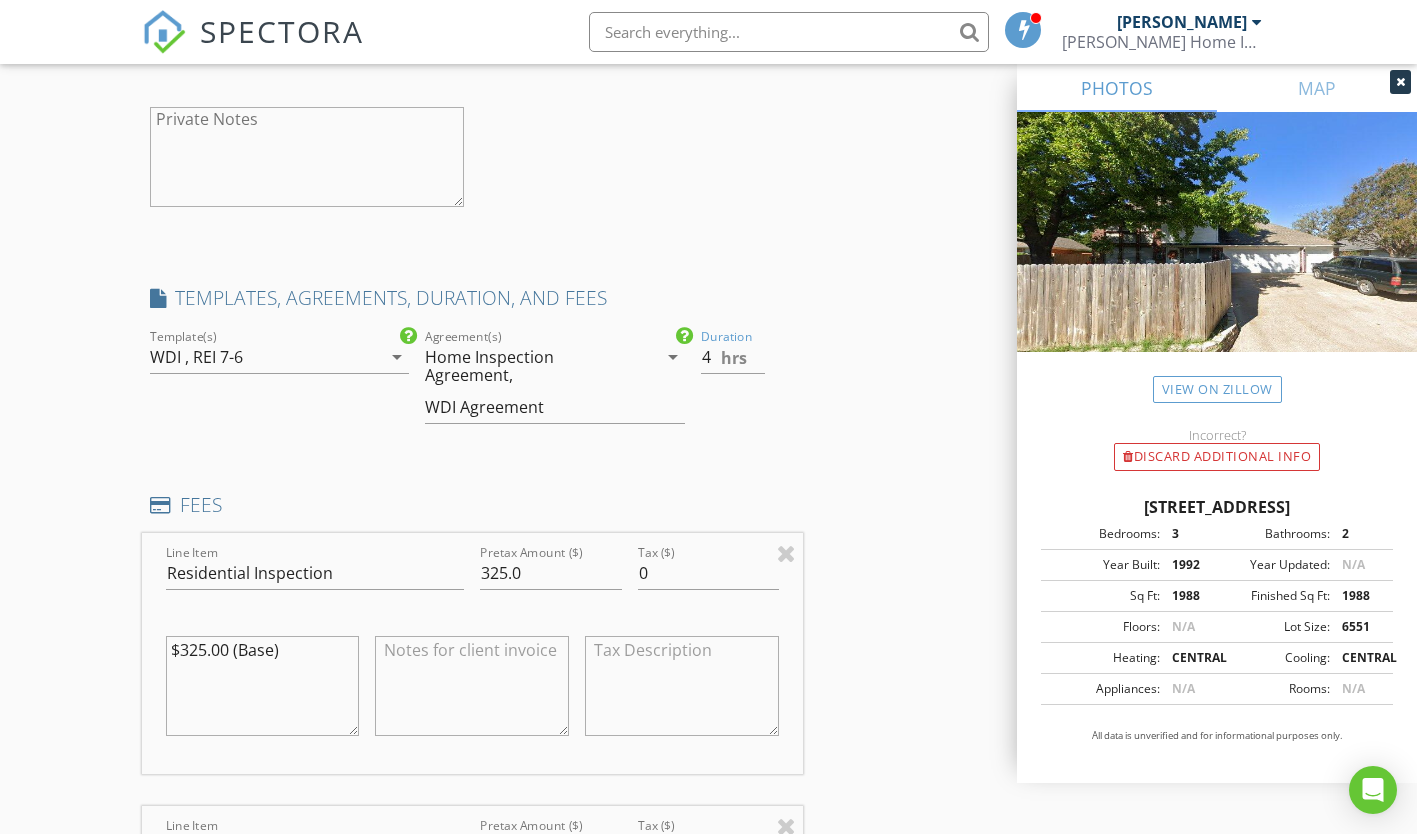 click on "arrow_drop_down" at bounding box center [397, 357] 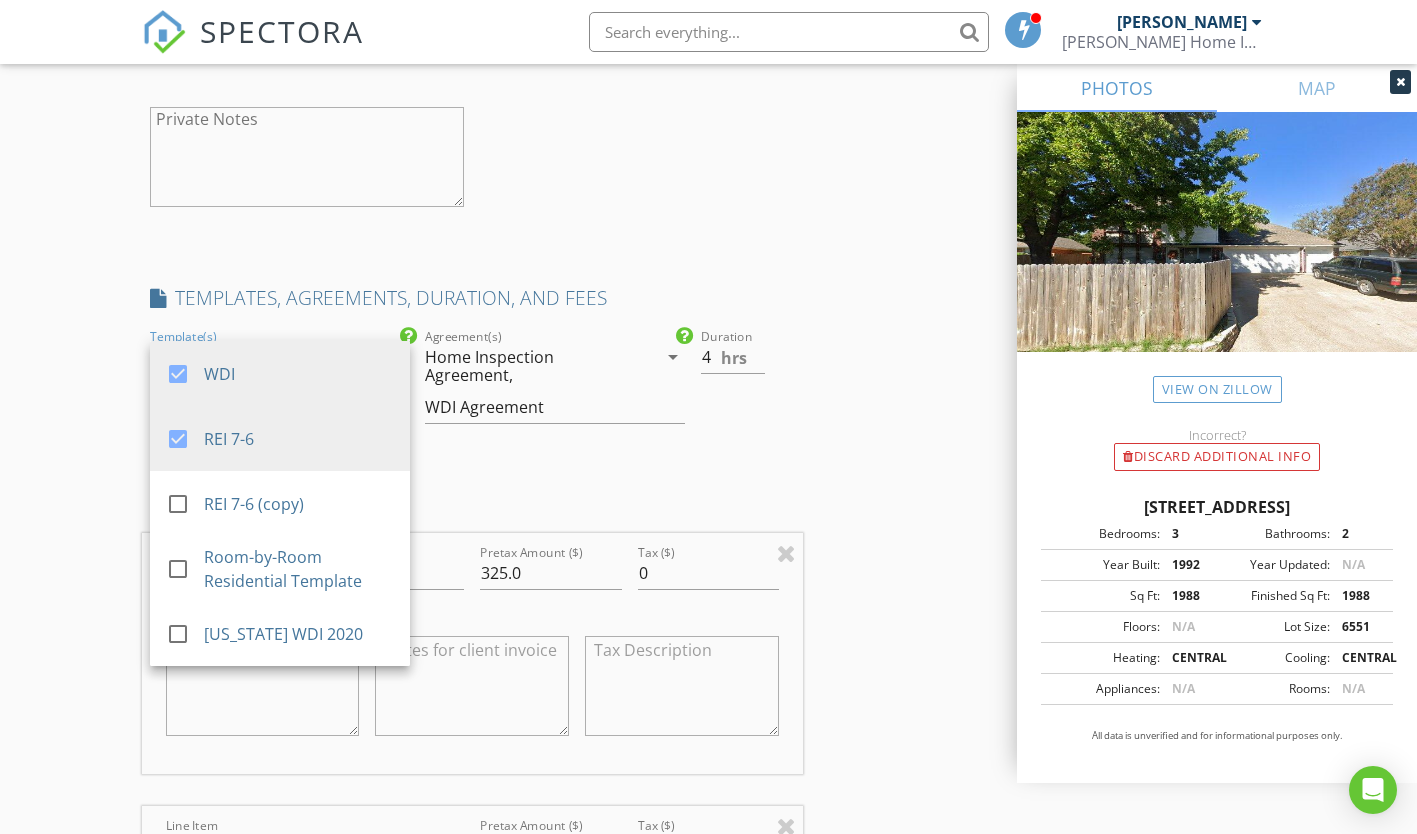 click on "check_box   WDI" at bounding box center [280, 373] 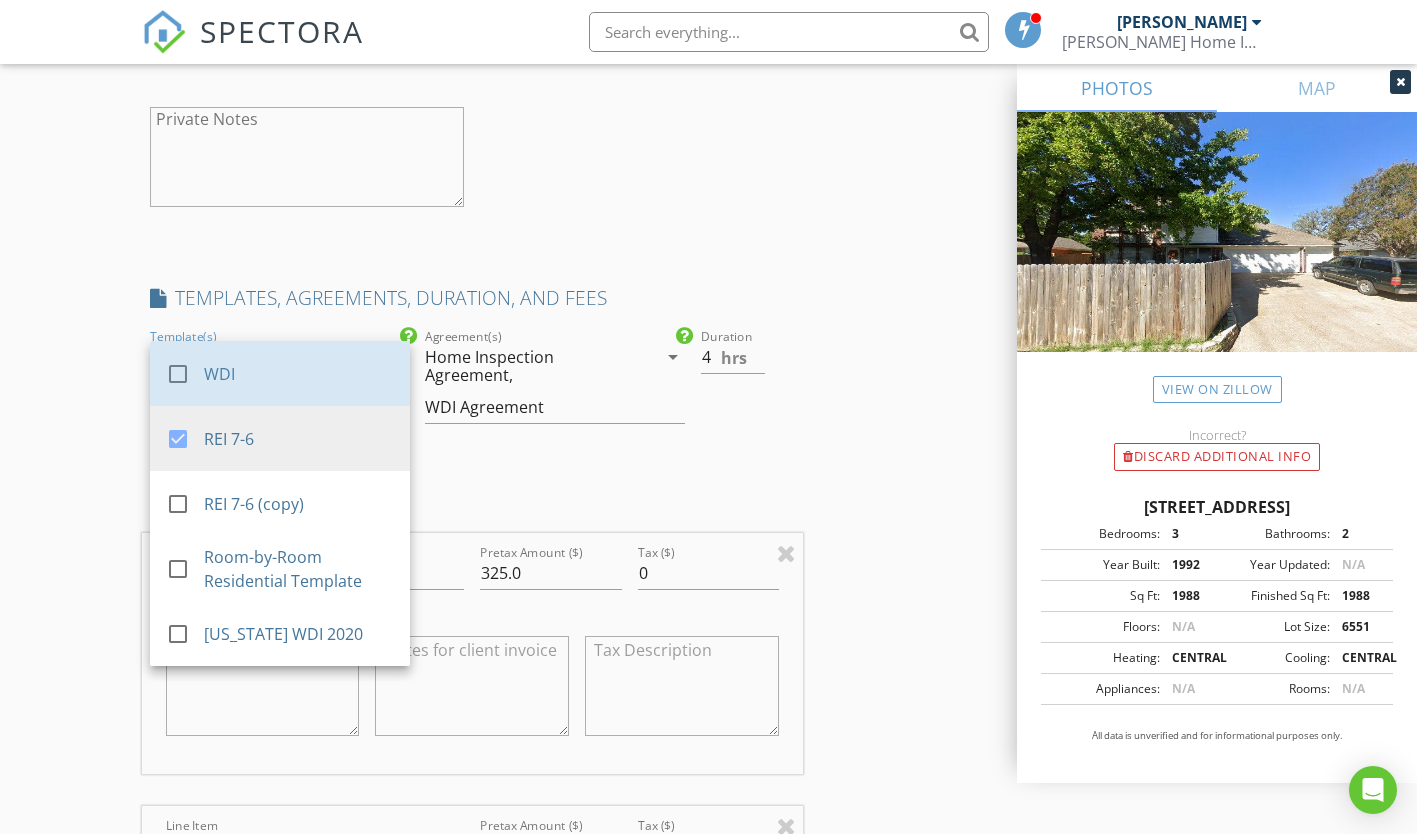 click on "check_box_outline_blank   WDI" at bounding box center [280, 373] 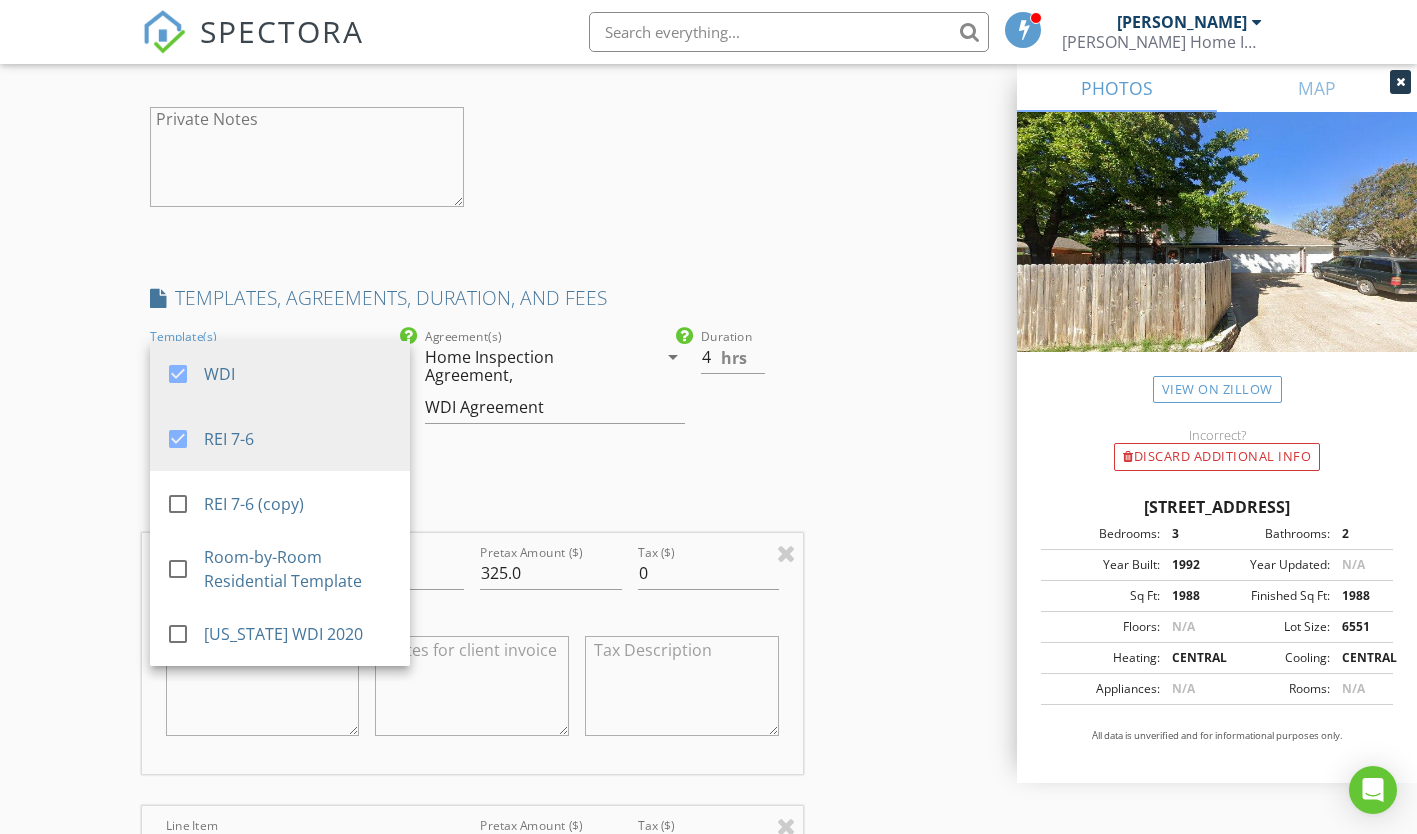 click on "INSPECTOR(S)
check_box   David Fulfer   PRIMARY   David Fulfer arrow_drop_down   check_box_outline_blank David Fulfer specifically requested
Date/Time
07/11/2025 8:00 AM
Location
Address Search       Address 1501 Cat Mountain Trail   Unit   City Keller   State TX   Zip 76248   County Tarrant     Square Feet 1988   Year Built 1992   Foundation Slab arrow_drop_down     David Fulfer     3.9 miles     (9 minutes)
client
check_box Enable Client CC email for this inspection   Client Search     check_box_outline_blank Client is a Company/Organization     First Name Gary   Last Name Walia   Email ambitionz@yahoo.com   CC Email   Phone 832-674-0009           Notes   Private Notes
client
Client Search     check_box_outline_blank Client is a Company/Organization     First Name Rajni   Last Name Walia   Email   CC Email   Phone" at bounding box center (472, 373) 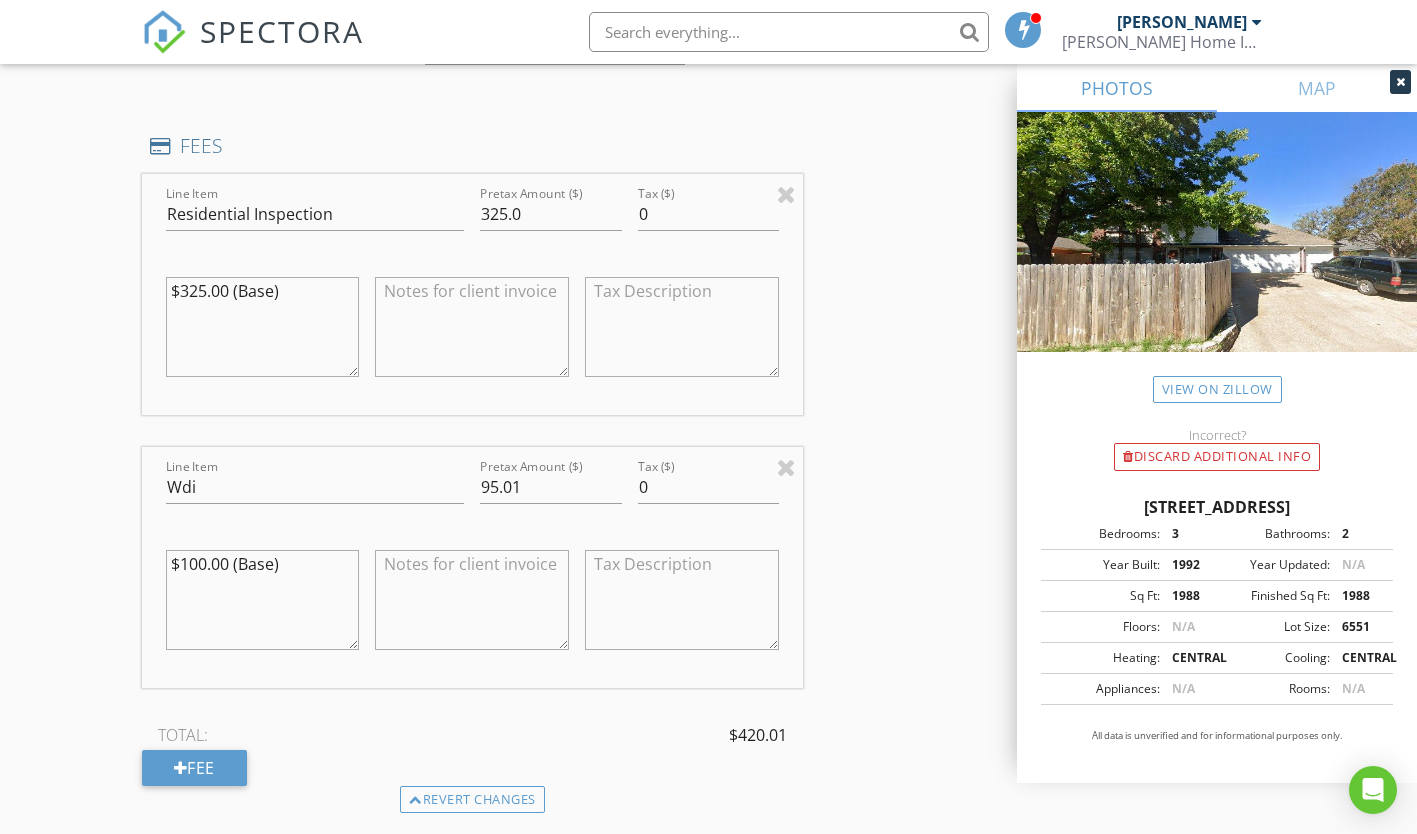 scroll, scrollTop: 2400, scrollLeft: 0, axis: vertical 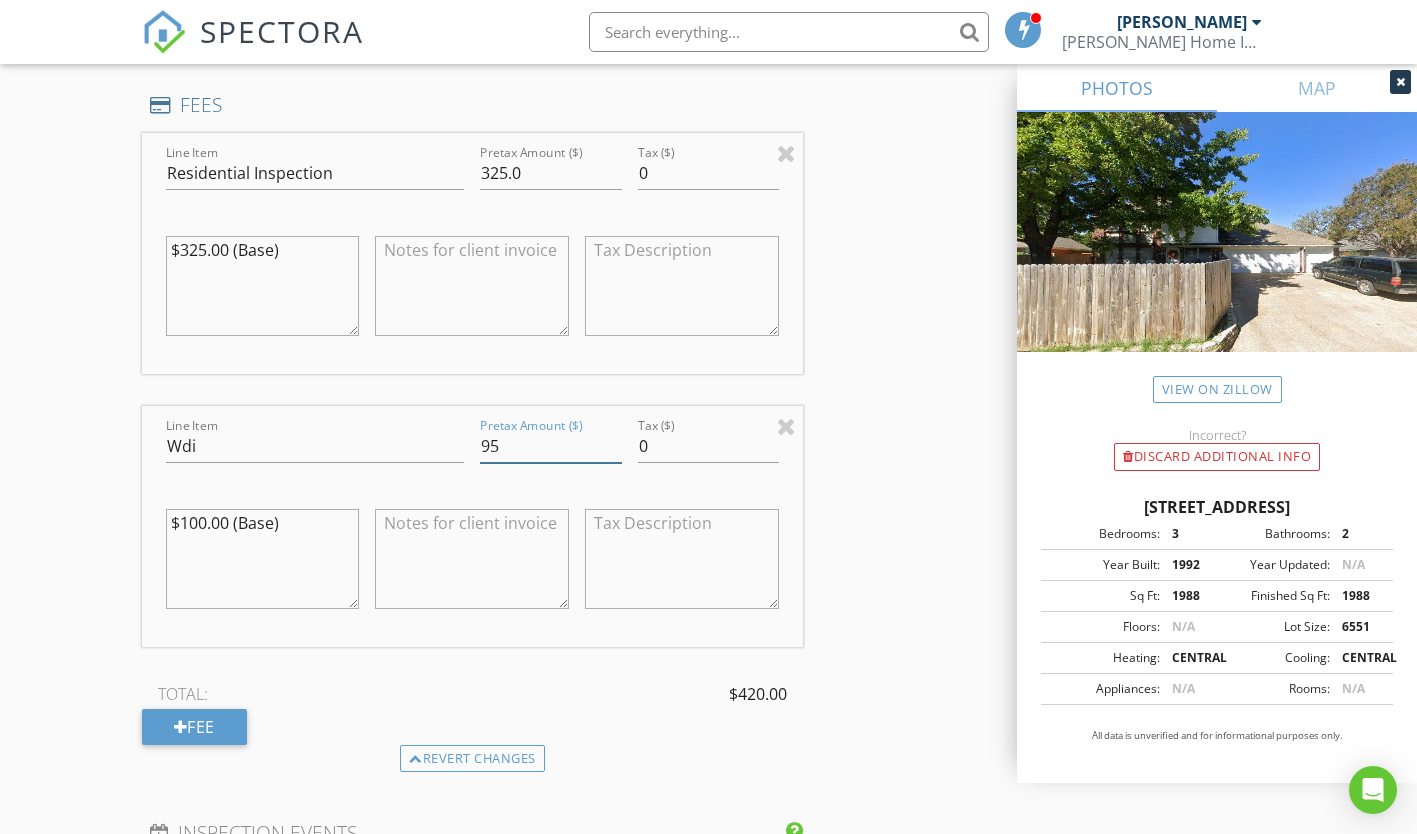 type on "95" 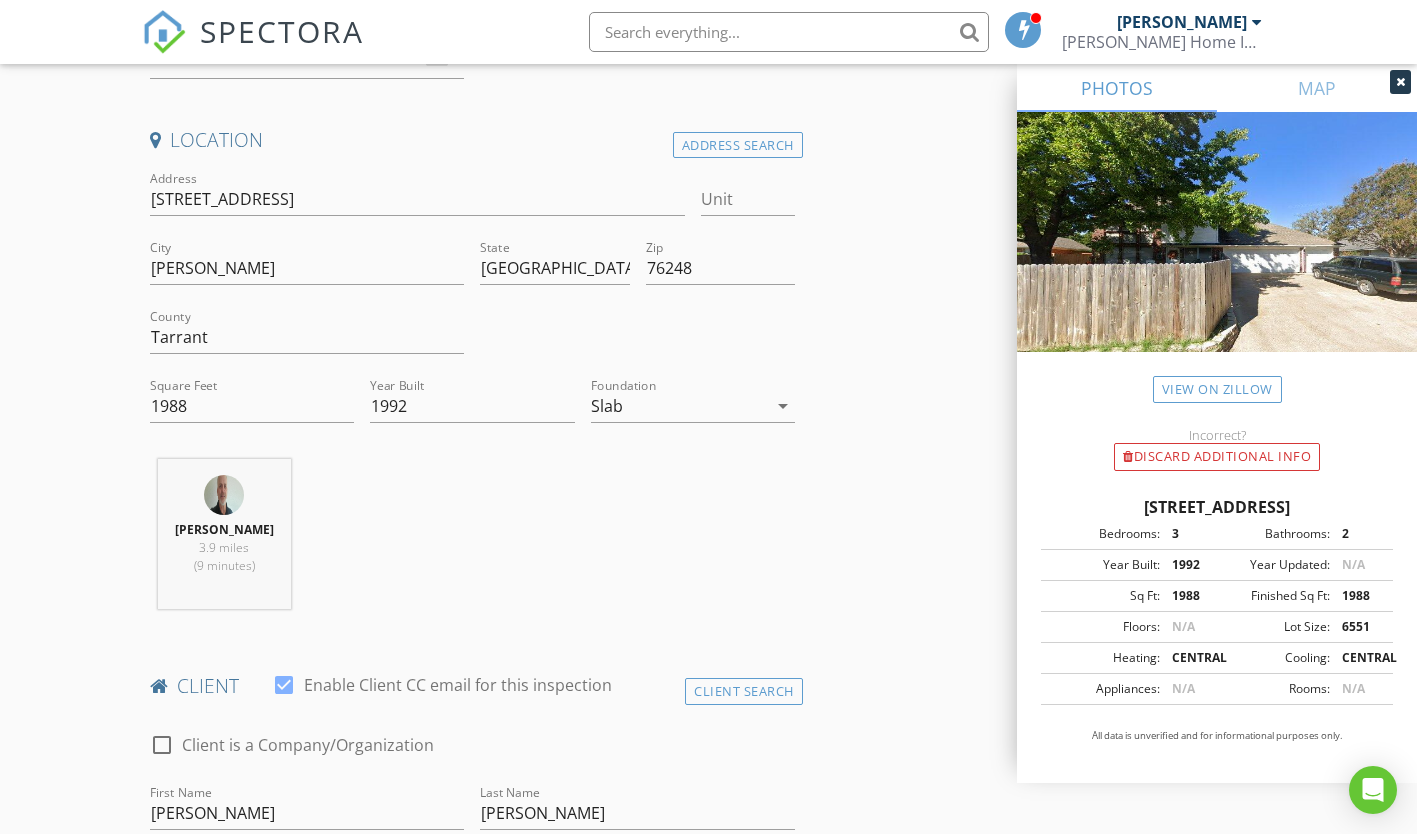 scroll, scrollTop: 0, scrollLeft: 0, axis: both 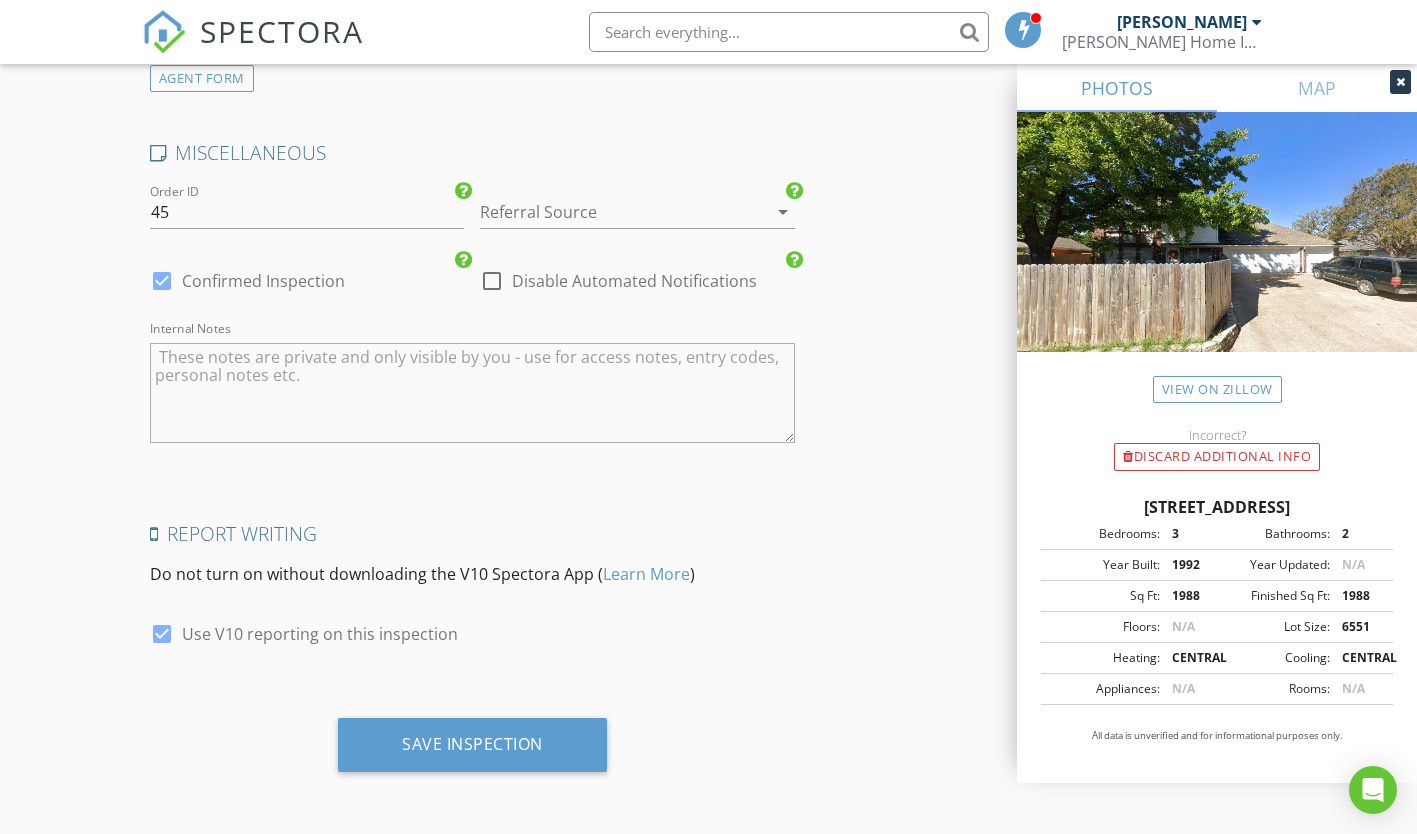 click at bounding box center [472, 393] 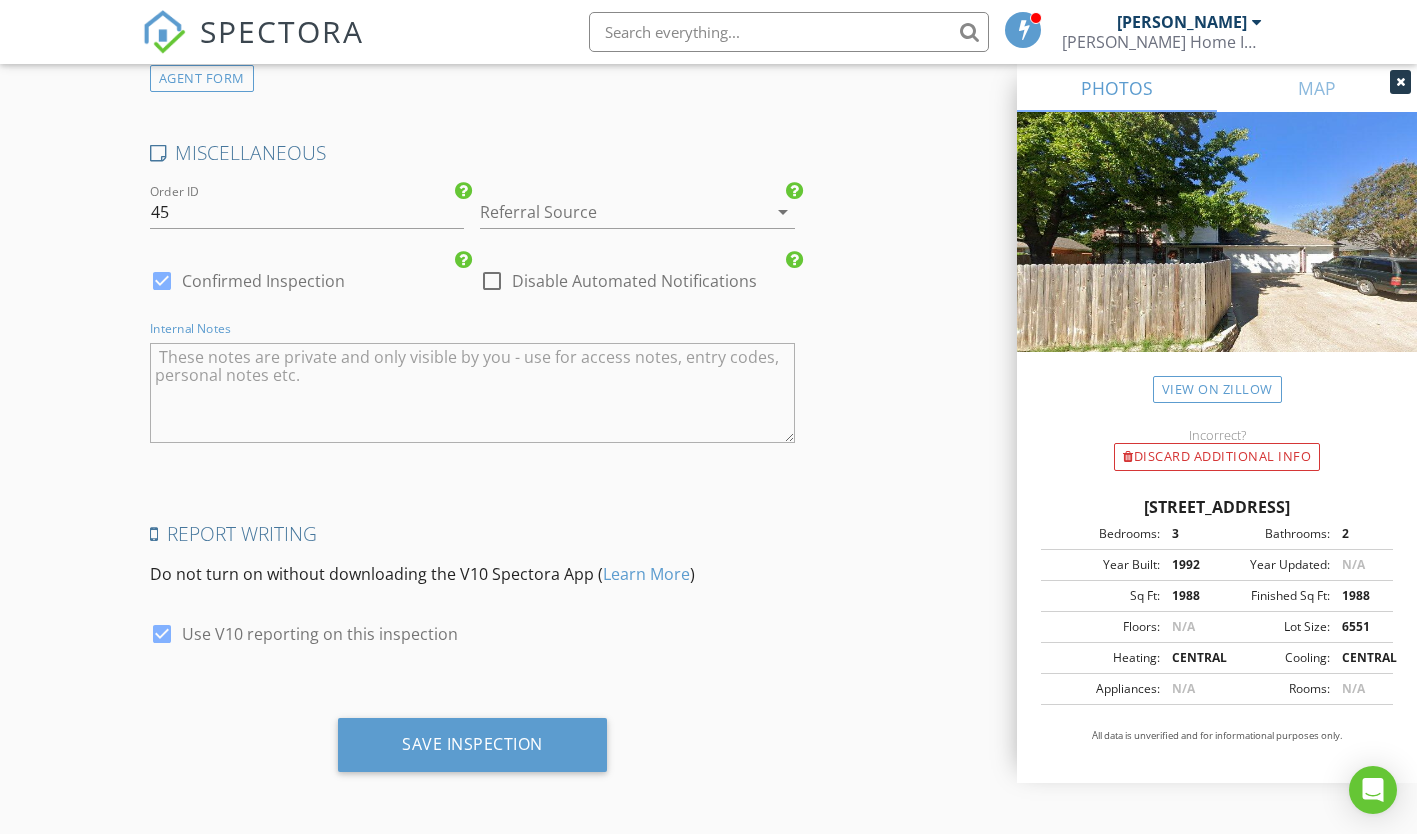 paste on "Lock Box
Code: Lockbox in Front Door. Code 7253
Details: Lockbox in Front Door. Code 7253 *Please do NOT lock the Security Deadbolt from the Inside and do NOT change the AC thermostat.* Our Office Hours: Mon-Fri 8am-5pm
Others:
Turn Off Lights
Lock Doors
Knock First
Call if Late or Cancelling" 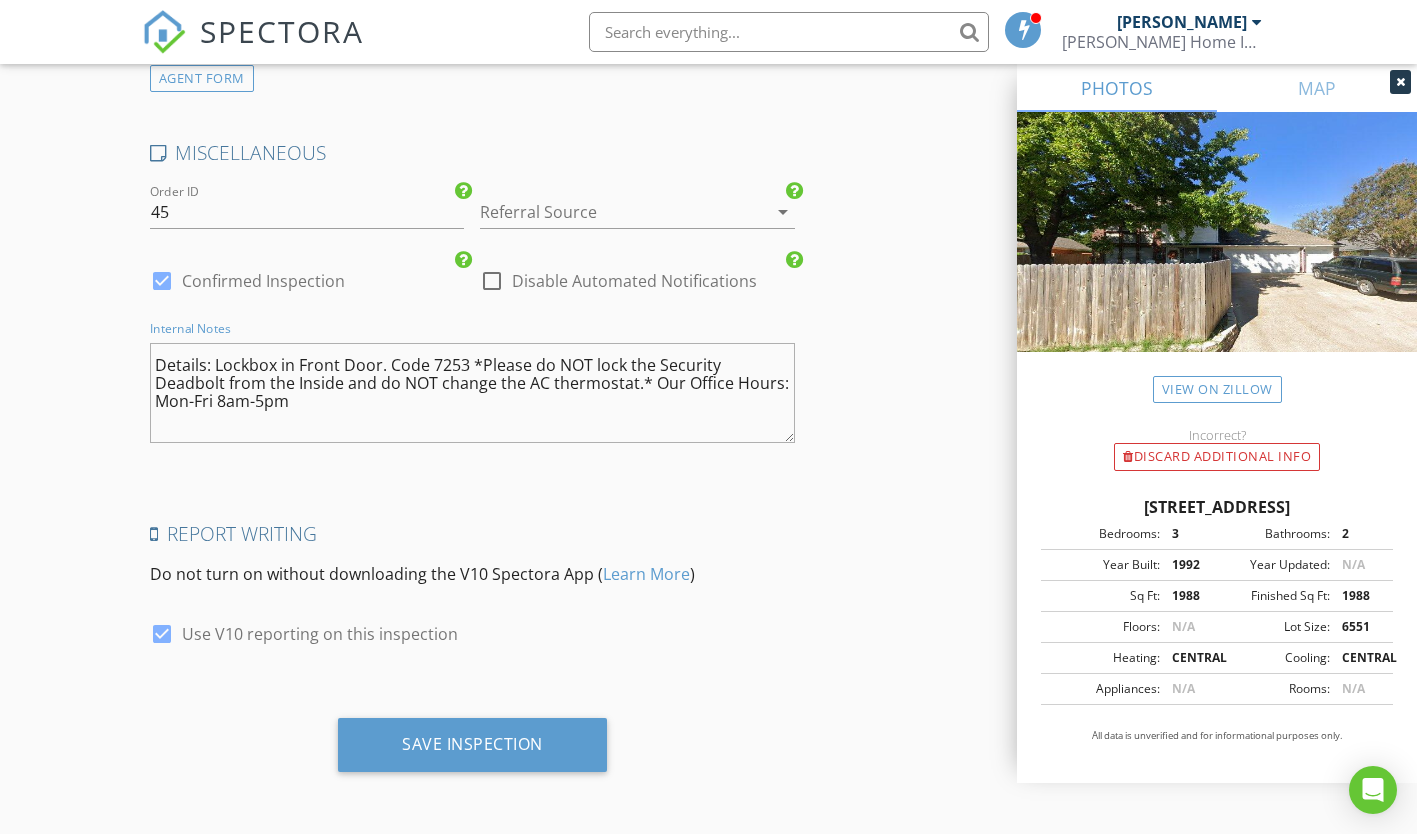 scroll, scrollTop: 0, scrollLeft: 0, axis: both 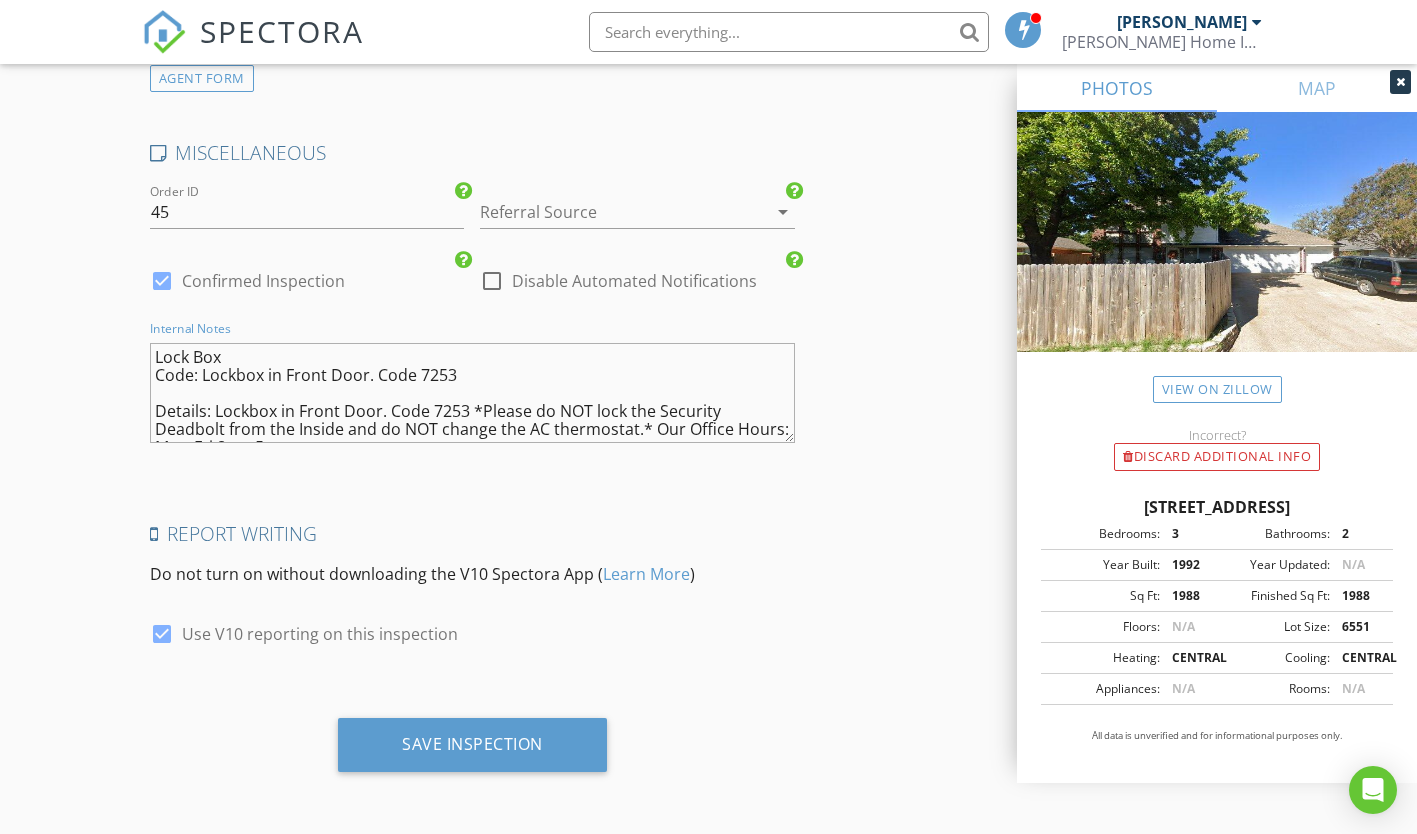 click on "Lock Box
Code: Lockbox in Front Door. Code 7253
Details: Lockbox in Front Door. Code 7253 *Please do NOT lock the Security Deadbolt from the Inside and do NOT change the AC thermostat.* Our Office Hours: Mon-Fri 8am-5pm
Others:
Turn Off Lights
Lock Doors
Knock First
Call if Late or Cancelling" at bounding box center (472, 393) 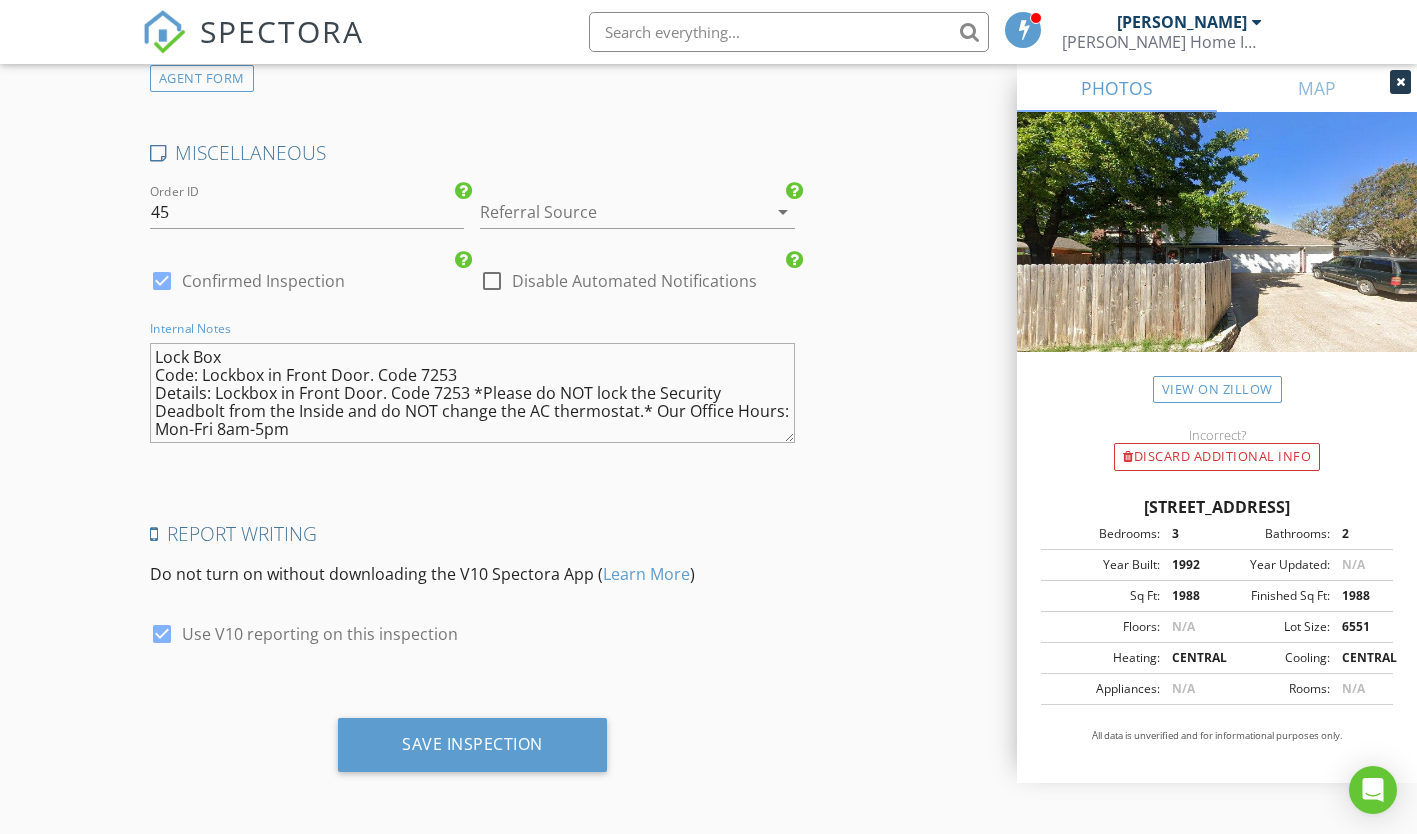 click on "Lock Box
Code: Lockbox in Front Door. Code 7253
Details: Lockbox in Front Door. Code 7253 *Please do NOT lock the Security Deadbolt from the Inside and do NOT change the AC thermostat.* Our Office Hours: Mon-Fri 8am-5pm
Others:
Turn Off Lights
Lock Doors
Knock First
Call if Late or Cancelling" at bounding box center (472, 393) 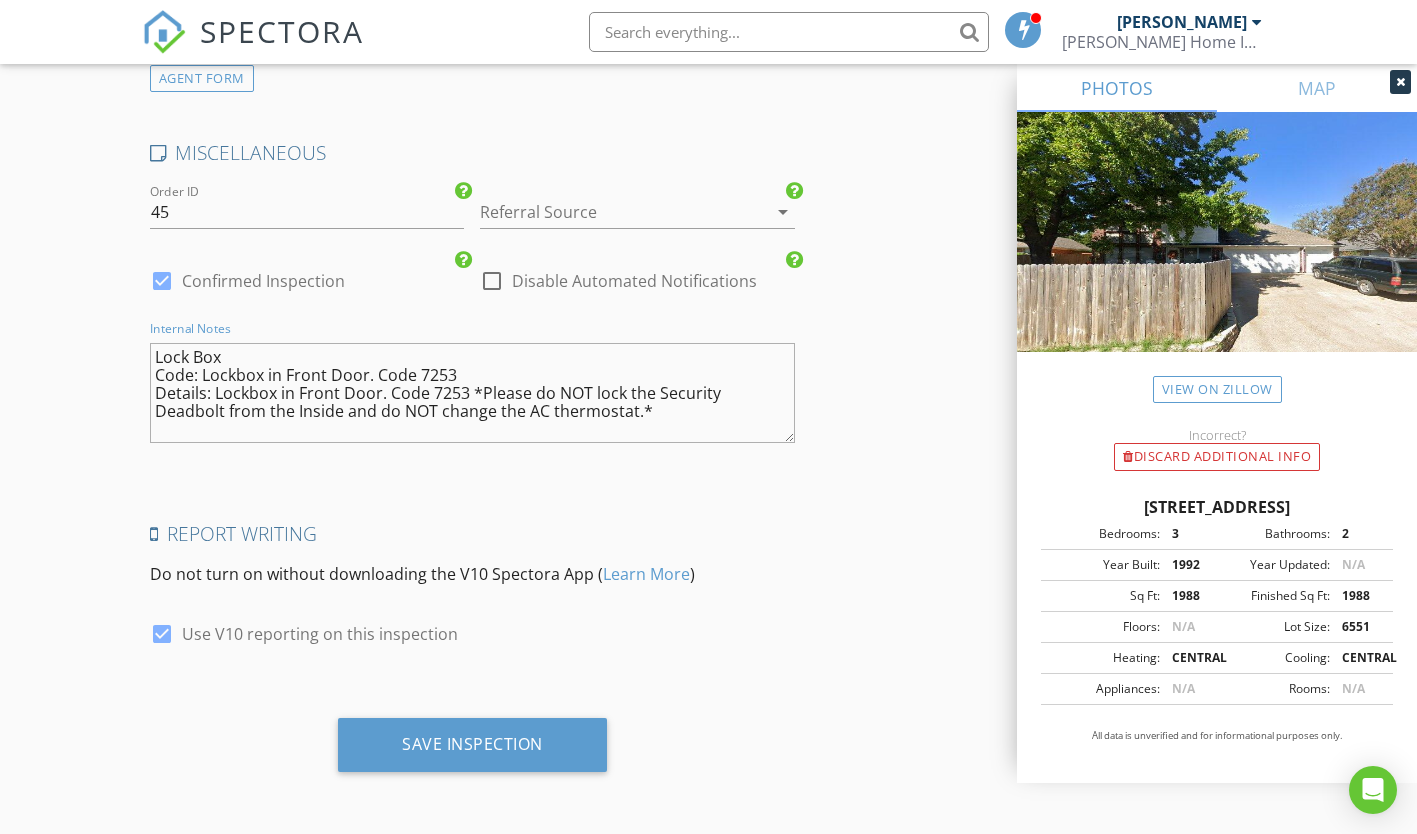 paste on "Listed by Erica Guest
• WM Realty Tx LLC" 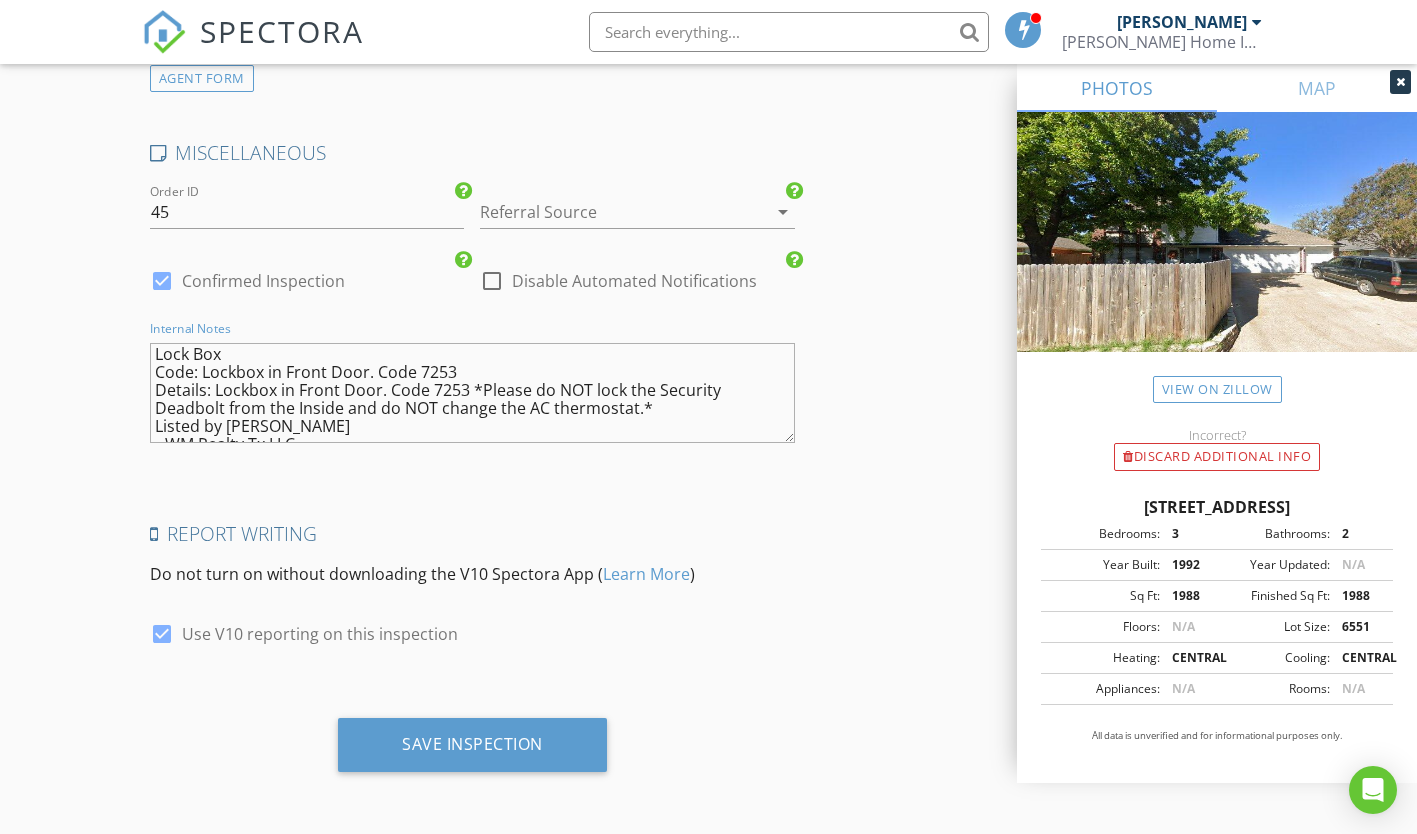 scroll, scrollTop: 0, scrollLeft: 0, axis: both 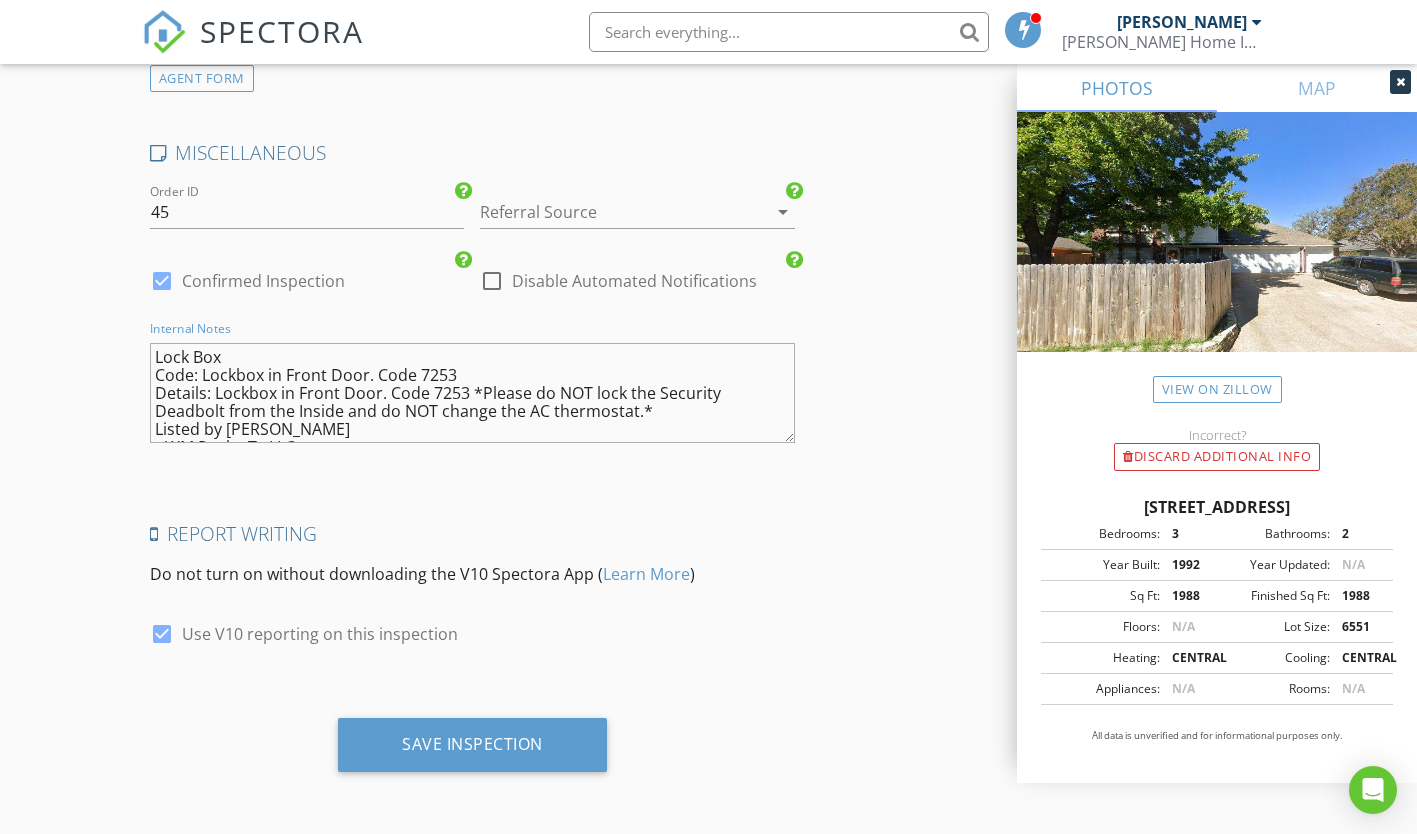 click on "Lock Box
Code: Lockbox in Front Door. Code 7253
Details: Lockbox in Front Door. Code 7253 *Please do NOT lock the Security Deadbolt from the Inside and do NOT change the AC thermostat.*
Listed by Erica Guest
• WM Realty Tx LLC
Others:
Turn Off Lights
Lock Doors
Knock First
Call if Late or Cancelling" at bounding box center [472, 393] 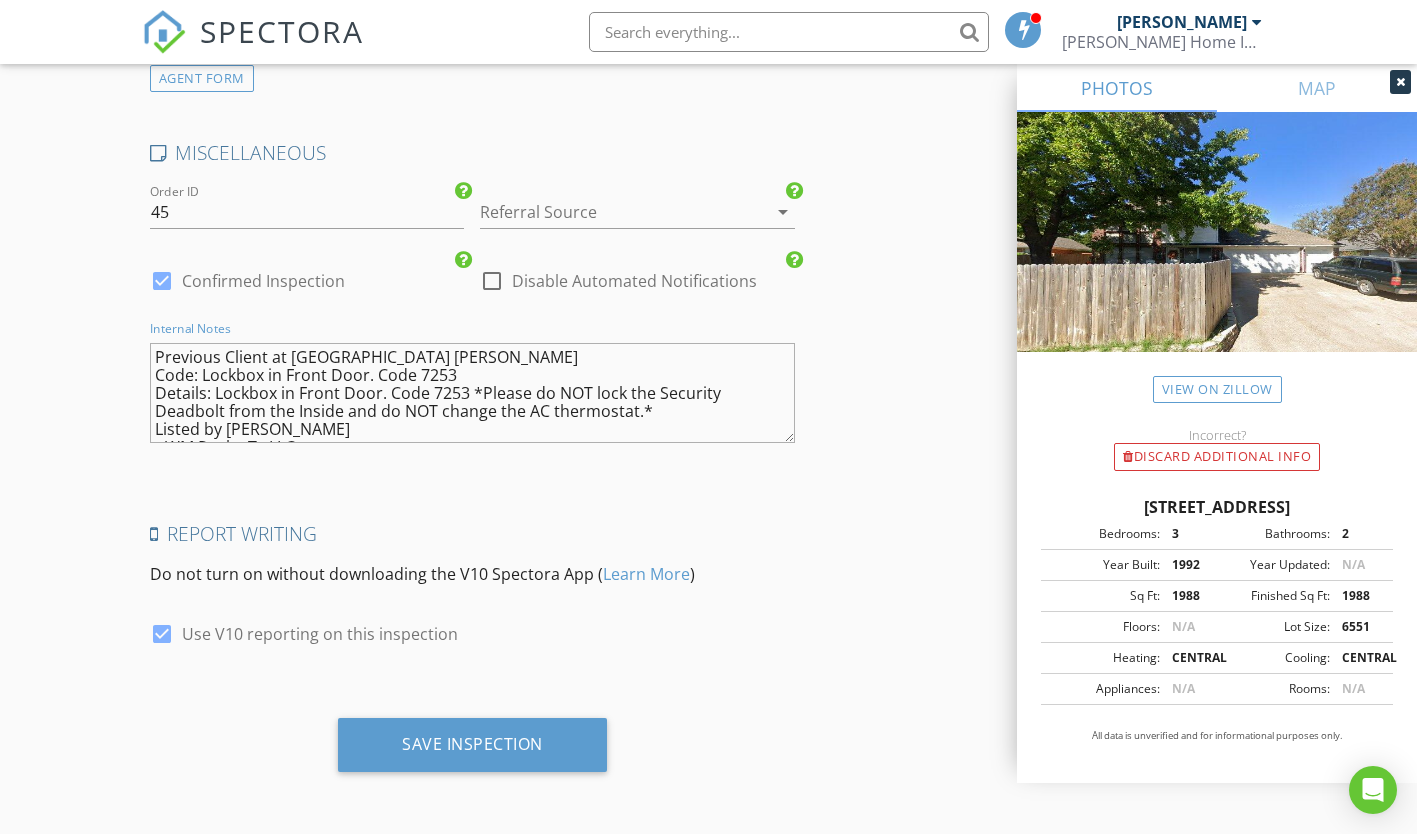 click on "Previous Client at Stoneridge Keller
Code: Lockbox in Front Door. Code 7253
Details: Lockbox in Front Door. Code 7253 *Please do NOT lock the Security Deadbolt from the Inside and do NOT change the AC thermostat.*
Listed by Erica Guest
• WM Realty Tx LLC
Others:
Turn Off Lights
Lock Doors
Knock First
Call if Late or Cancelling" at bounding box center (472, 393) 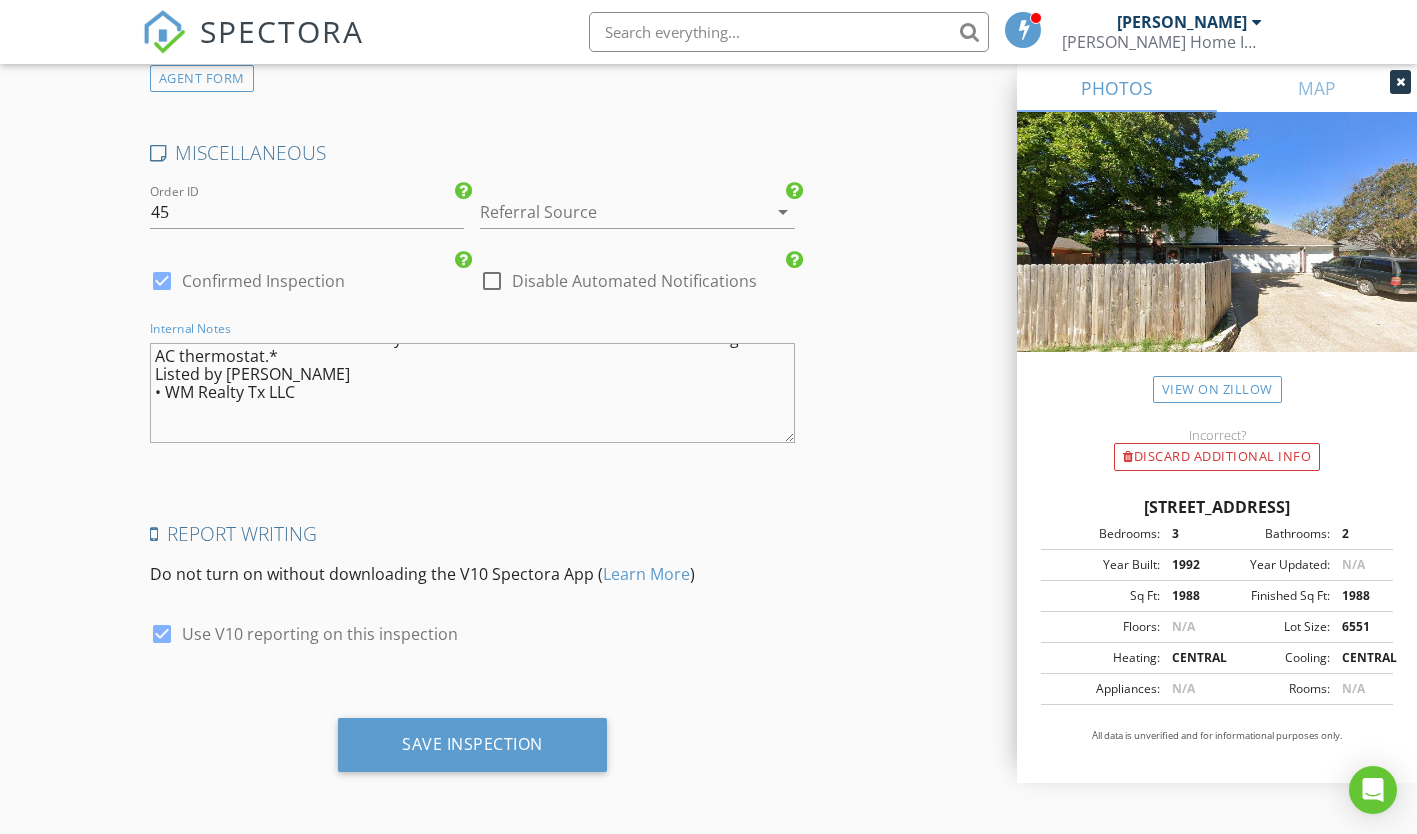 scroll, scrollTop: 0, scrollLeft: 0, axis: both 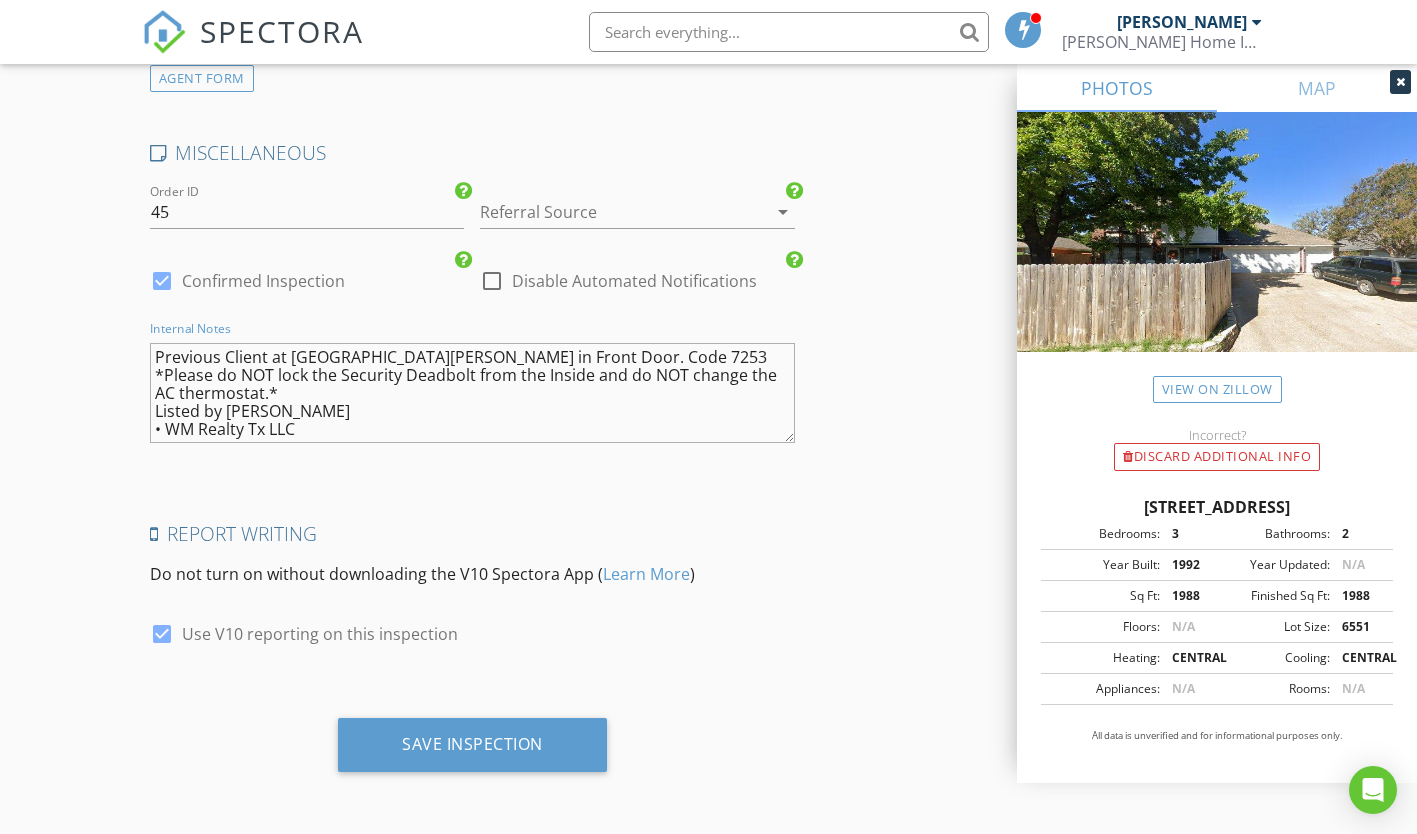 click on "Previous Client at Stoneridge Keller
Lockbox in Front Door. Code 7253 *Please do NOT lock the Security Deadbolt from the Inside and do NOT change the AC thermostat.*
Listed by Erica Guest
• WM Realty Tx LLC
Others:
Turn Off Lights
Lock Doors
Knock First
Call if Late or Cancelling" at bounding box center (472, 393) 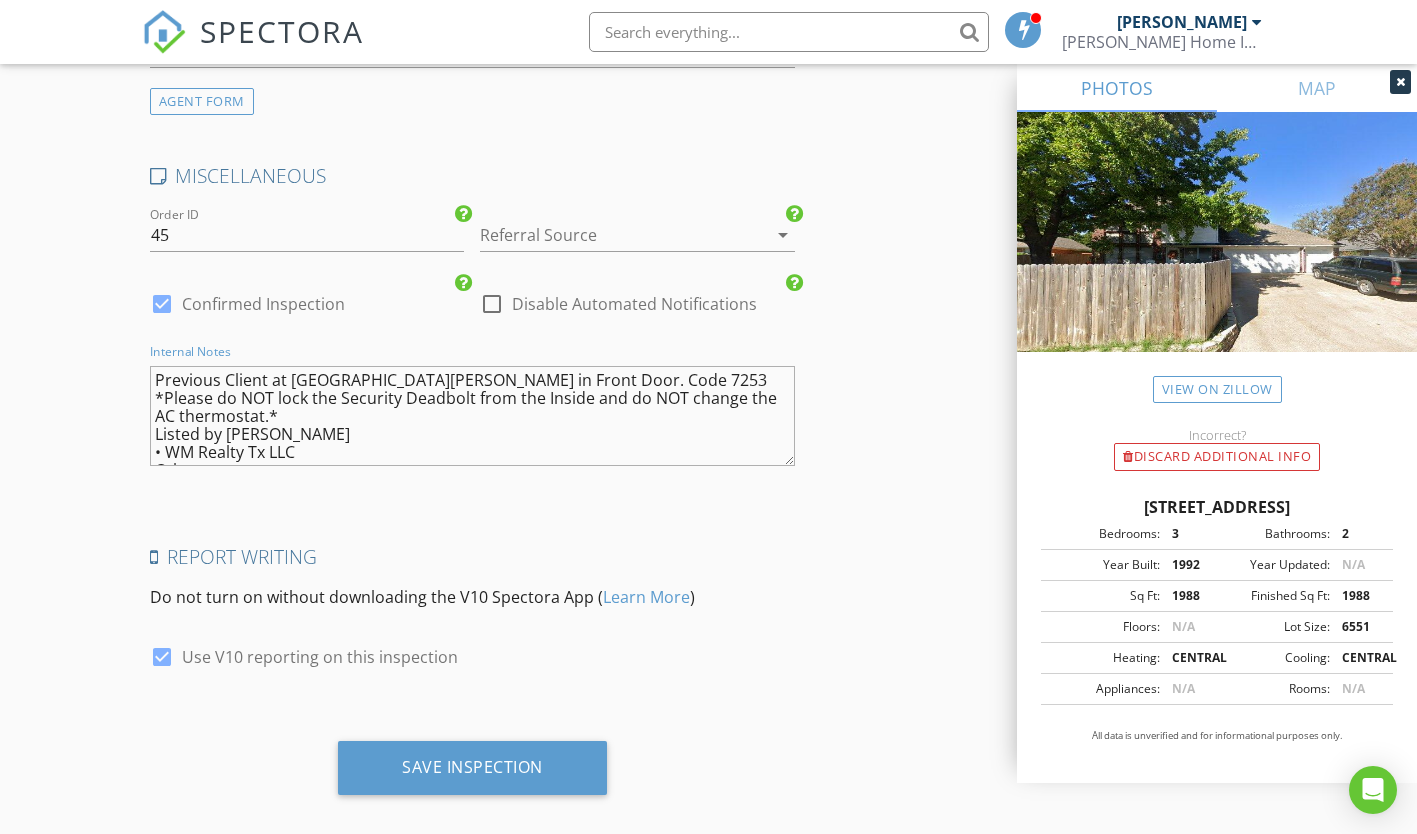 scroll, scrollTop: 3845, scrollLeft: 0, axis: vertical 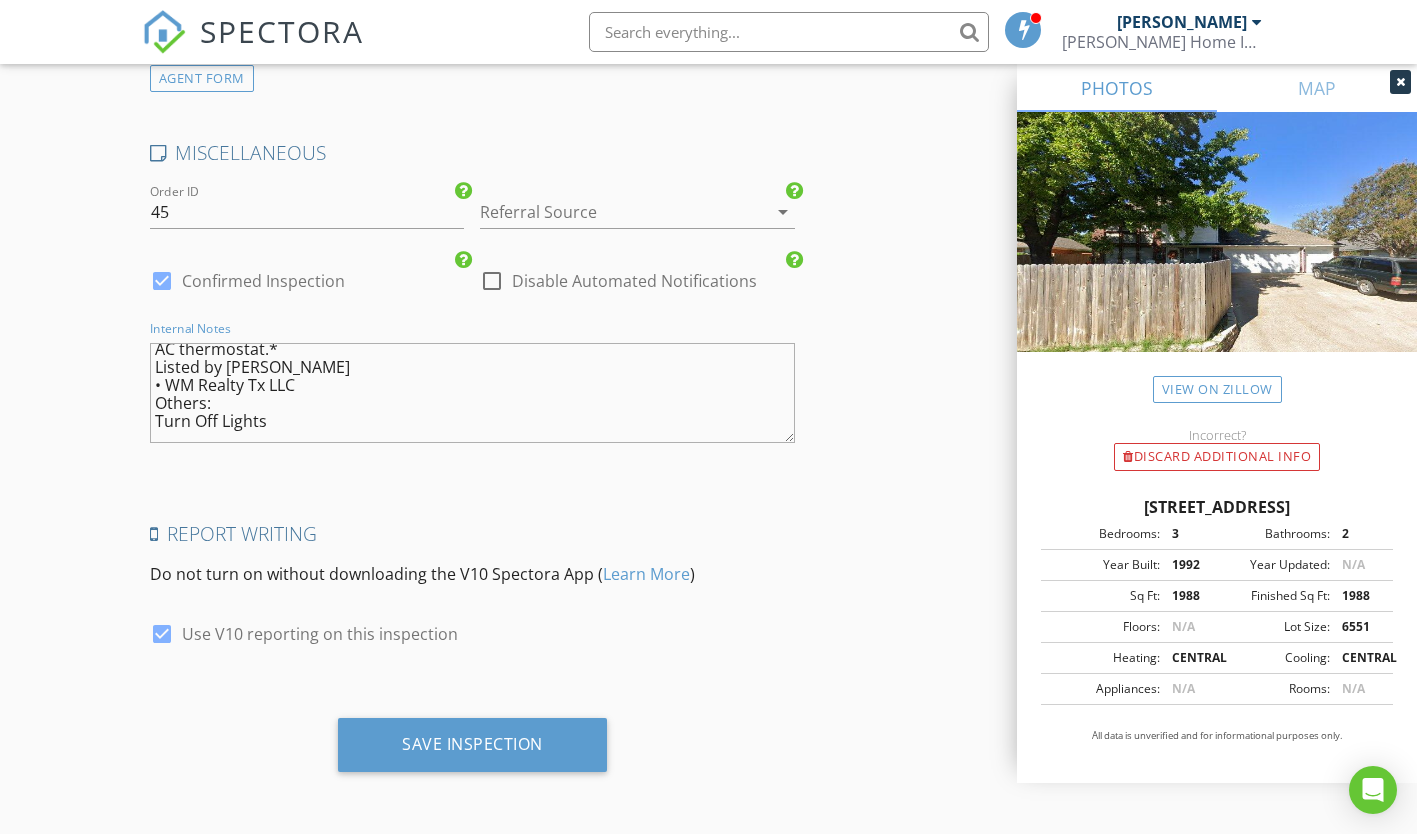 click on "Previous Client at Stoneridge Keller
Lockbox in Front Door. Code 7253 *Please do NOT lock the Security Deadbolt from the Inside and do NOT change the AC thermostat.*
Listed by Erica Guest
• WM Realty Tx LLC
Others:
Turn Off Lights
Lock Doors
Knock First
Call if Late or Cancelling" at bounding box center [472, 393] 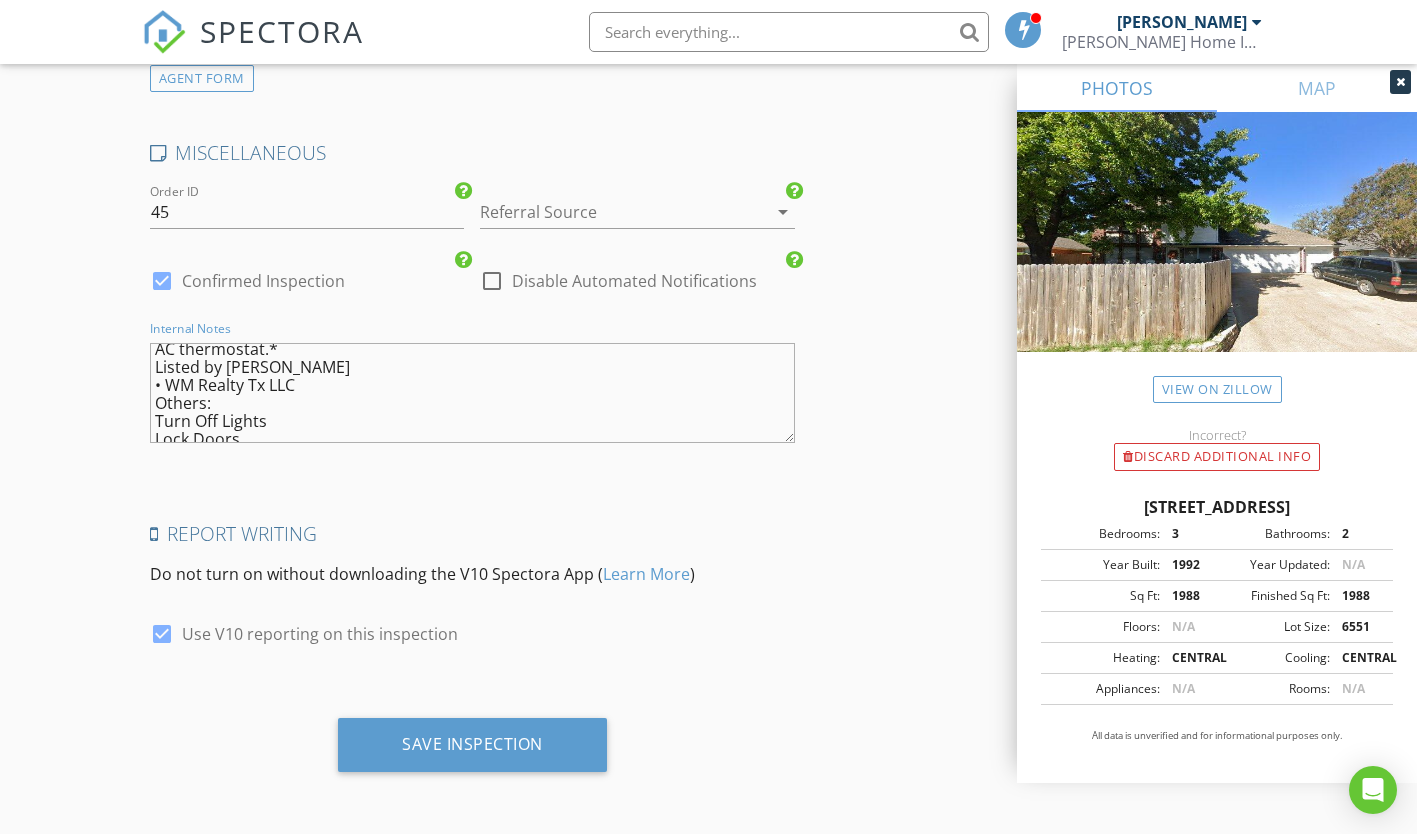 scroll, scrollTop: 126, scrollLeft: 0, axis: vertical 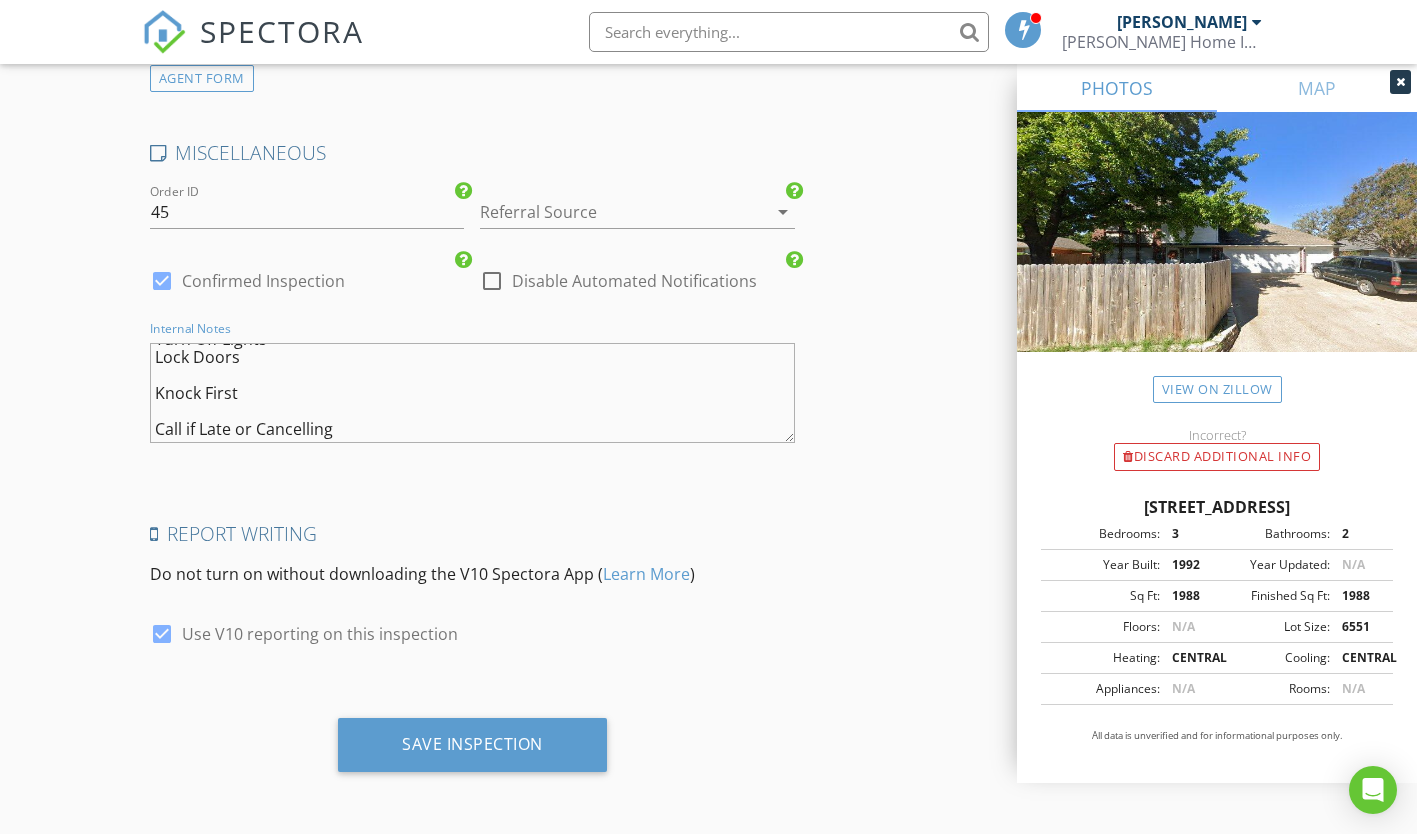 click on "Previous Client at Stoneridge Keller
Lockbox in Front Door. Code 7253 *Please do NOT lock the Security Deadbolt from the Inside and do NOT change the AC thermostat.*
Listed by Erica Guest
• WM Realty Tx LLC
Others:
Turn Off Lights
Lock Doors
Knock First
Call if Late or Cancelling" at bounding box center (472, 393) 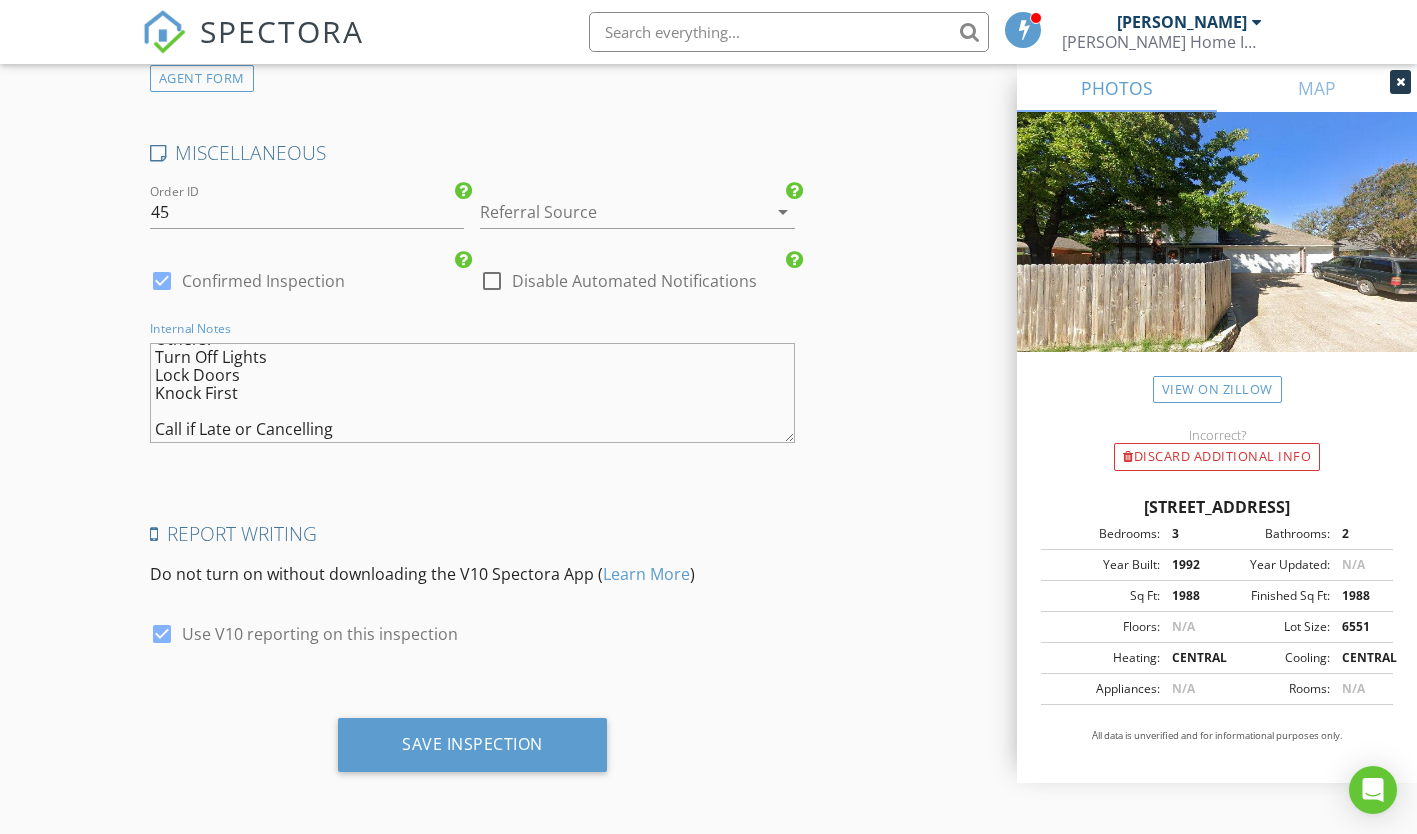 click on "Previous Client at Stoneridge Keller
Lockbox in Front Door. Code 7253 *Please do NOT lock the Security Deadbolt from the Inside and do NOT change the AC thermostat.*
Listed by Erica Guest
• WM Realty Tx LLC
Others:
Turn Off Lights
Lock Doors
Knock First
Call if Late or Cancelling" at bounding box center [472, 393] 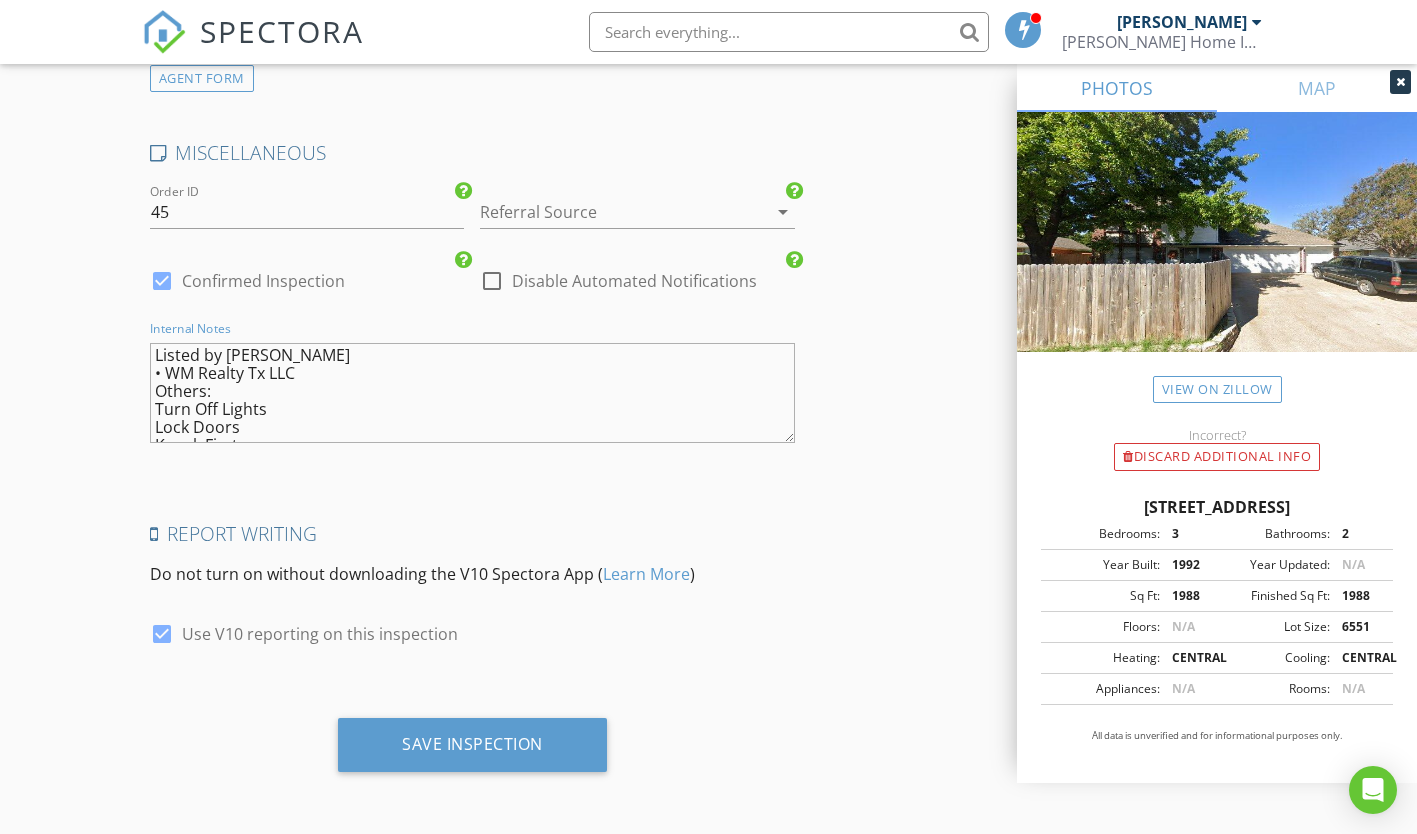 scroll, scrollTop: 90, scrollLeft: 0, axis: vertical 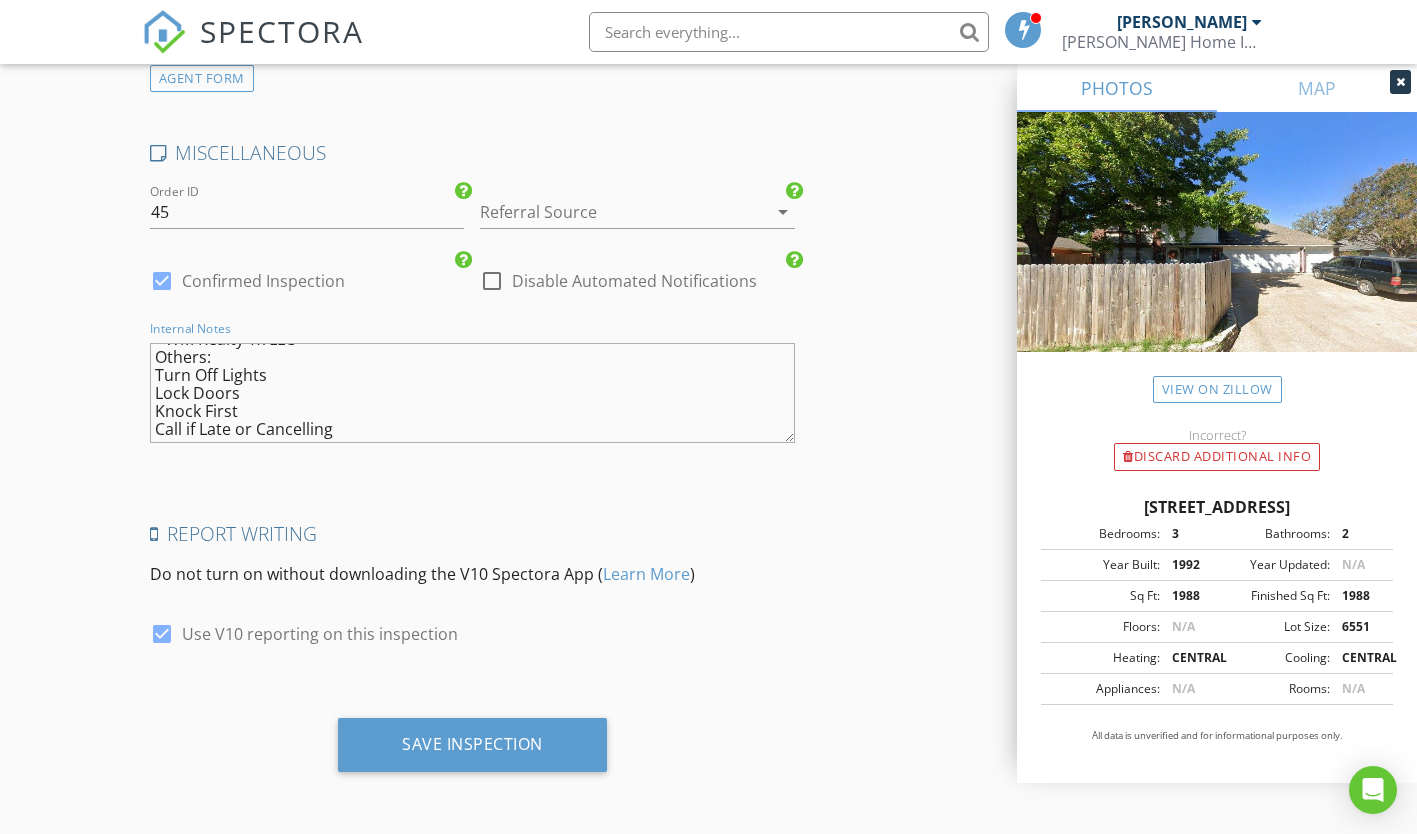 click on "Previous Client at Stoneridge Keller
Lockbox in Front Door. Code 7253 *Please do NOT lock the Security Deadbolt from the Inside and do NOT change the AC thermostat.*
Listed by Erica Guest
• WM Realty Tx LLC
Others:
Turn Off Lights
Lock Doors
Knock First
Call if Late or Cancelling" at bounding box center (472, 393) 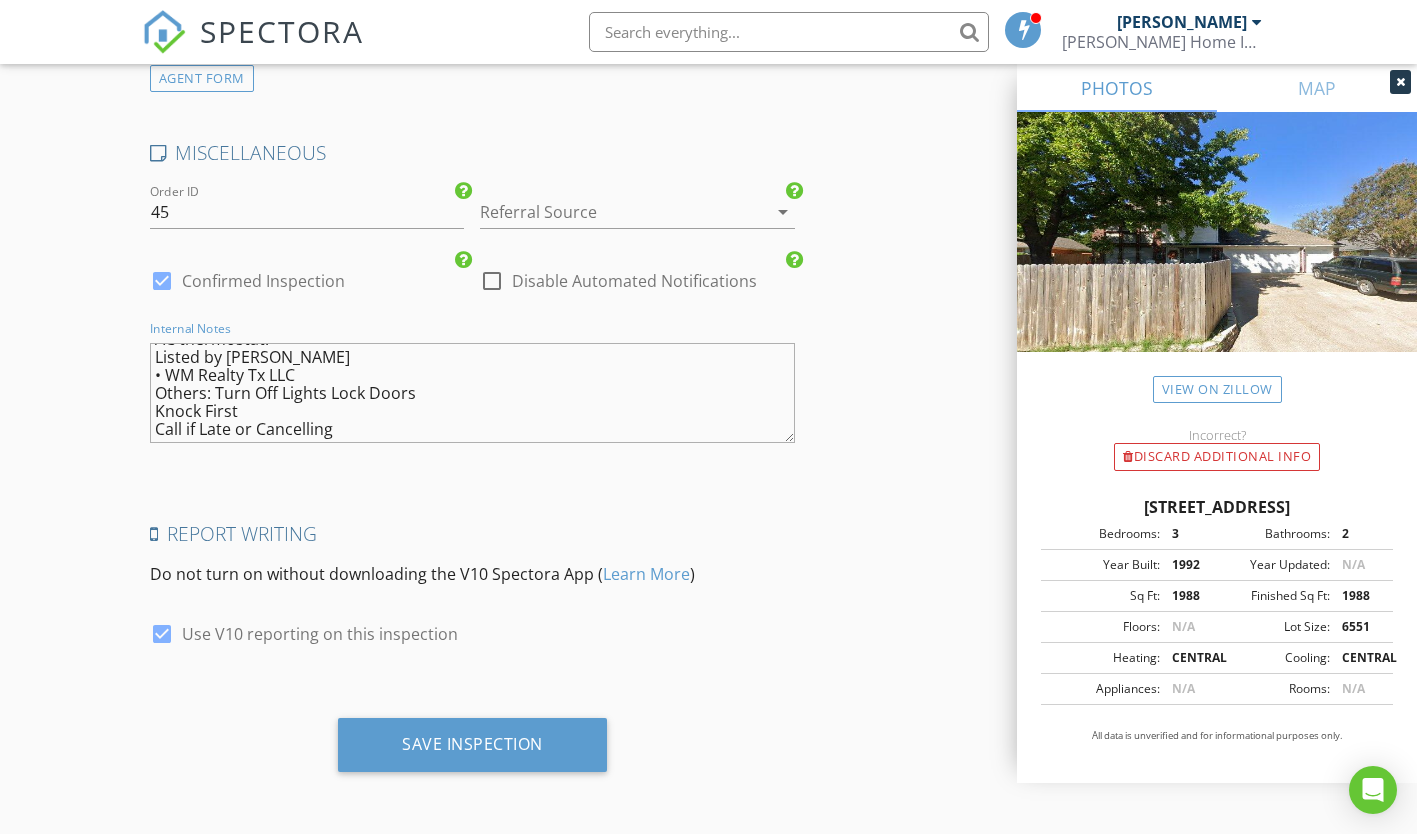 scroll, scrollTop: 54, scrollLeft: 0, axis: vertical 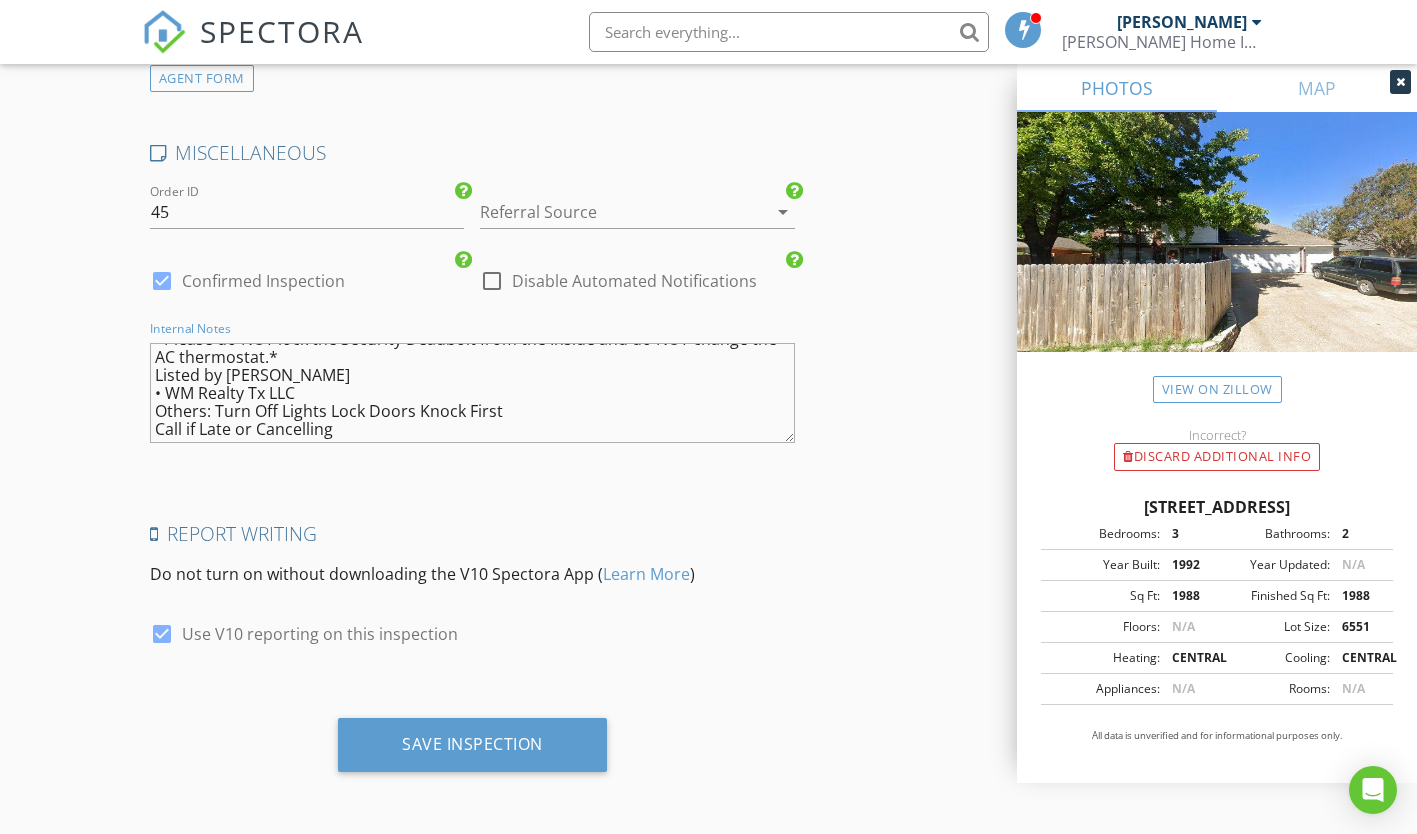 click on "Previous Client at Stoneridge Keller
Lockbox in Front Door. Code 7253 *Please do NOT lock the Security Deadbolt from the Inside and do NOT change the AC thermostat.*
Listed by Erica Guest
• WM Realty Tx LLC
Others: Turn Off Lights Lock Doors Knock First
Call if Late or Cancelling" at bounding box center (472, 393) 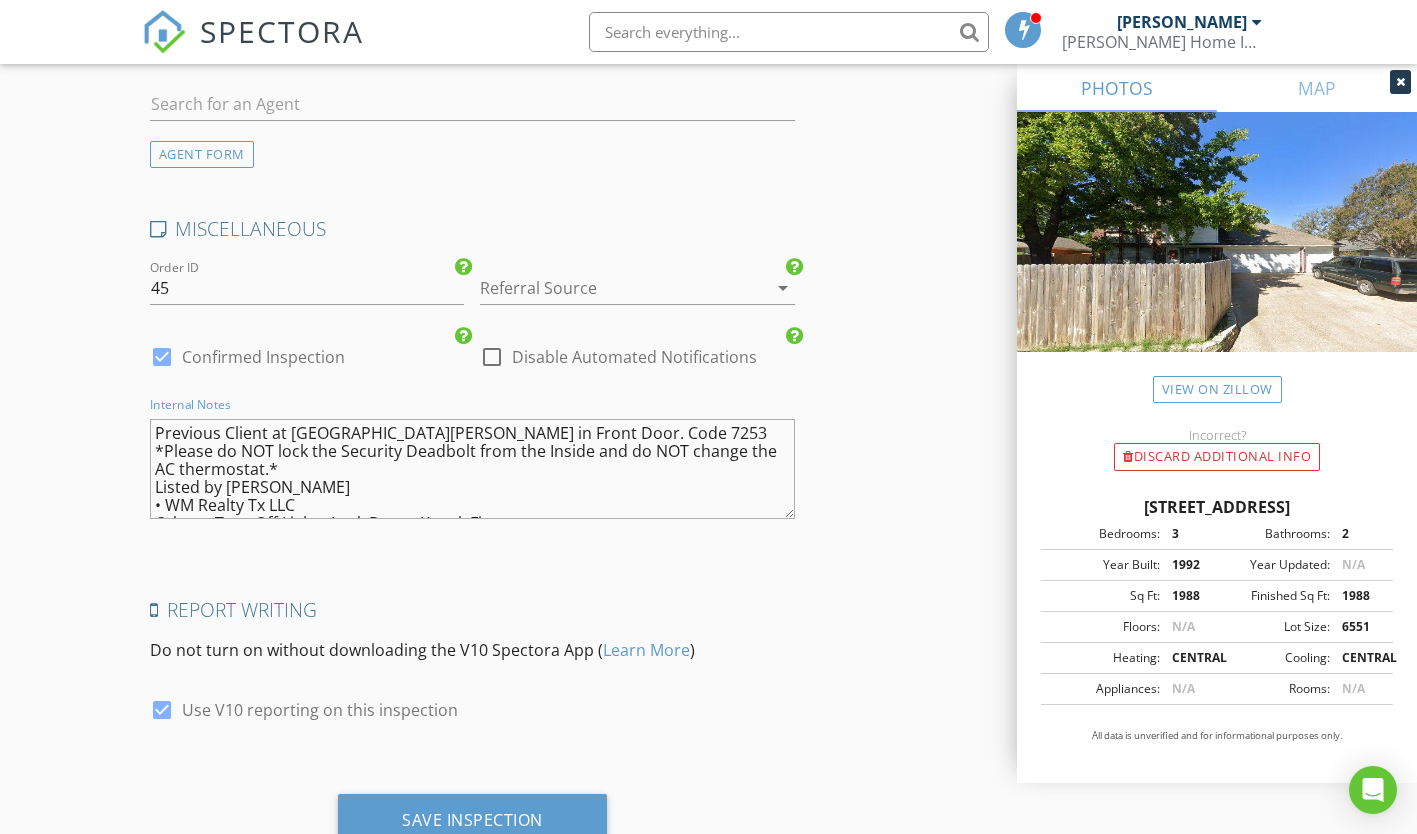 scroll, scrollTop: 3745, scrollLeft: 0, axis: vertical 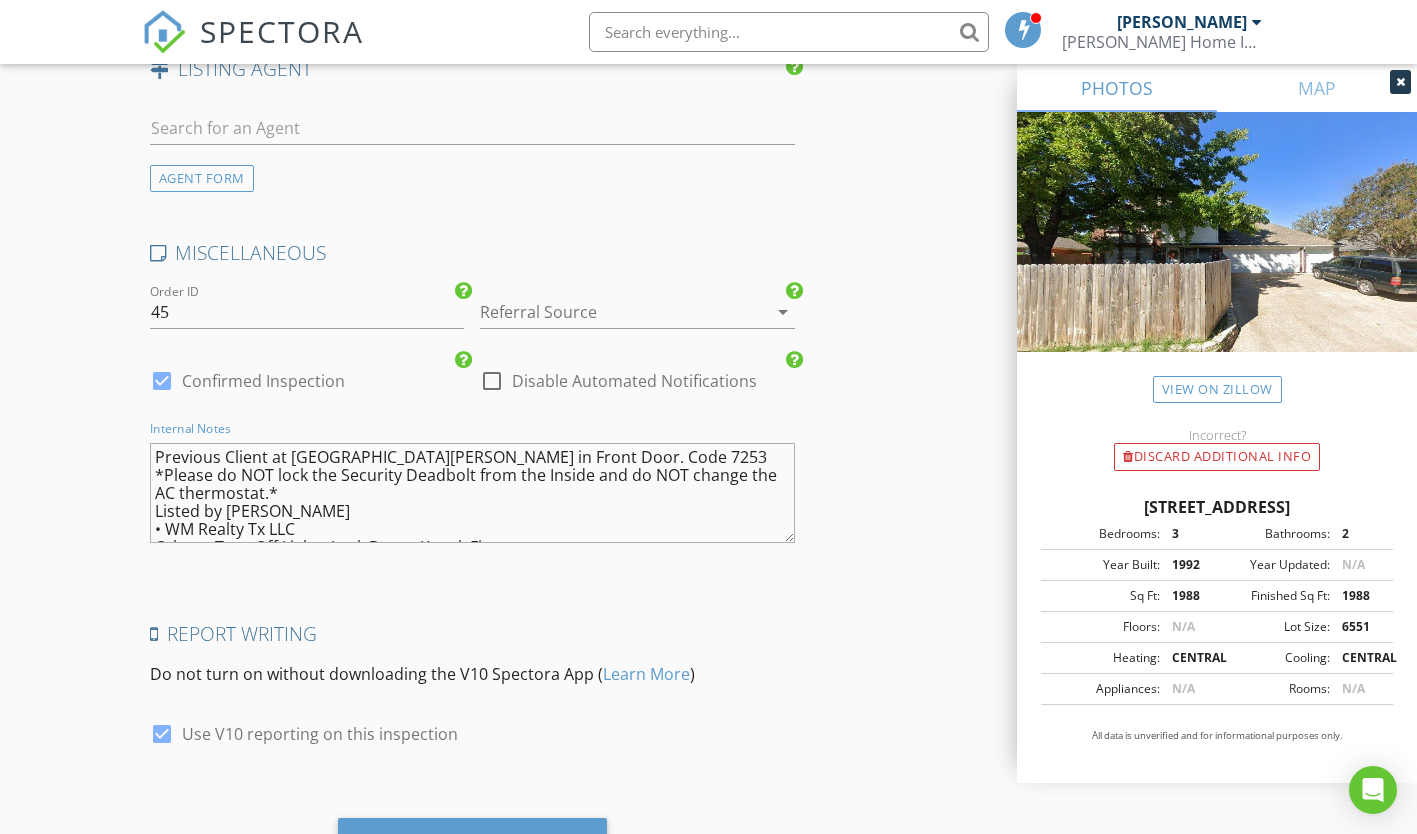 drag, startPoint x: 370, startPoint y: 473, endPoint x: 407, endPoint y: 474, distance: 37.01351 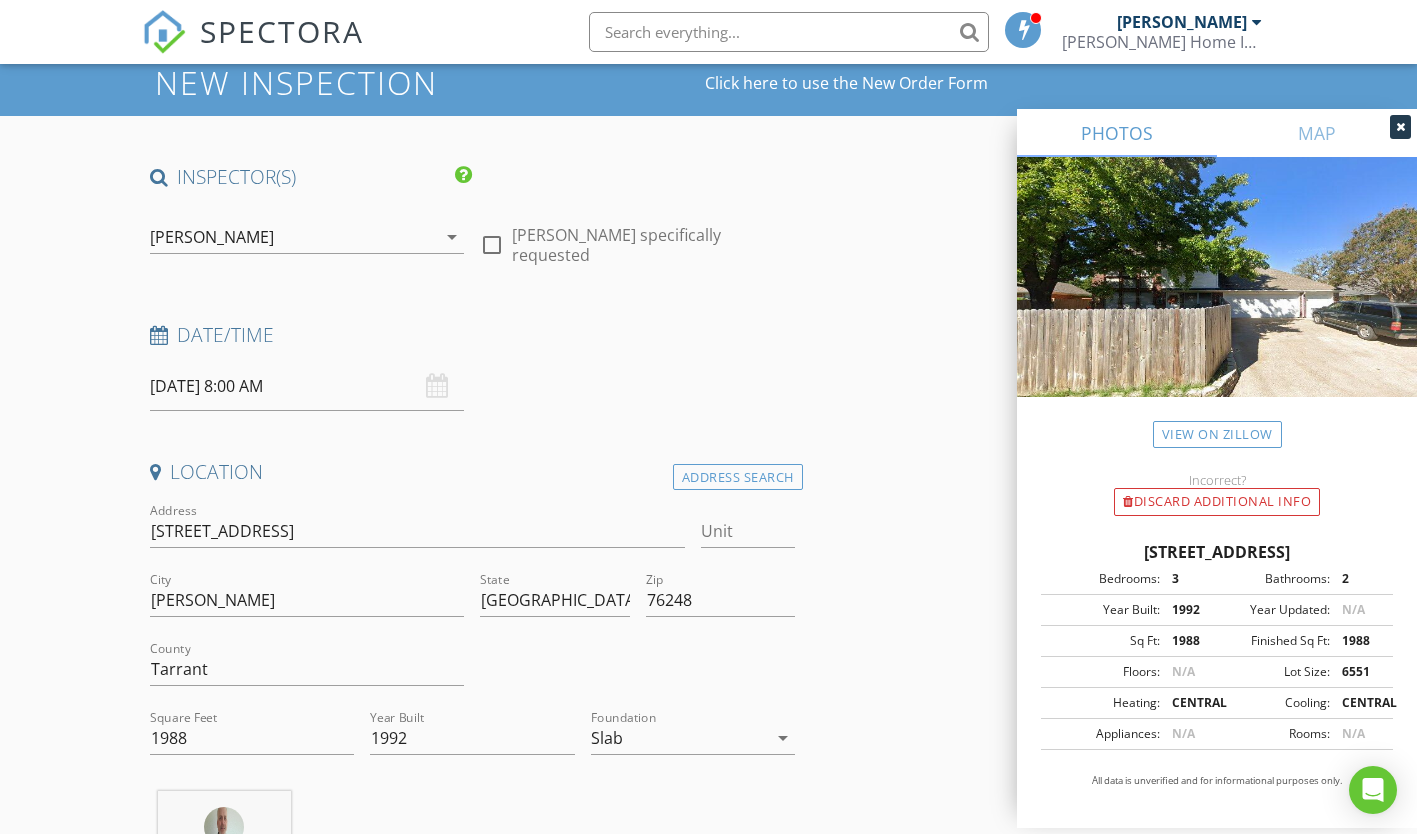 scroll, scrollTop: 0, scrollLeft: 0, axis: both 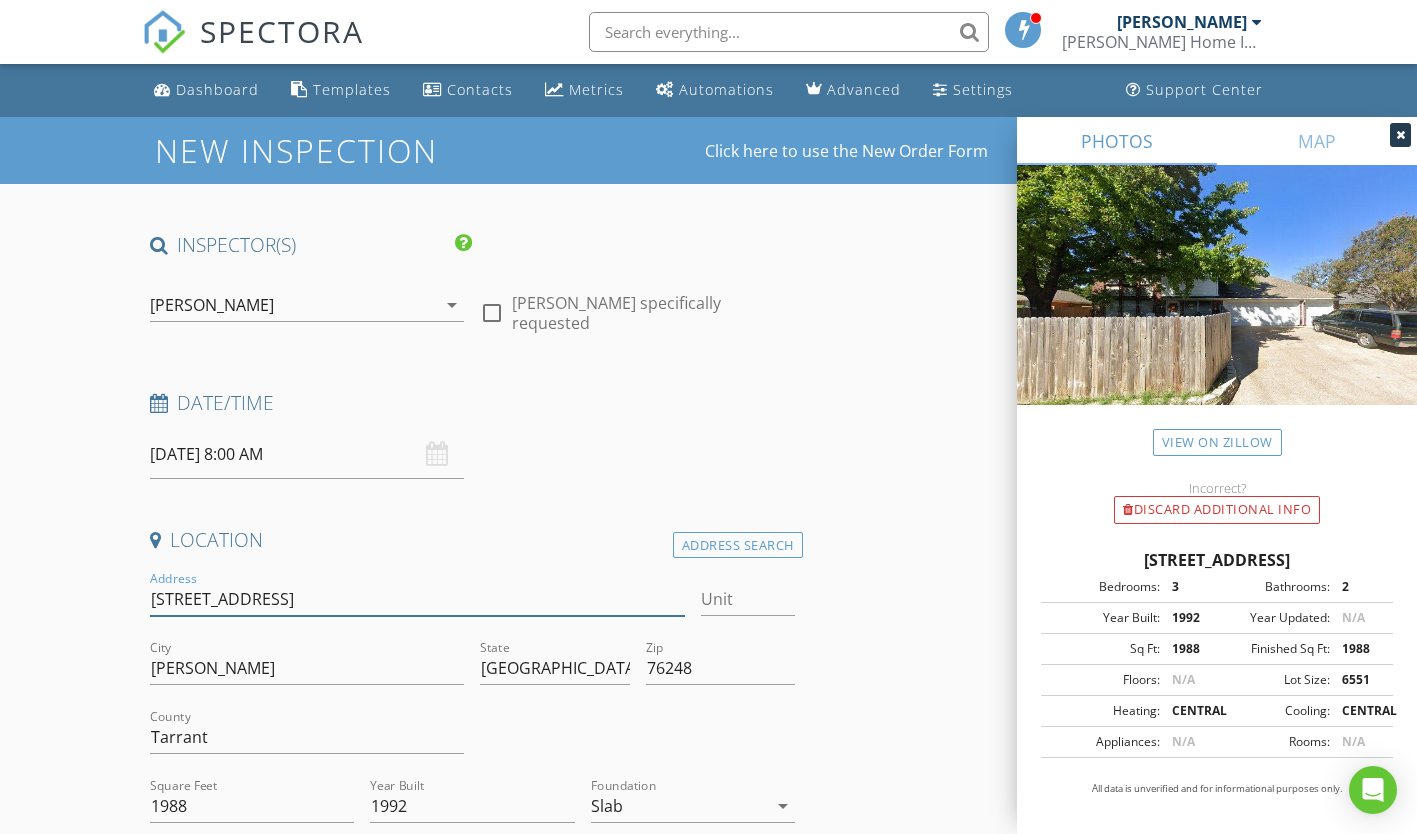 drag, startPoint x: 152, startPoint y: 596, endPoint x: 359, endPoint y: 595, distance: 207.00241 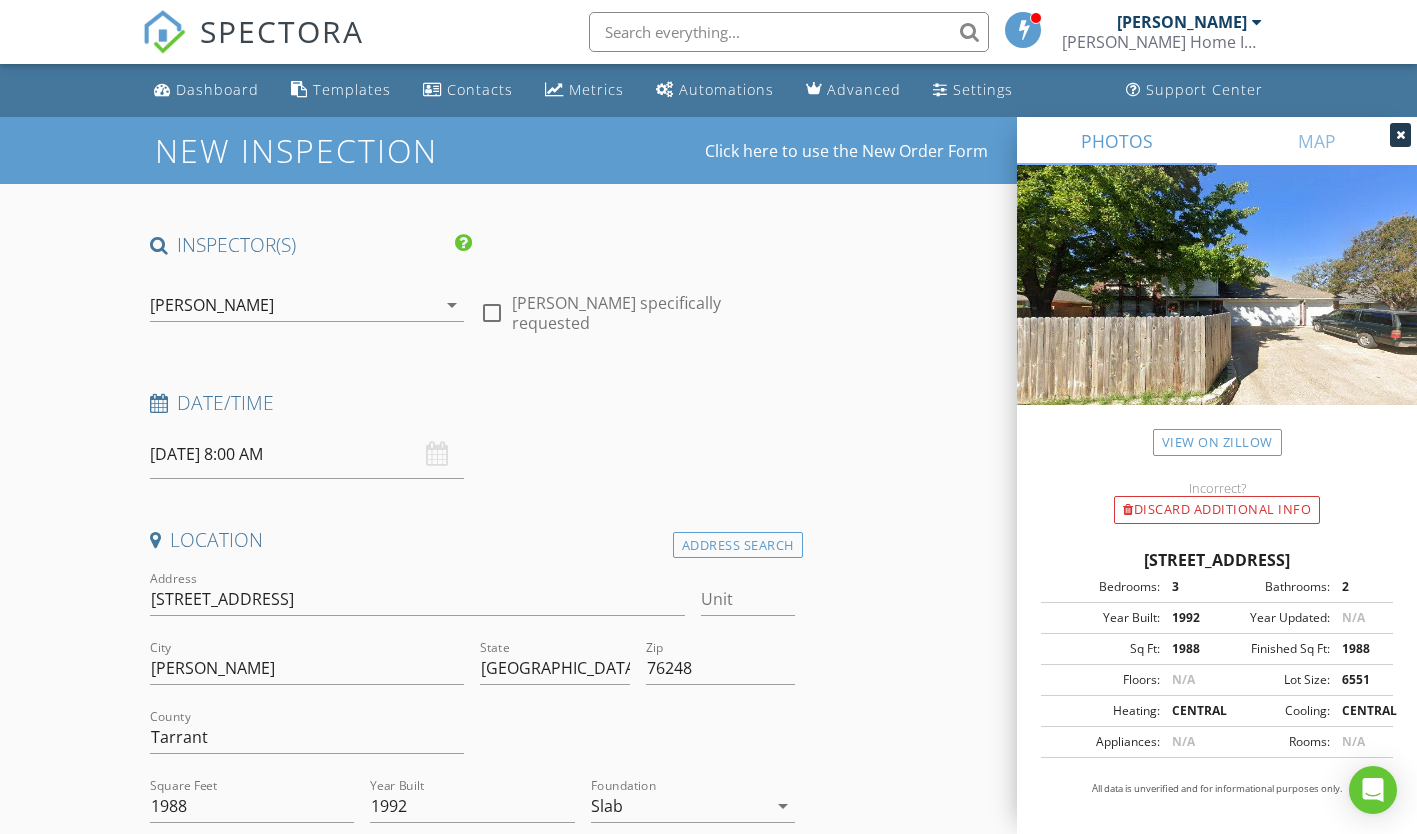 click on "Date/Time" at bounding box center (472, 403) 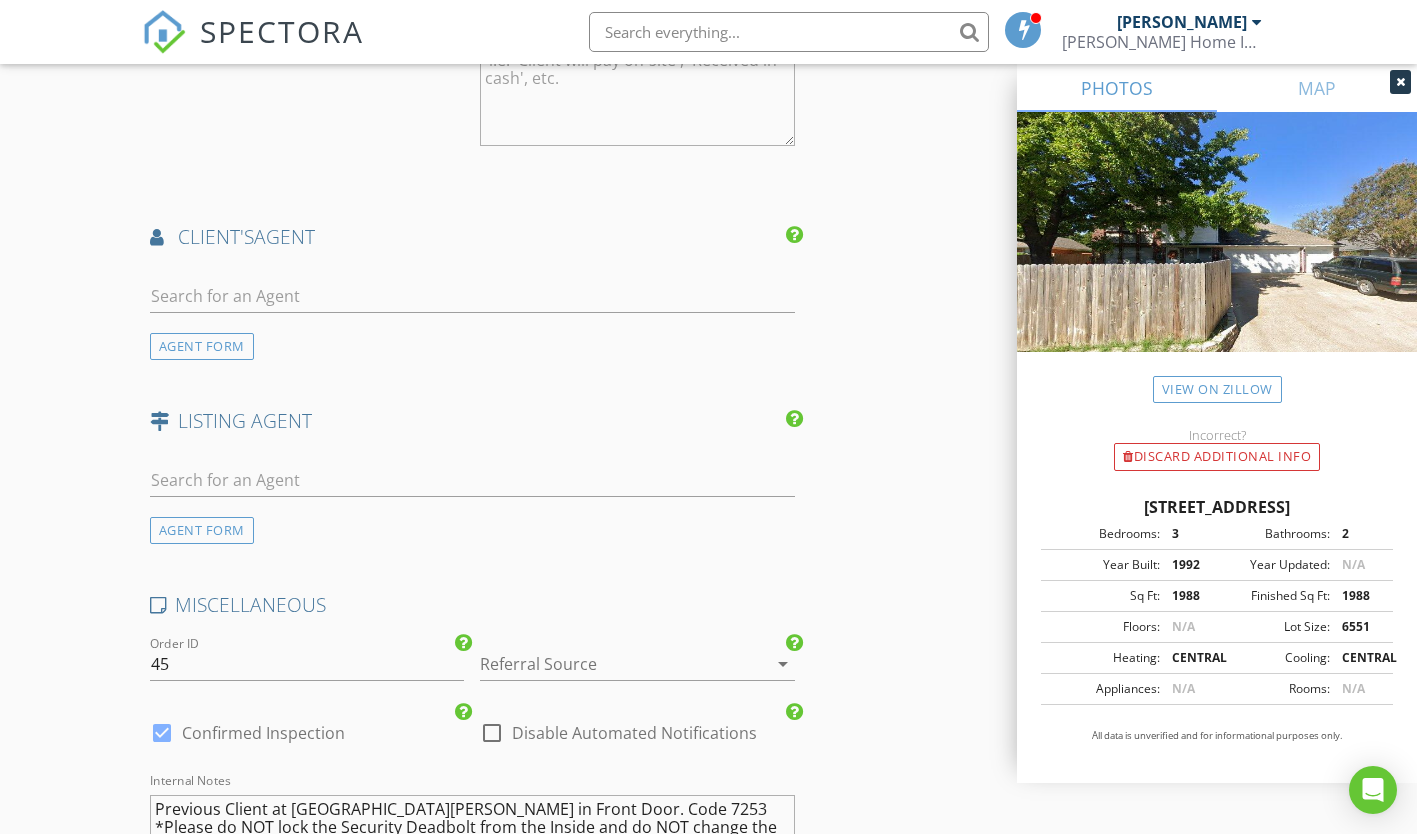 scroll, scrollTop: 3400, scrollLeft: 0, axis: vertical 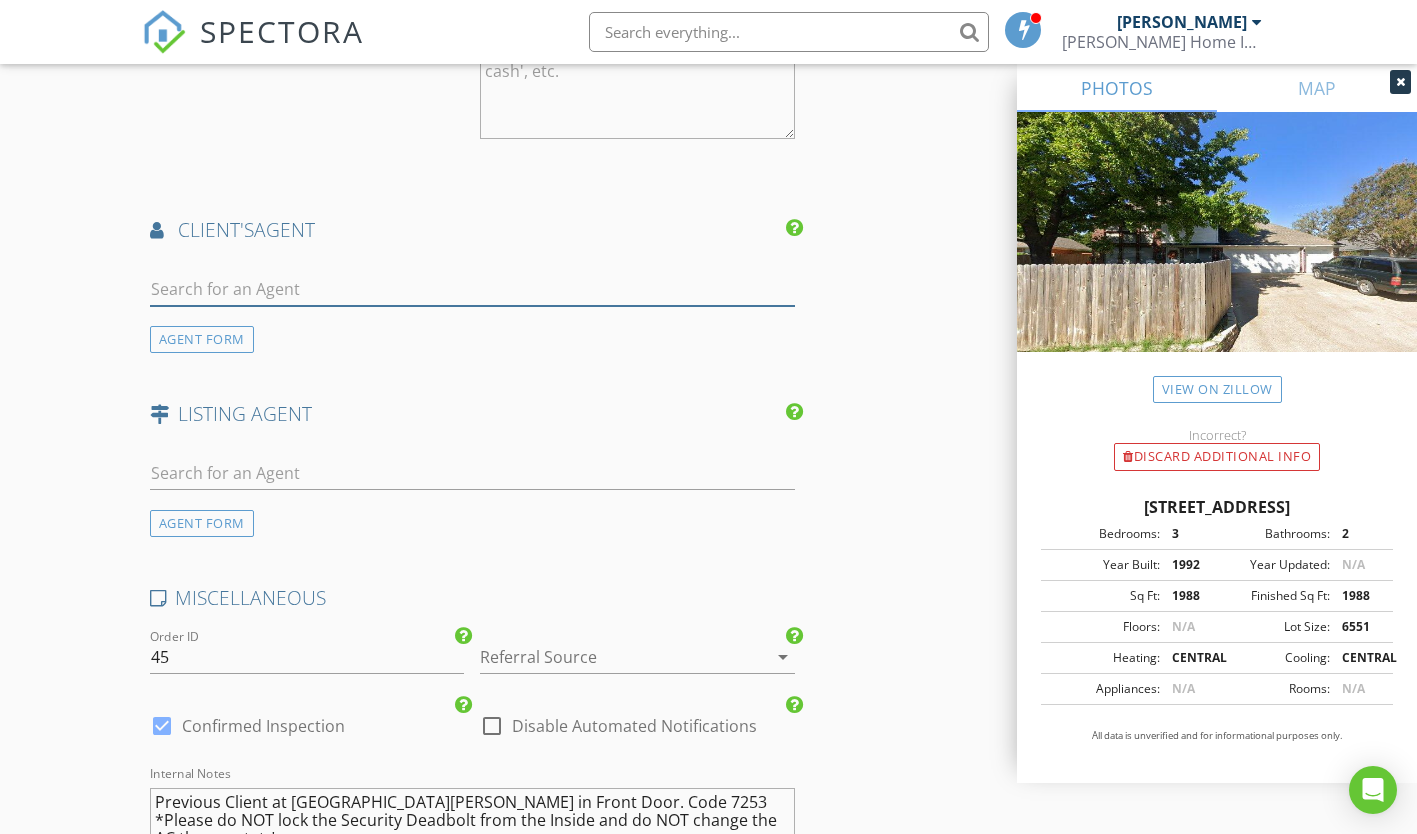 click at bounding box center (472, 289) 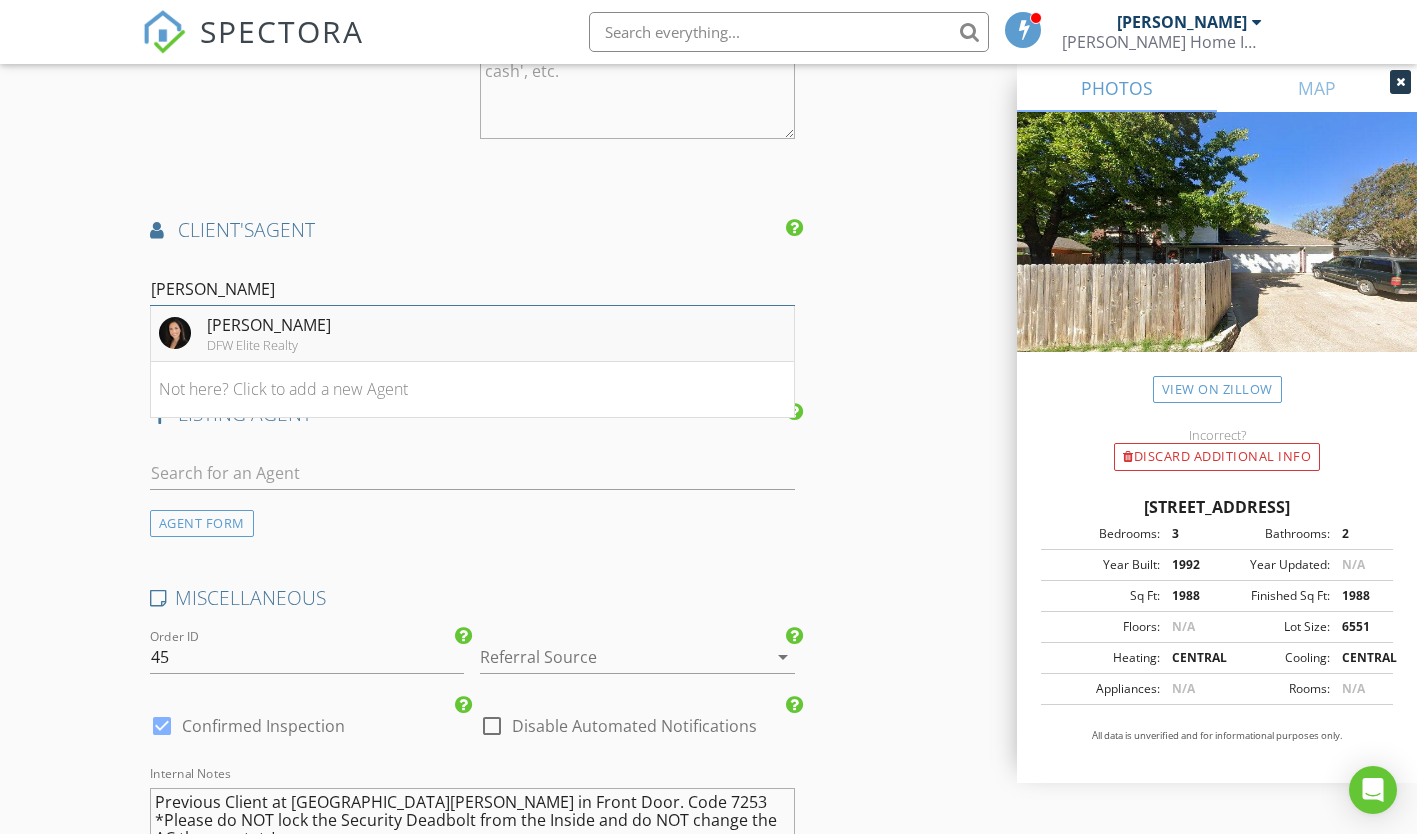 type on "sharon" 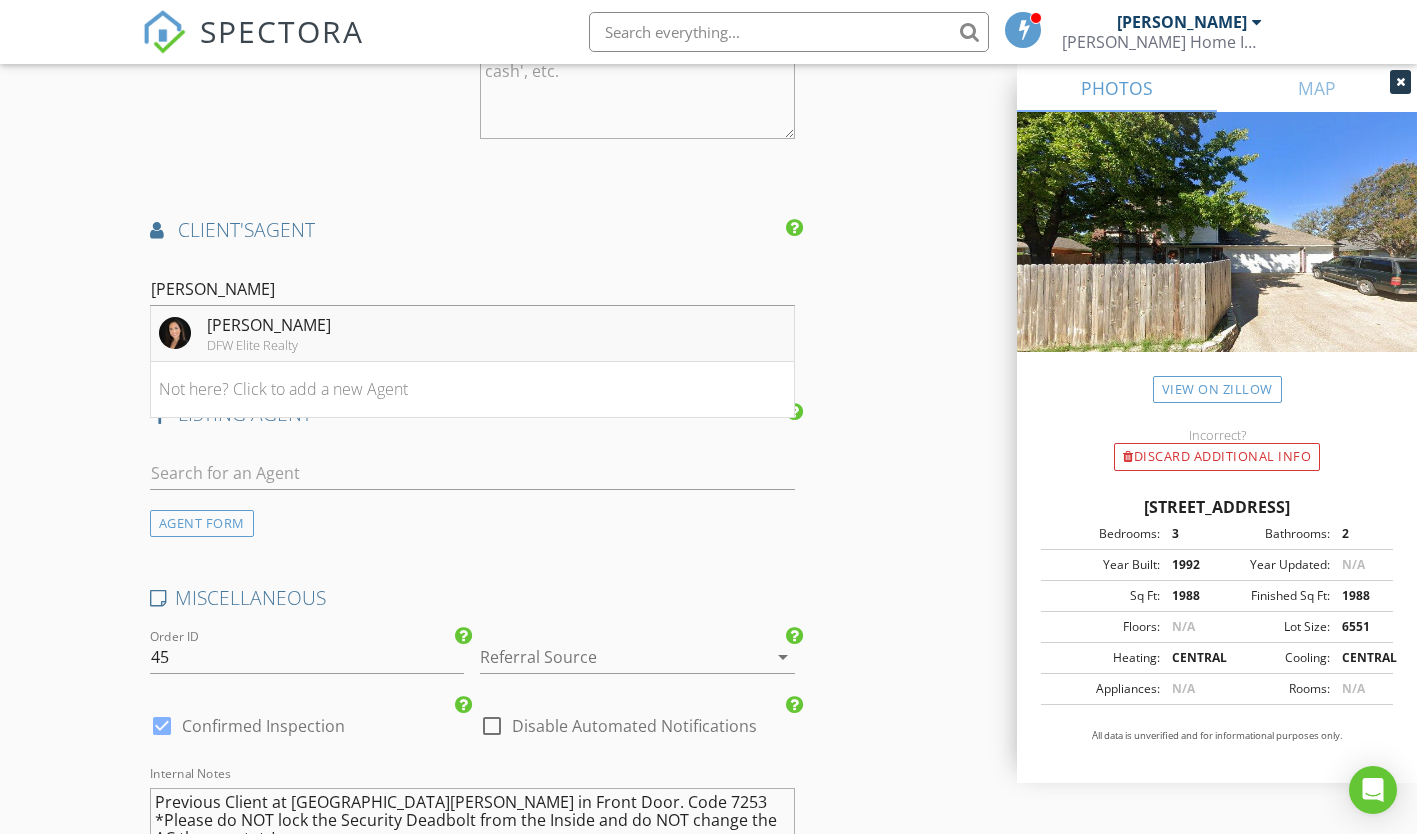 click on "DFW Elite Realty" at bounding box center (269, 345) 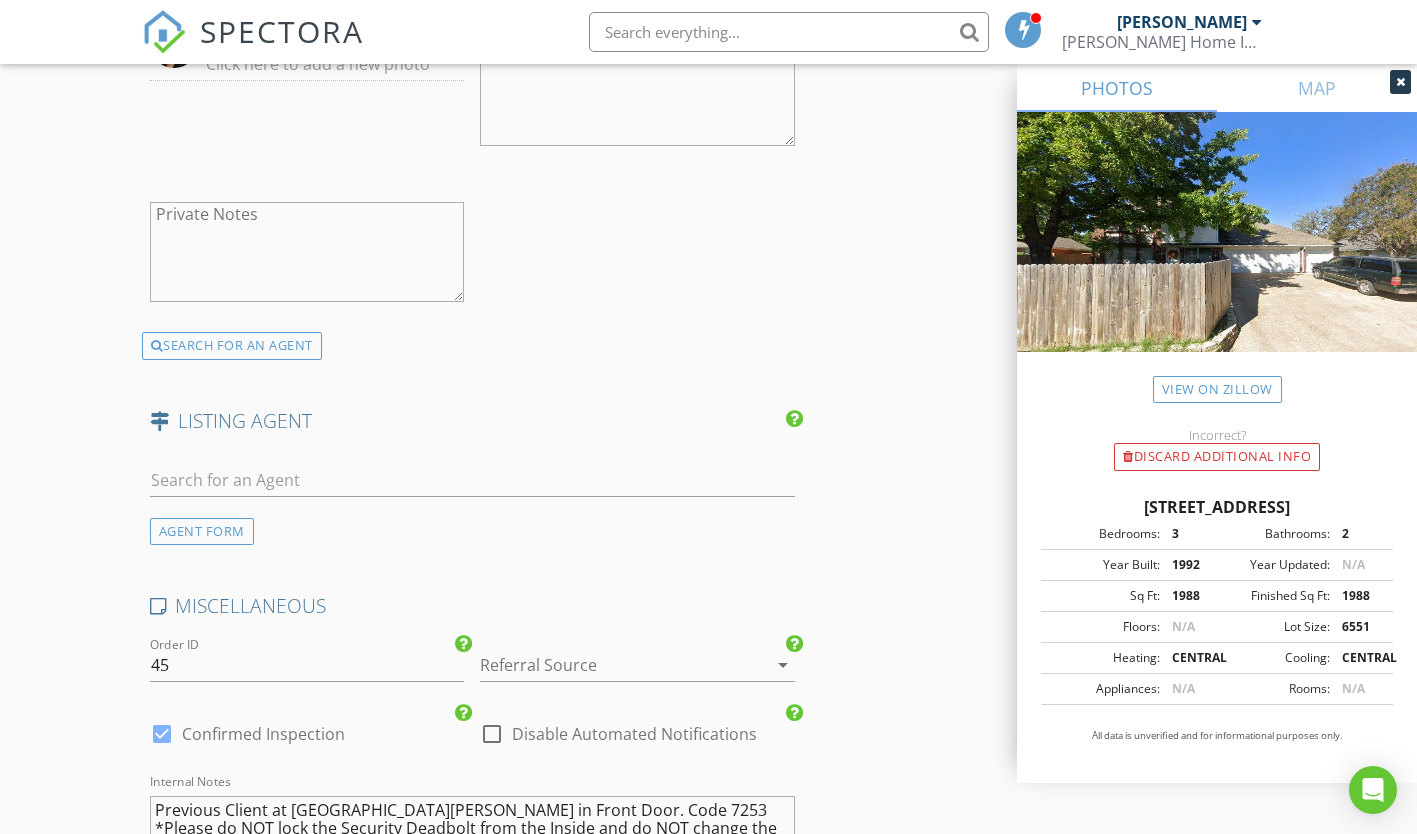 scroll, scrollTop: 3900, scrollLeft: 0, axis: vertical 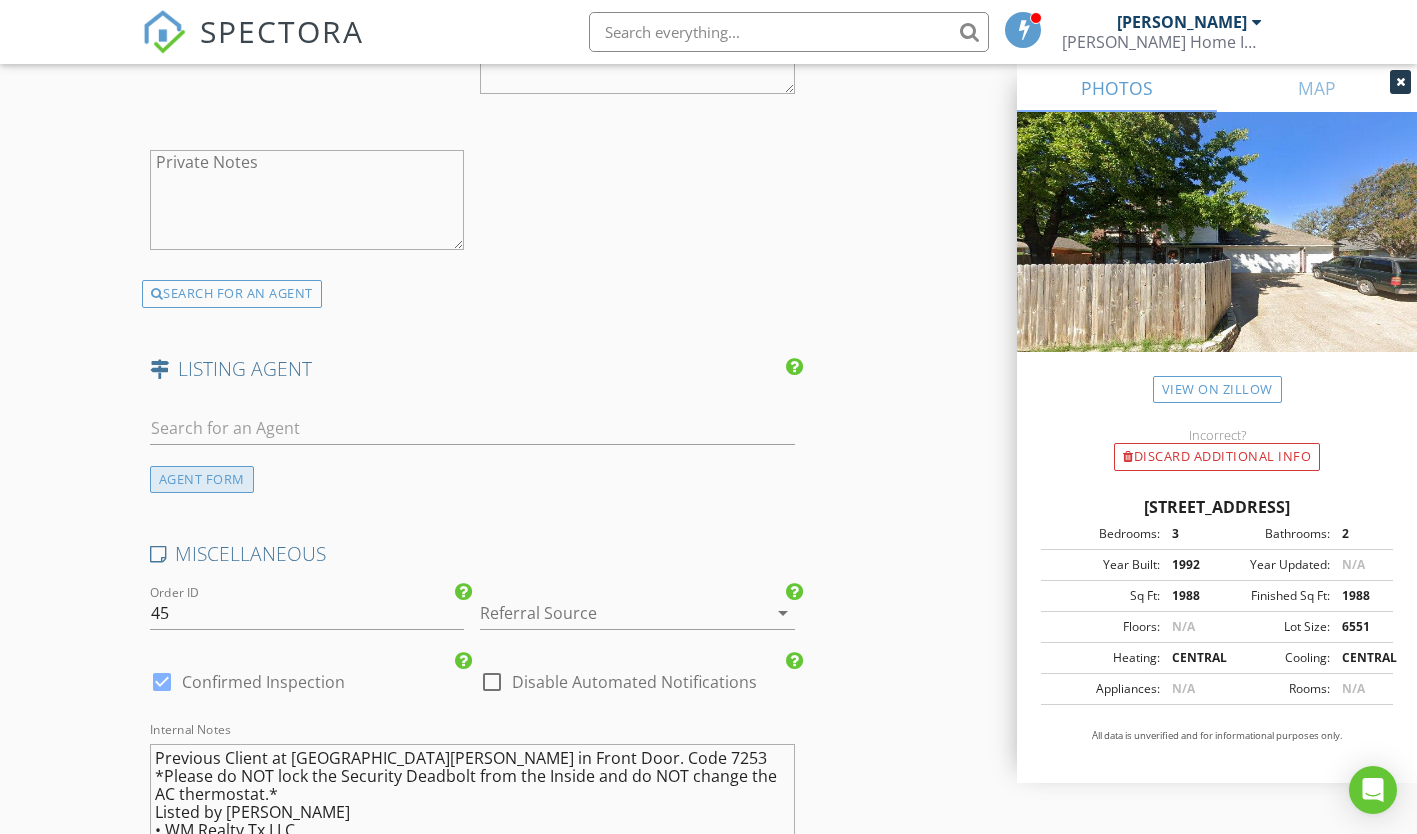 click on "AGENT FORM" at bounding box center [202, 479] 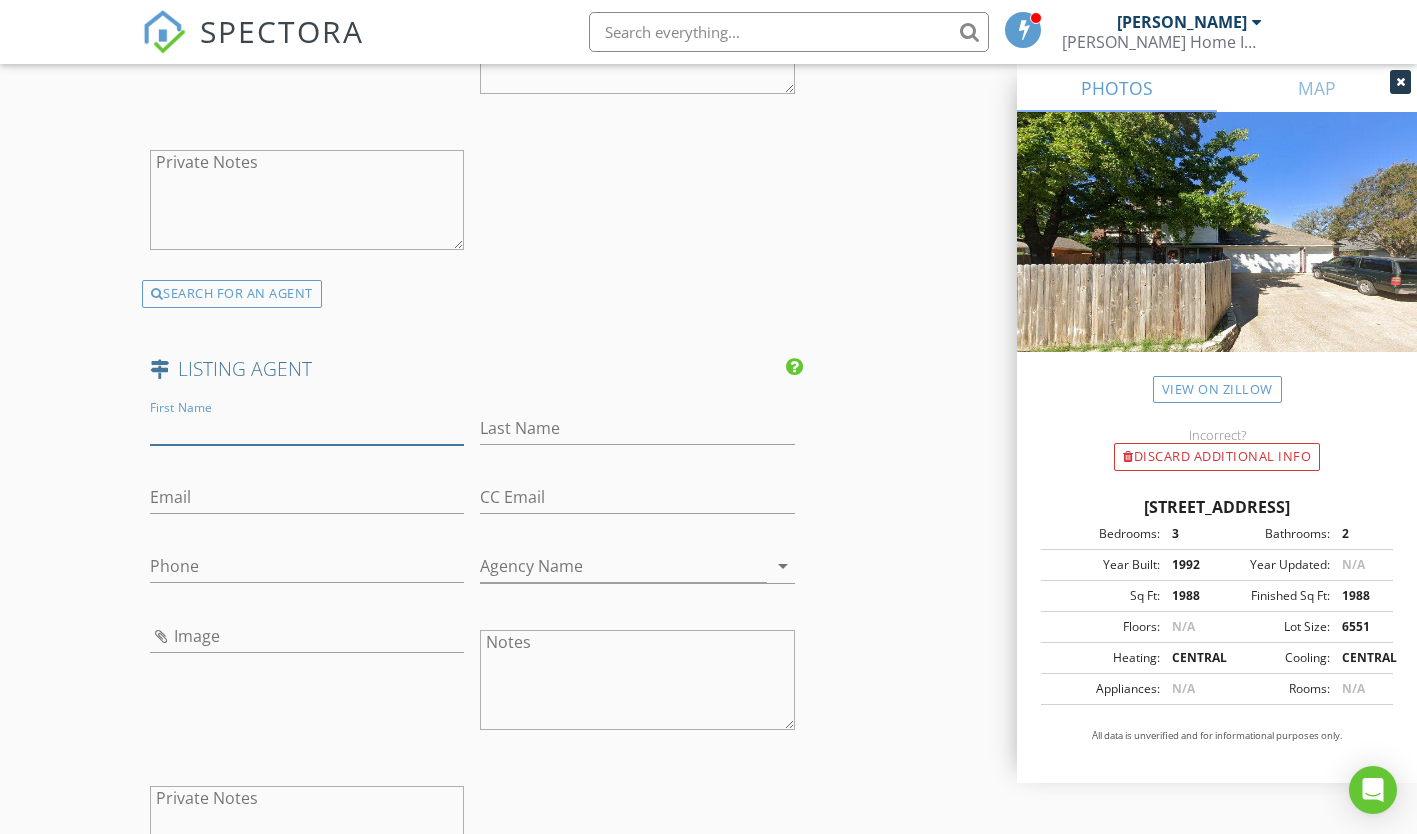click on "First Name" at bounding box center [307, 428] 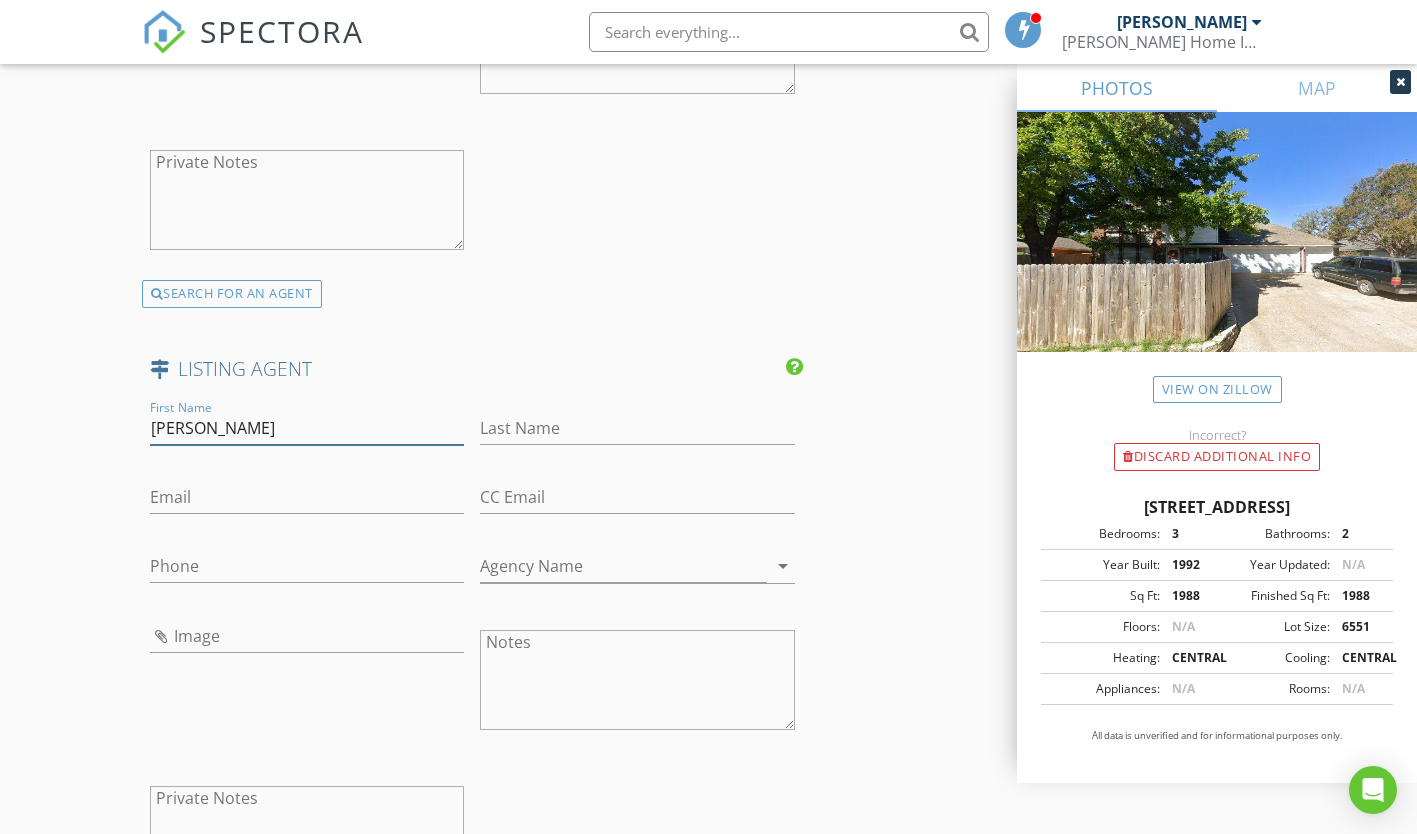drag, startPoint x: 193, startPoint y: 425, endPoint x: 260, endPoint y: 418, distance: 67.36468 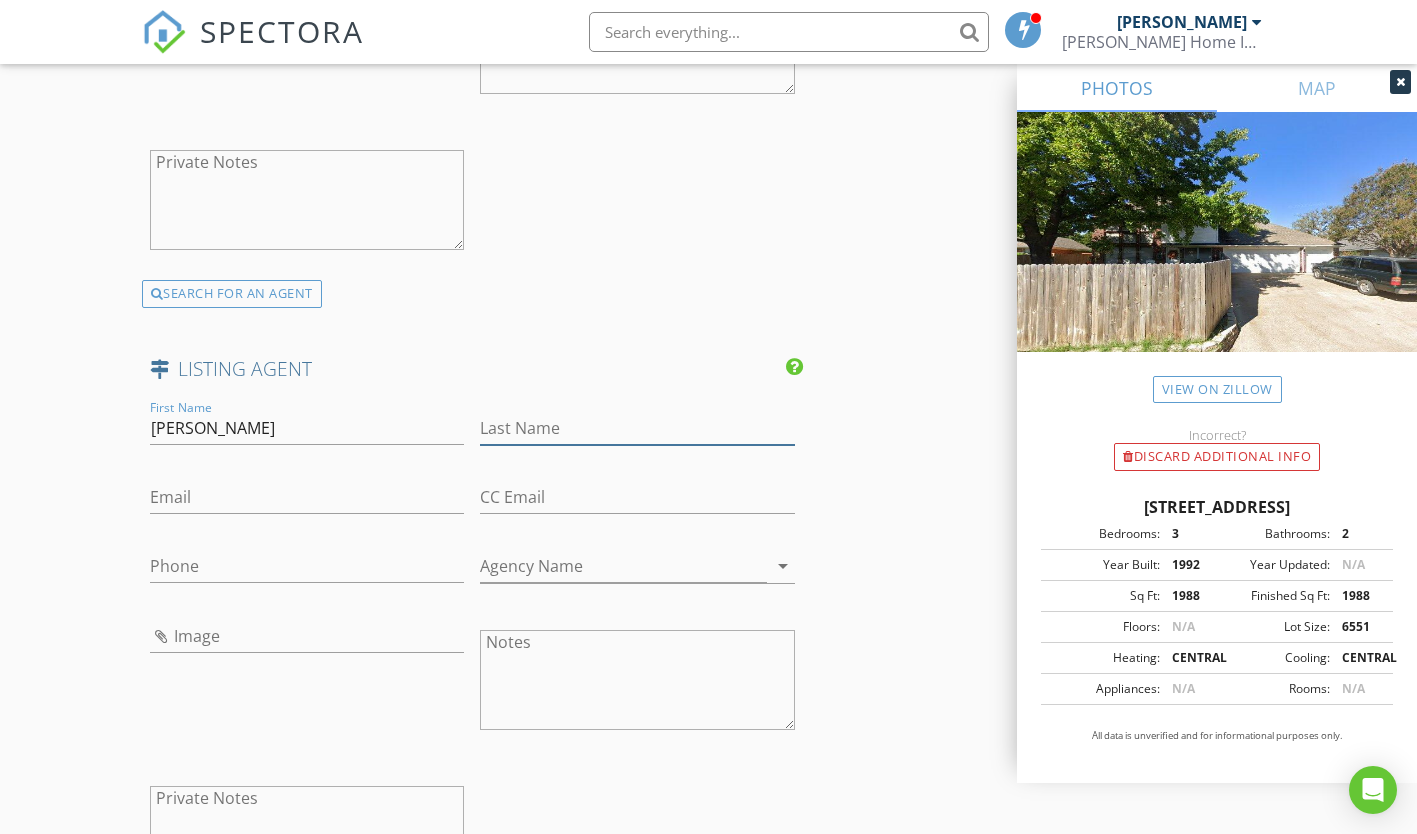 click on "Last Name" at bounding box center (637, 428) 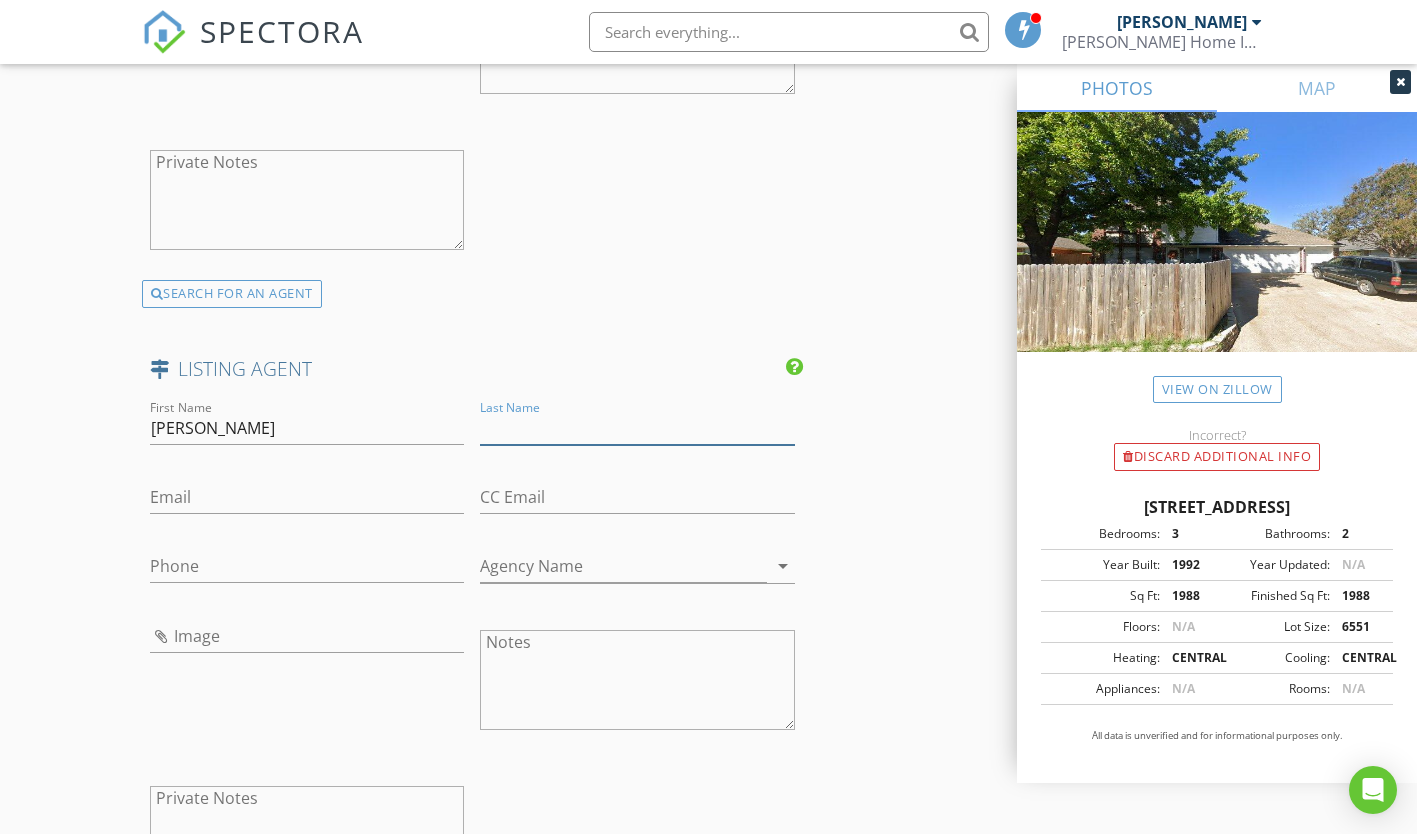 paste on "Guest" 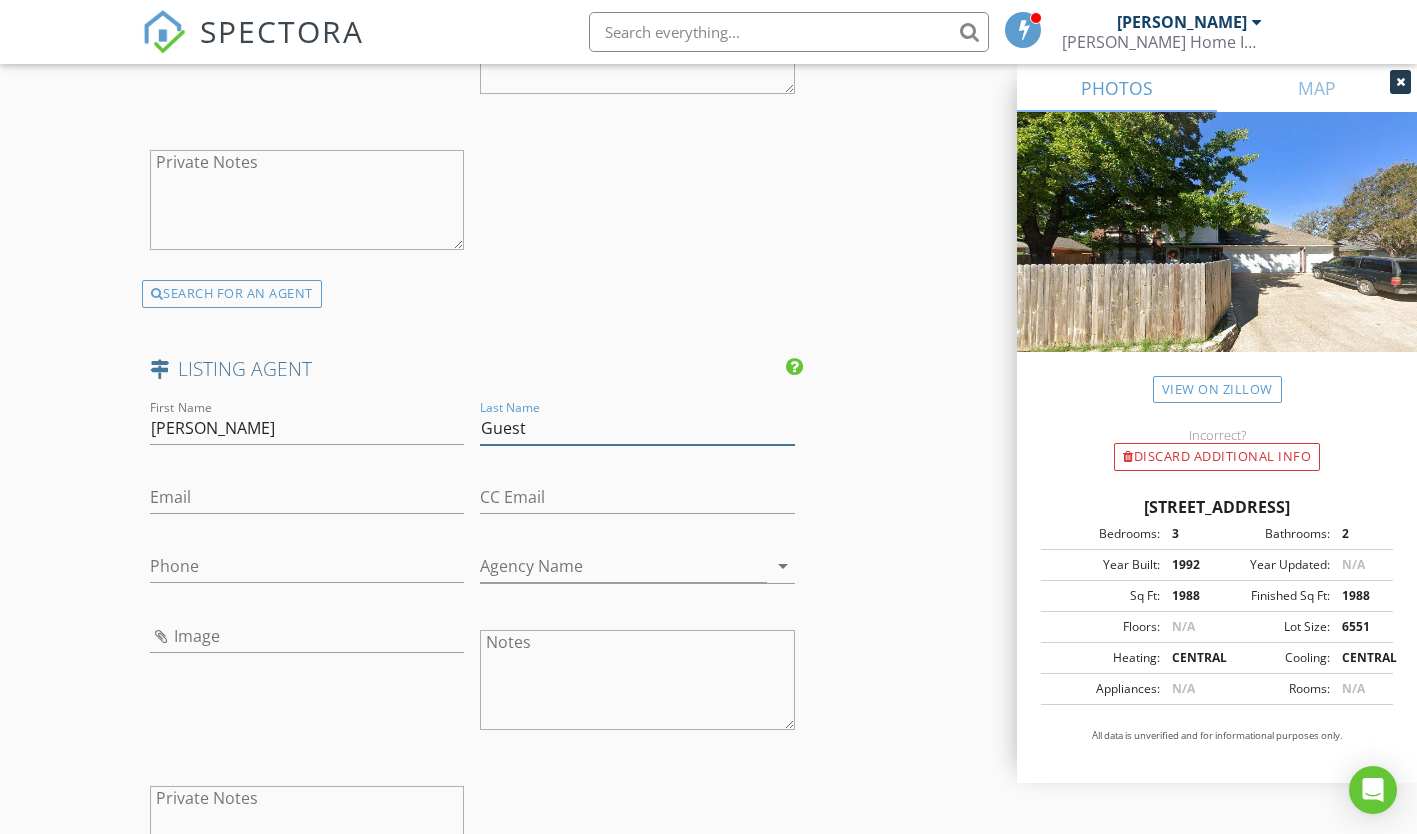 type on "Guest" 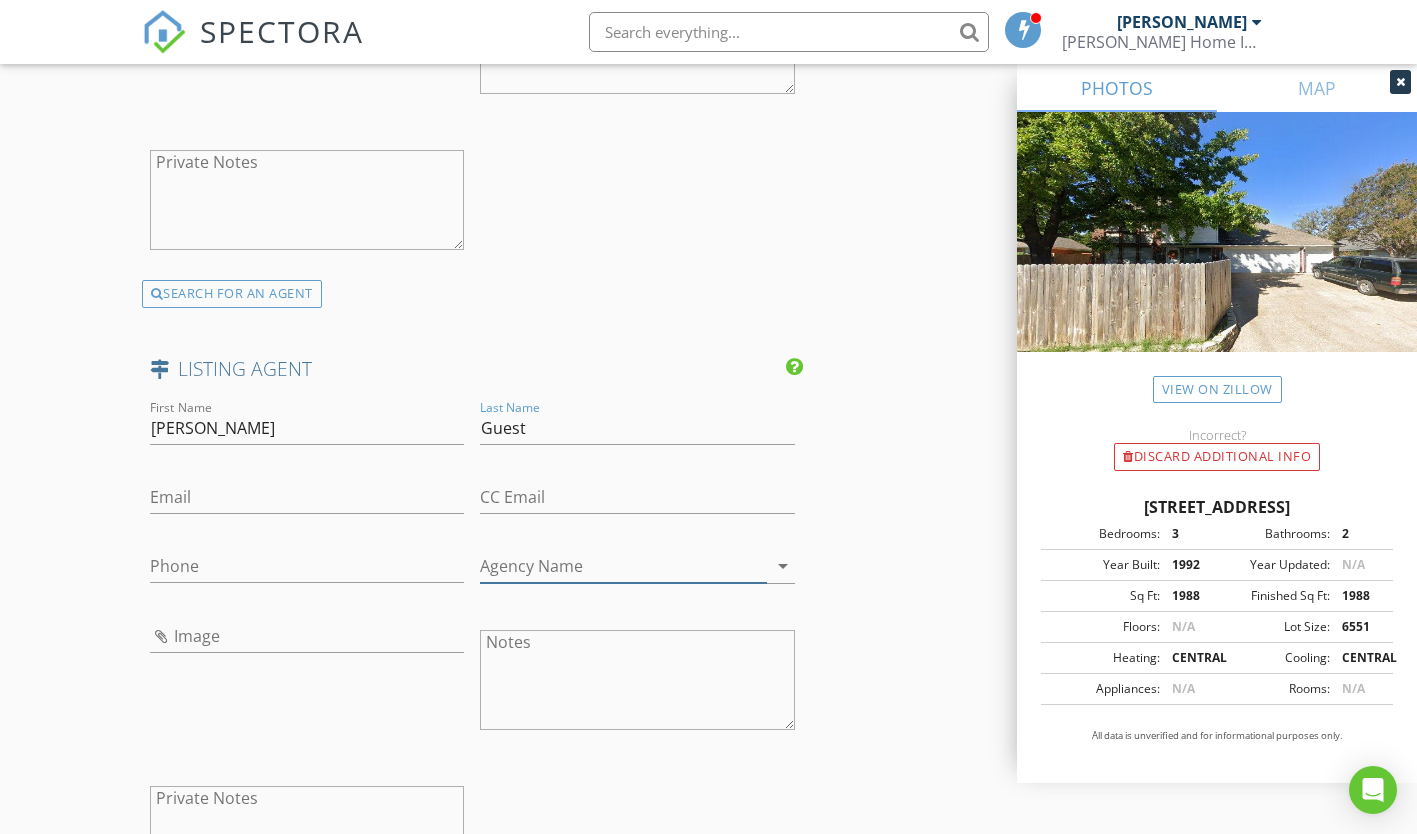 click on "Agency Name" at bounding box center [623, 566] 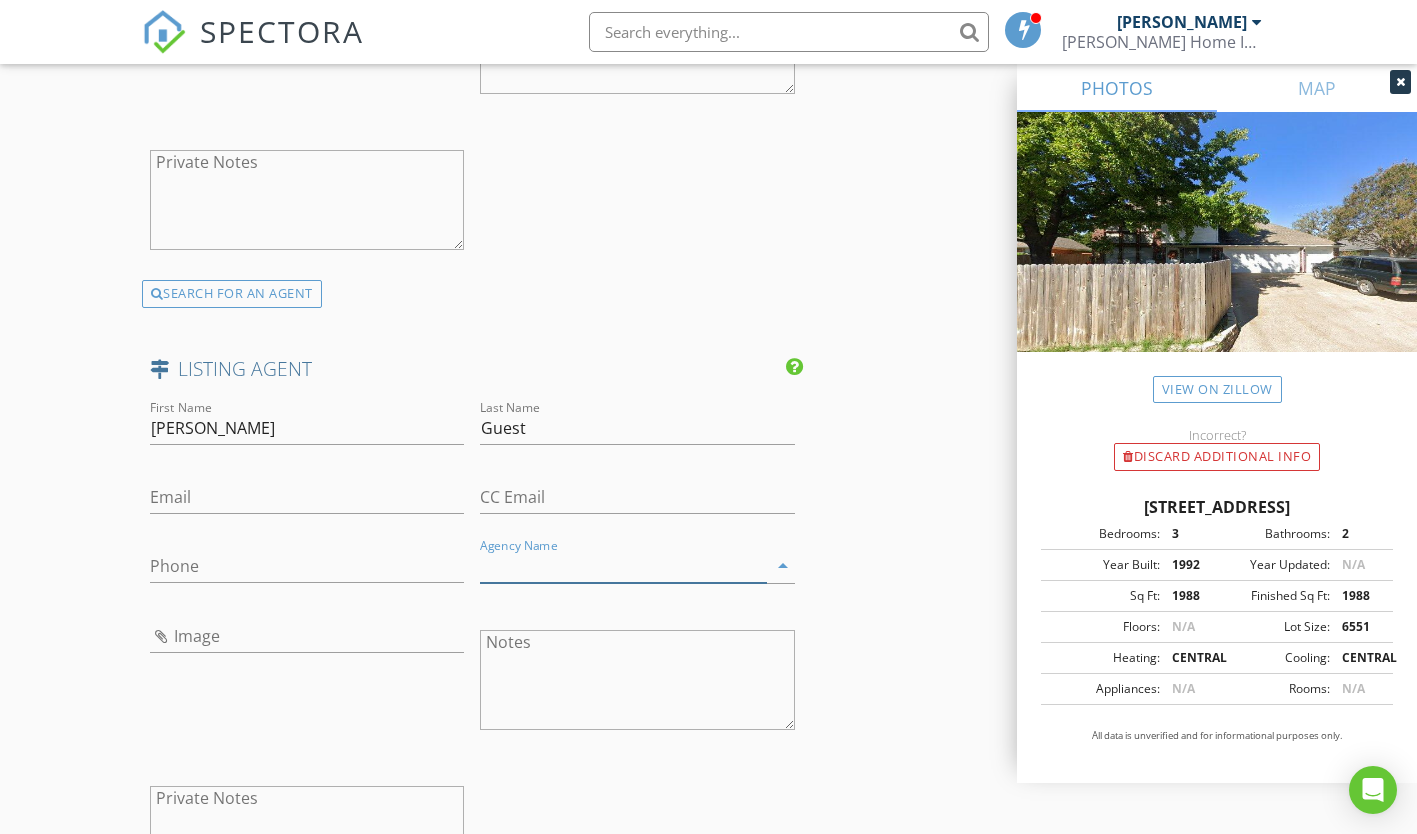 paste on "WM Realty Tx LLC" 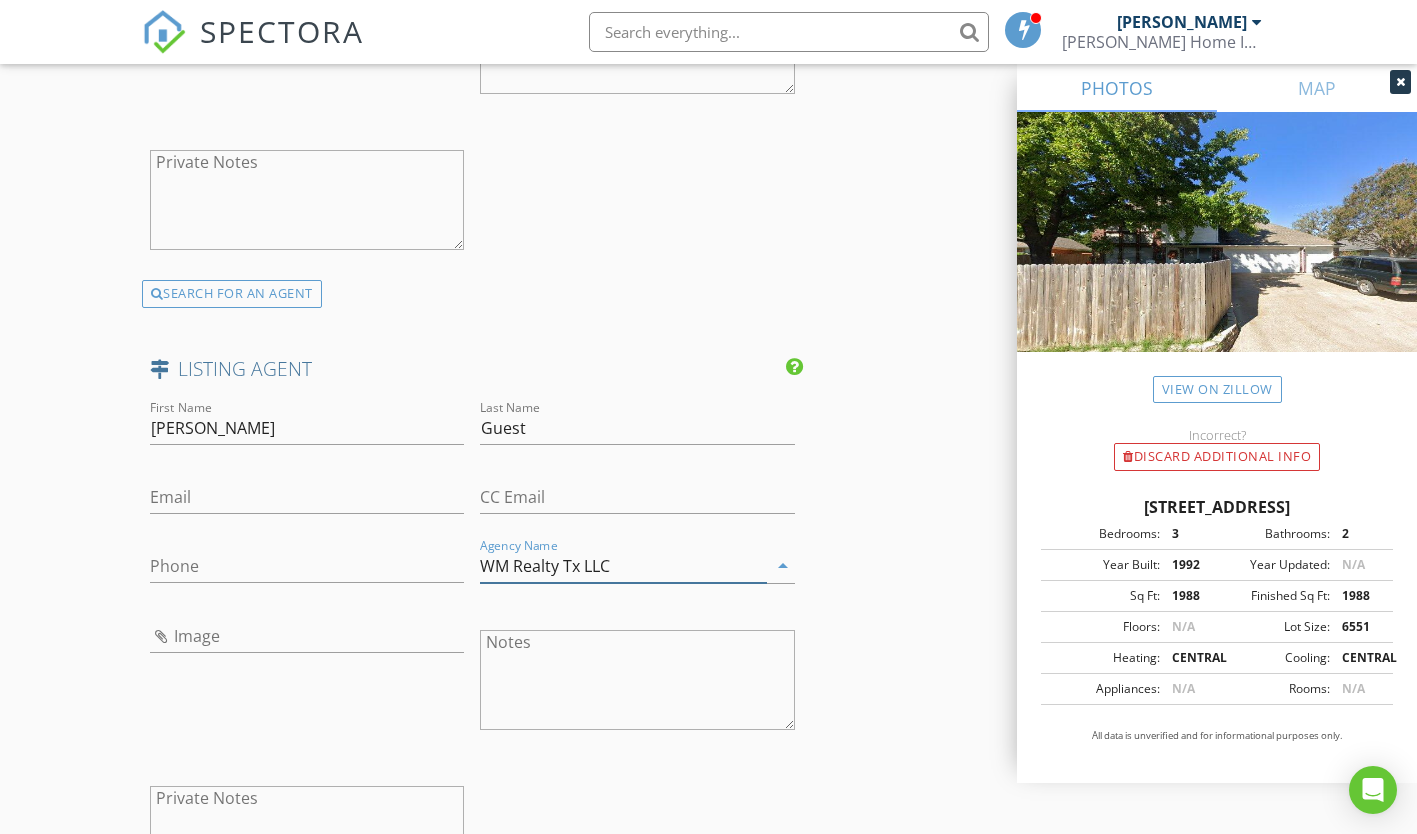 type on "WM Realty Tx LLC" 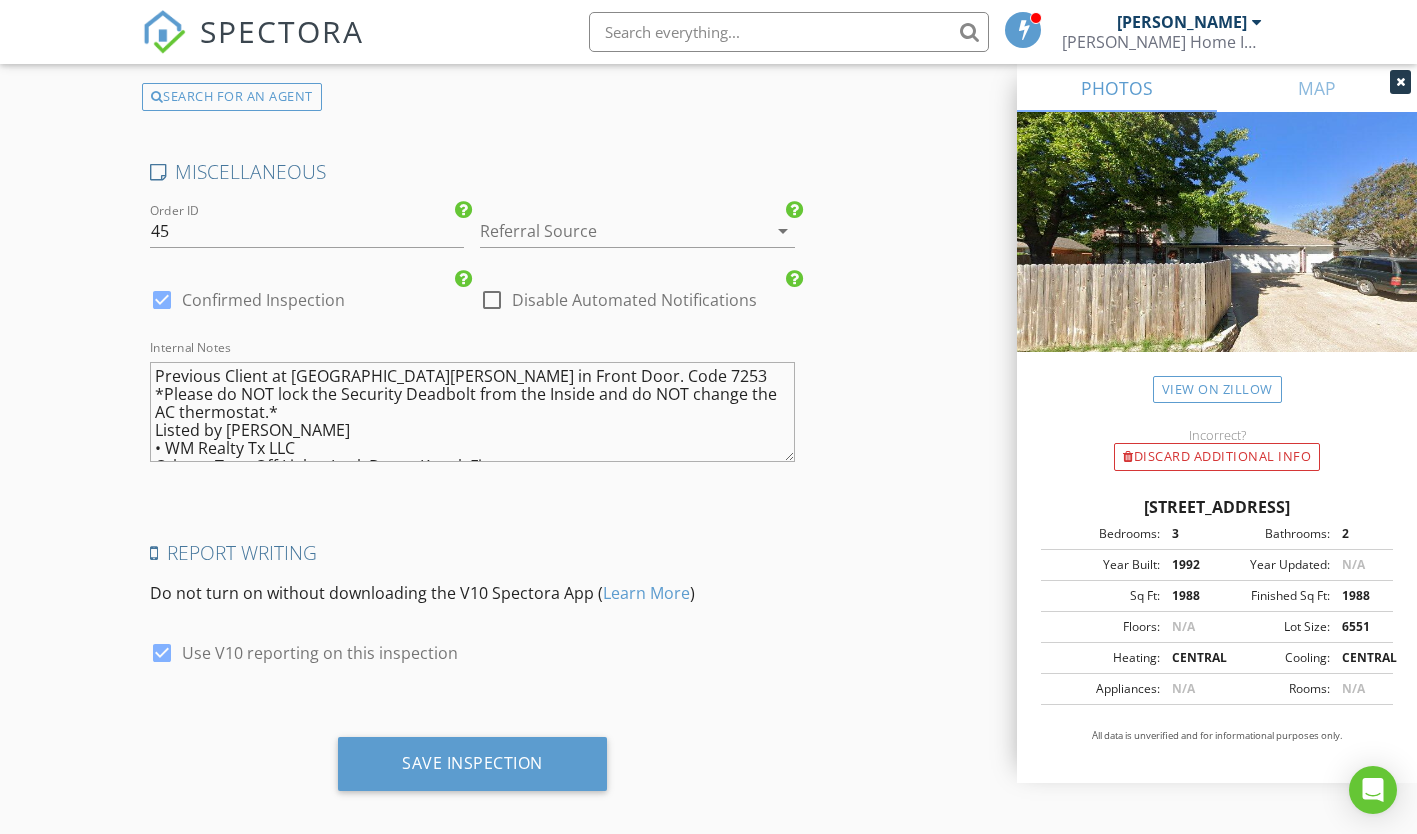 scroll, scrollTop: 4751, scrollLeft: 0, axis: vertical 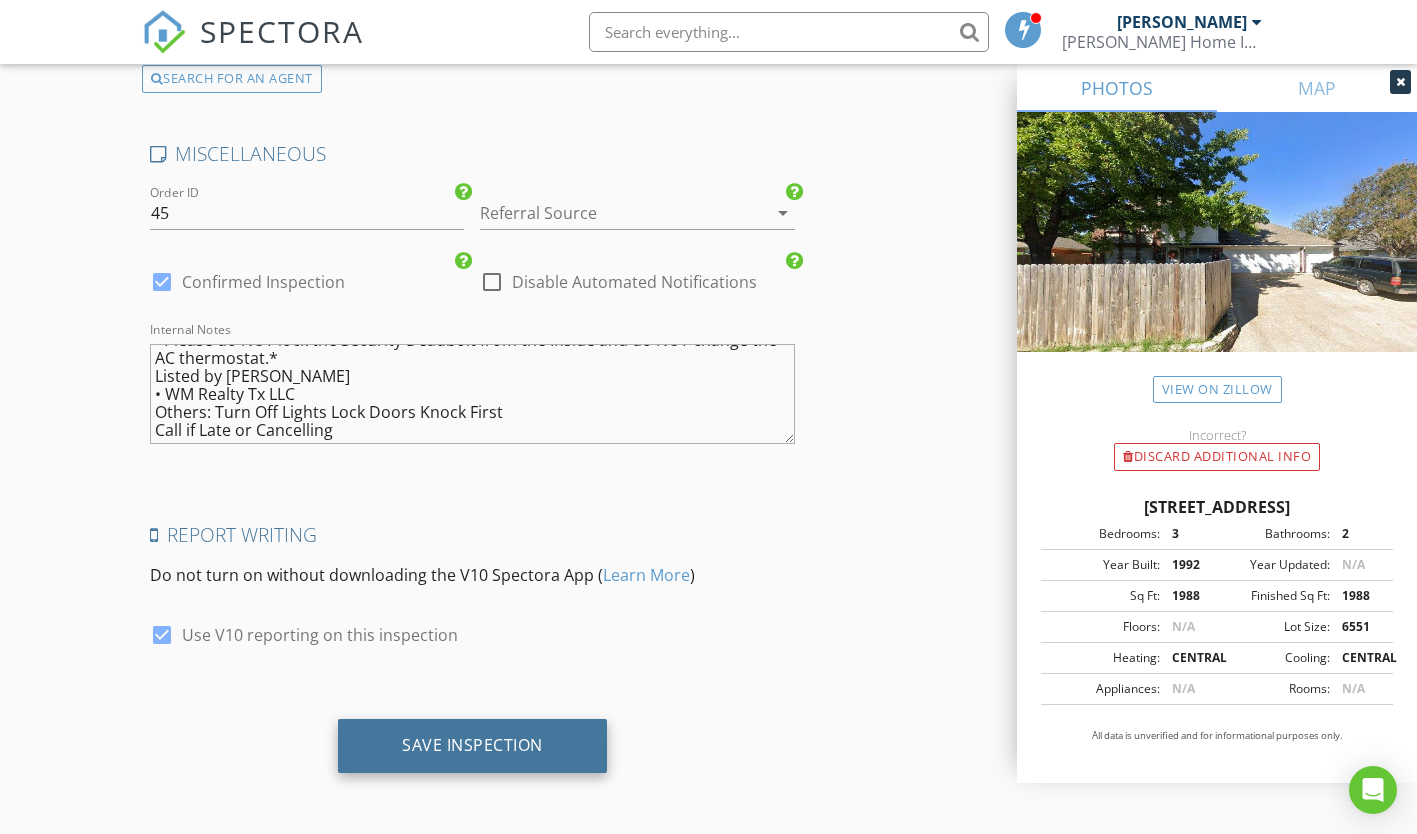 click on "Save Inspection" at bounding box center (472, 745) 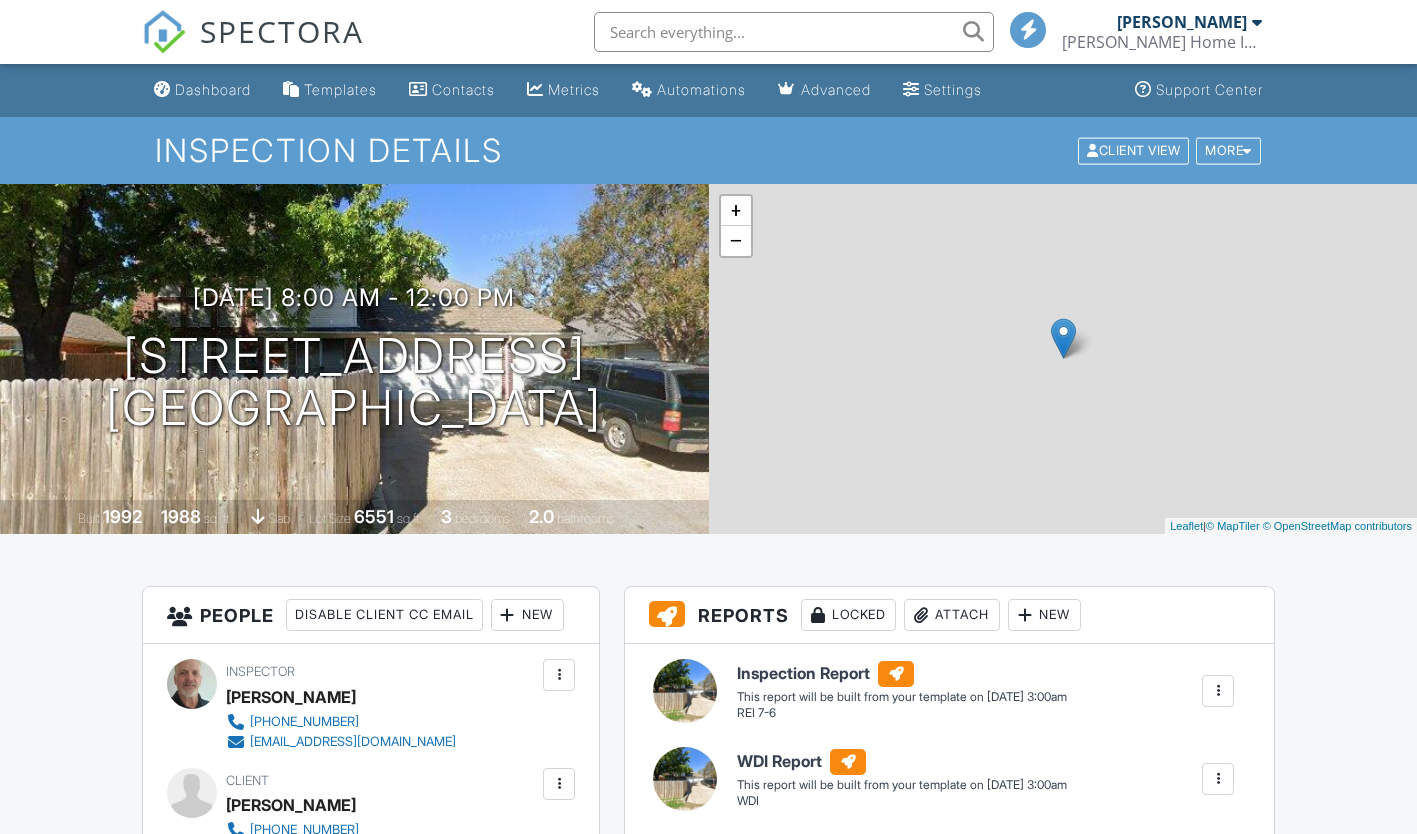 scroll, scrollTop: 0, scrollLeft: 0, axis: both 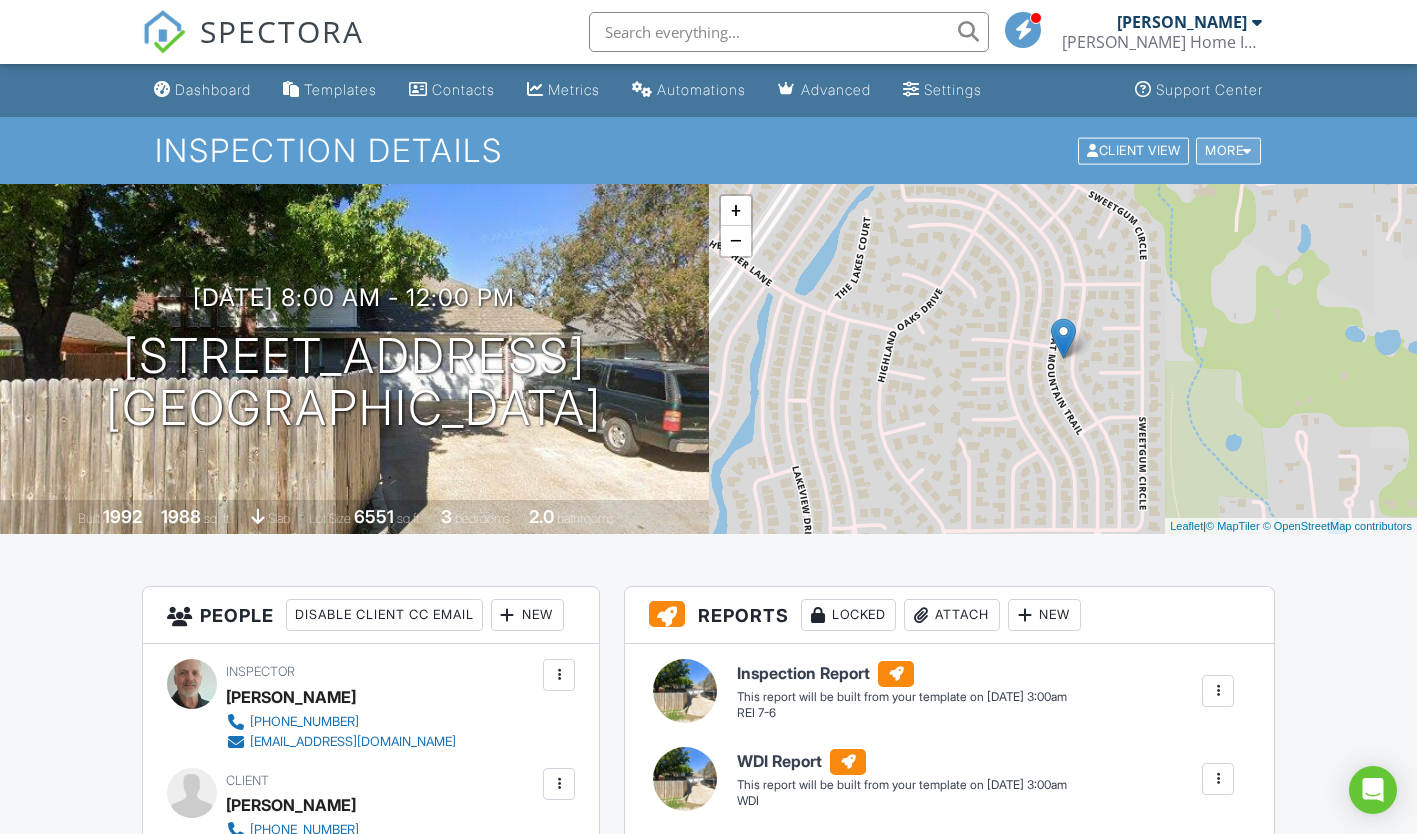 click on "More" at bounding box center (1228, 150) 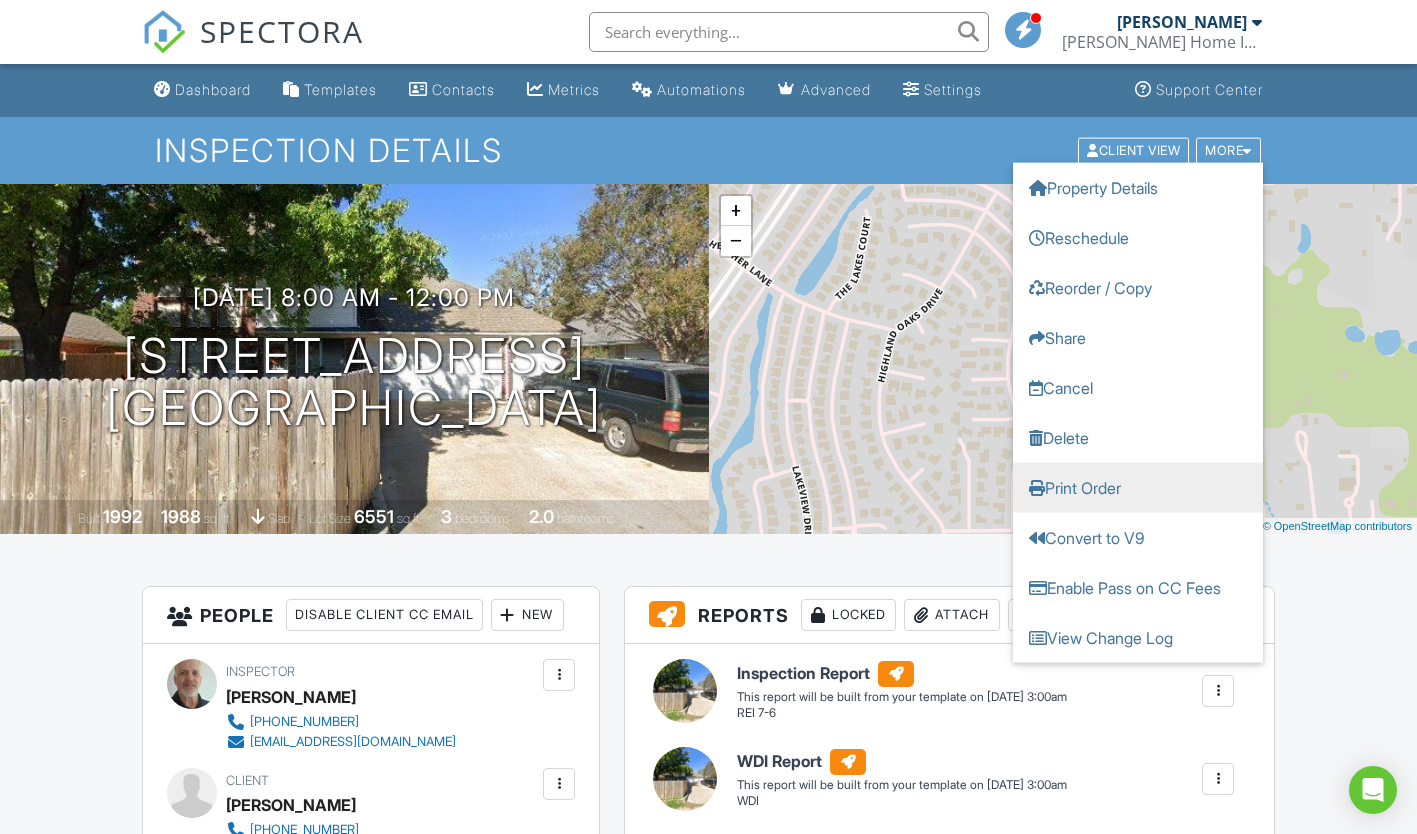click on "Print Order" at bounding box center (1138, 487) 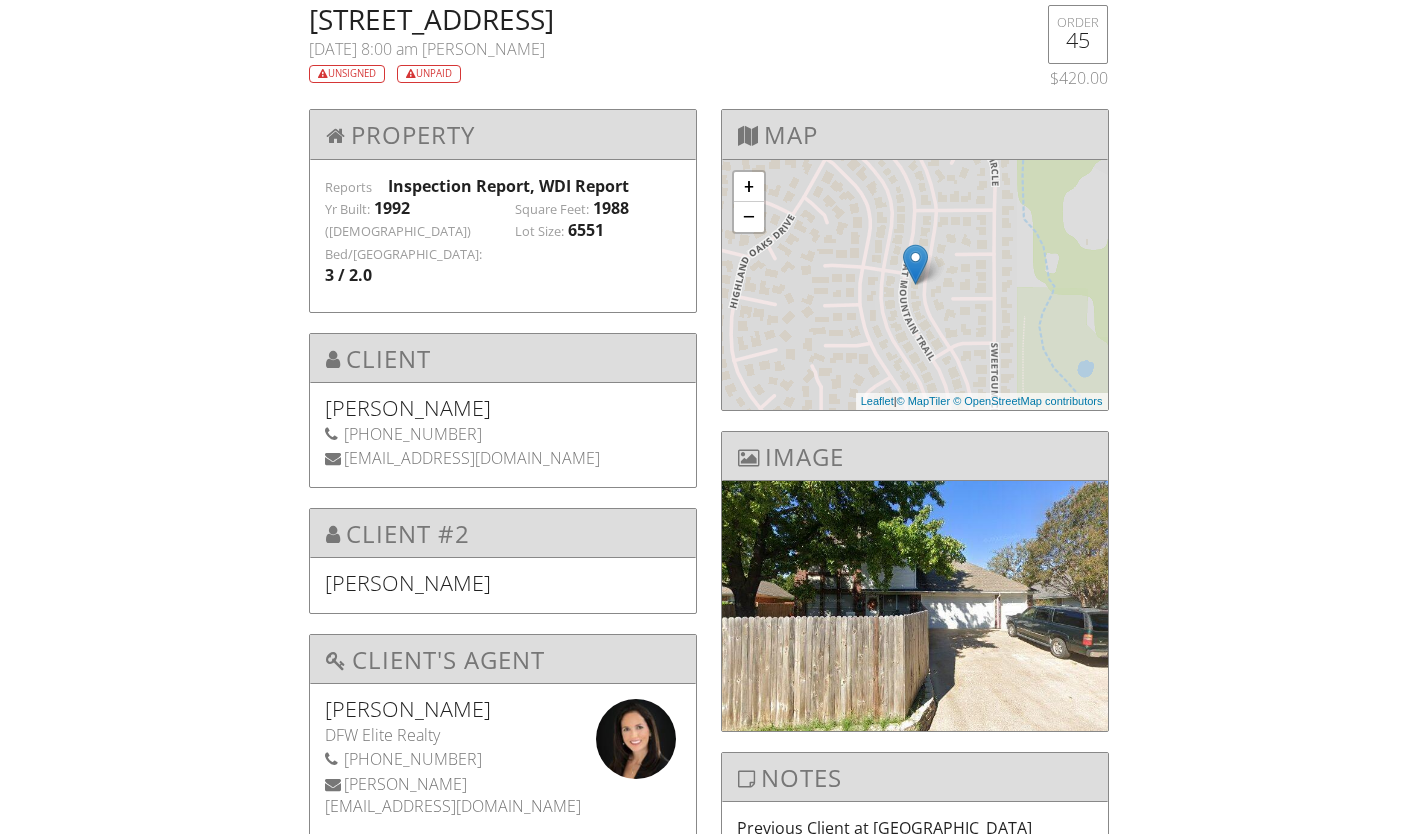 scroll, scrollTop: 0, scrollLeft: 0, axis: both 